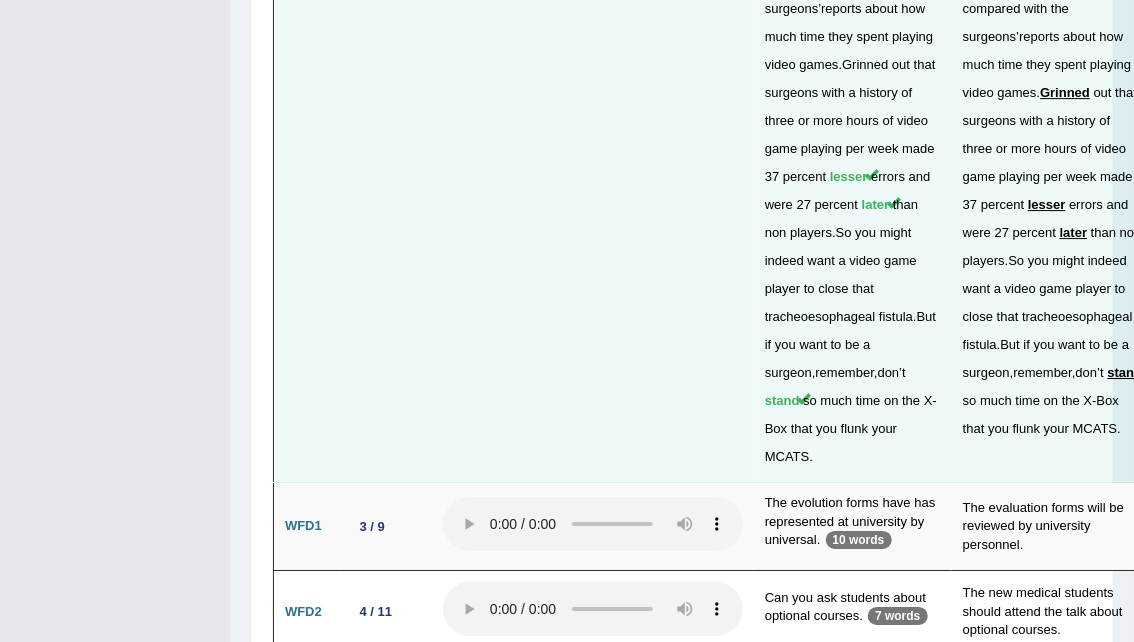 scroll, scrollTop: 5987, scrollLeft: 0, axis: vertical 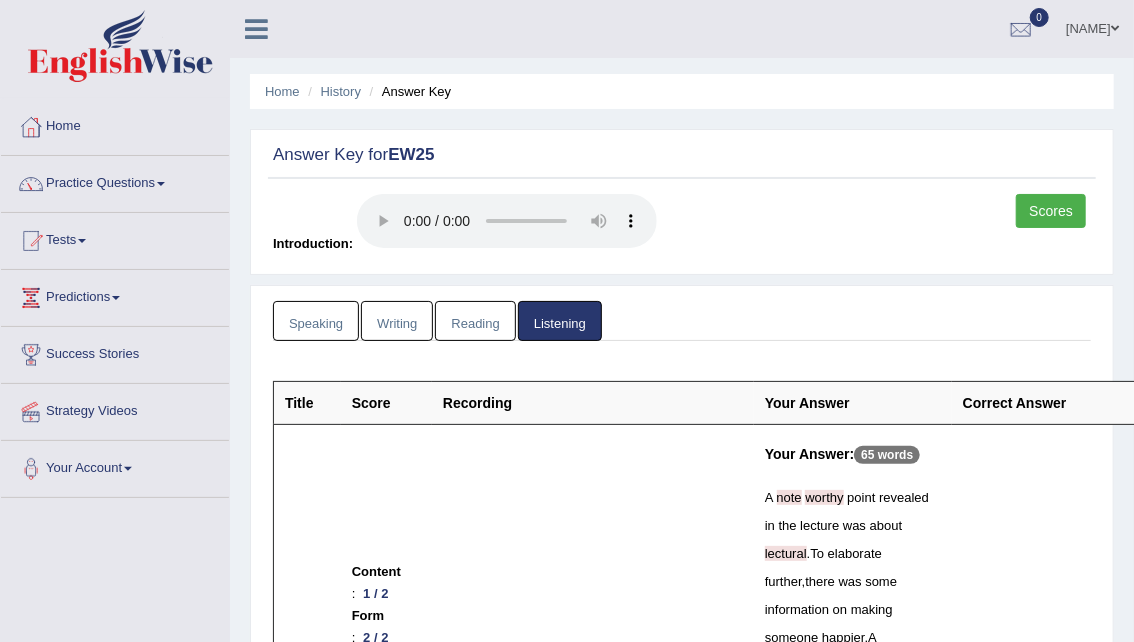 click on "Scores" at bounding box center (1051, 211) 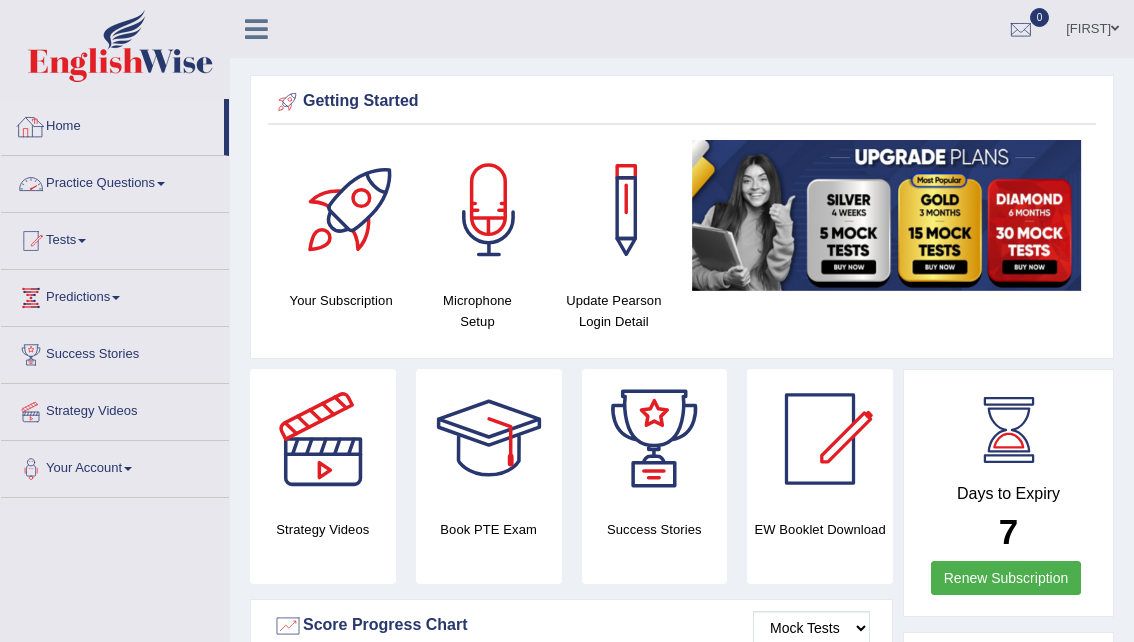 scroll, scrollTop: 0, scrollLeft: 0, axis: both 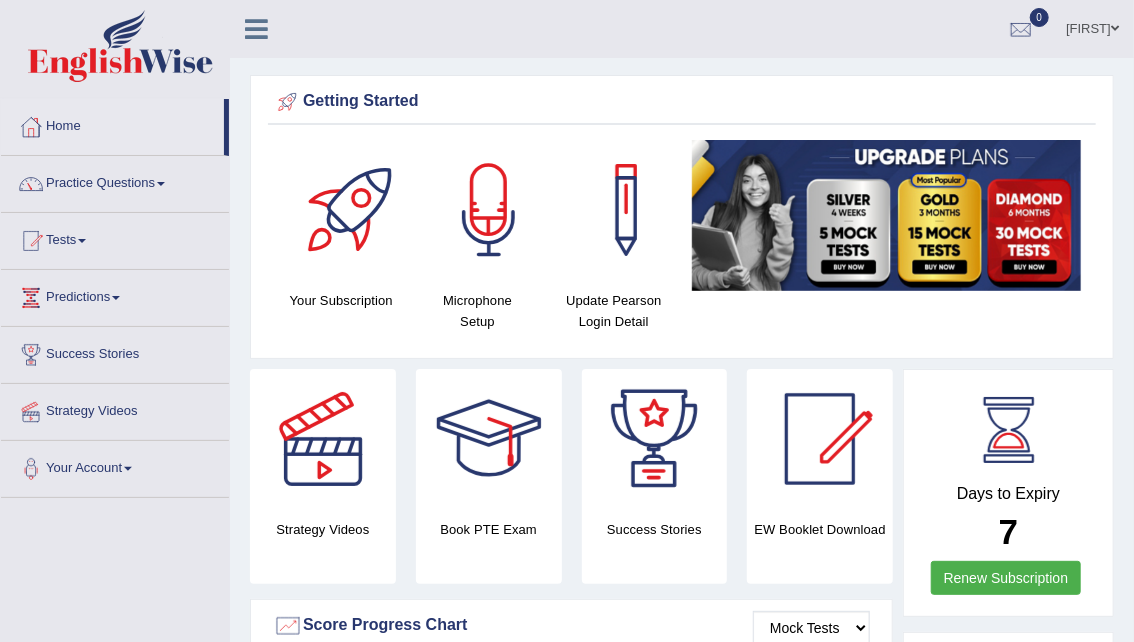 click on "Practice Questions" at bounding box center (115, 181) 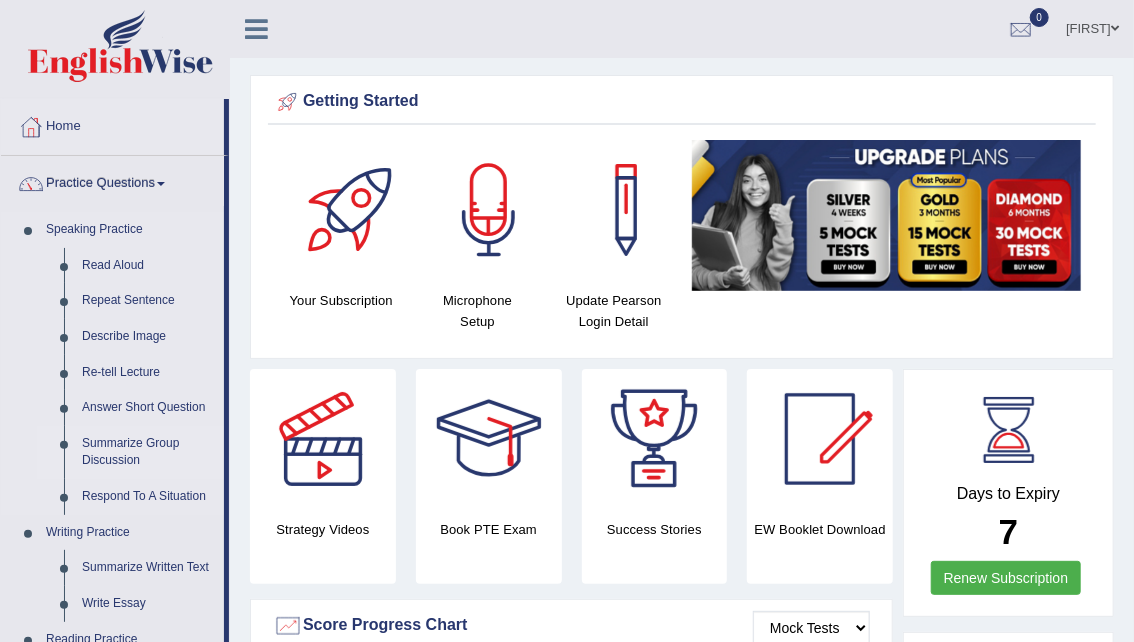 click on "Summarize Group Discussion" at bounding box center [148, 452] 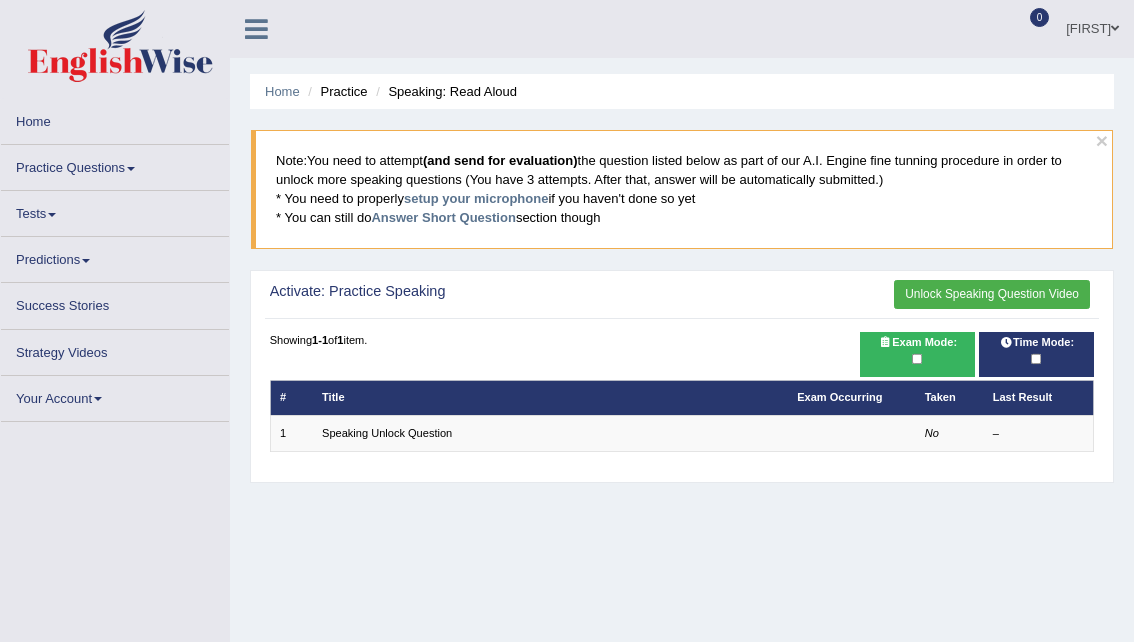 scroll, scrollTop: 0, scrollLeft: 0, axis: both 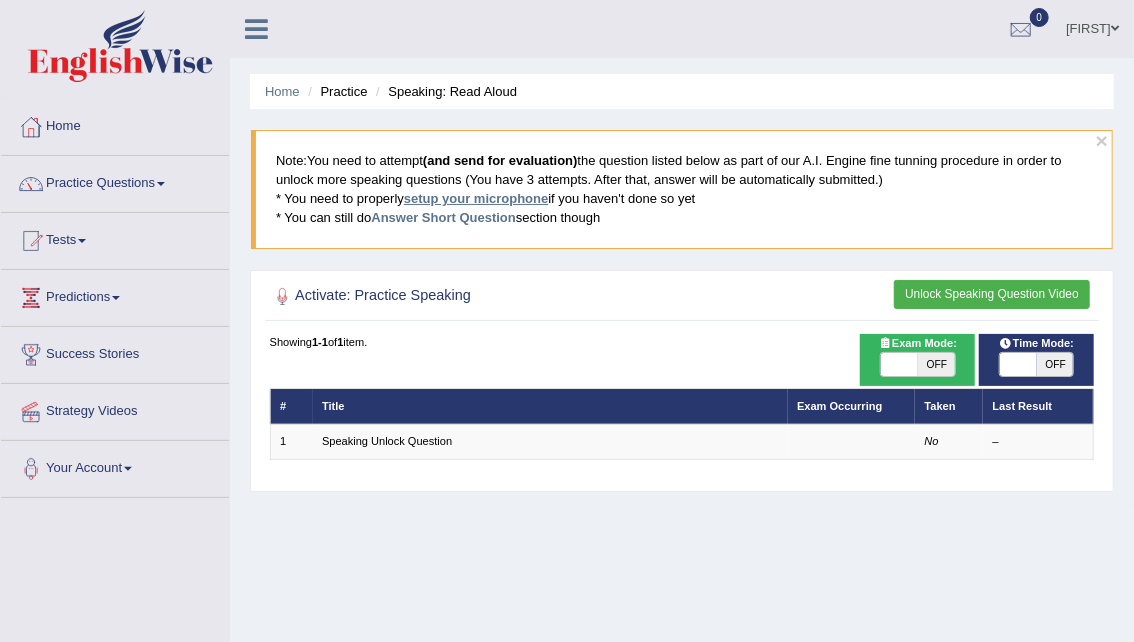 click on "setup your microphone" at bounding box center (476, 198) 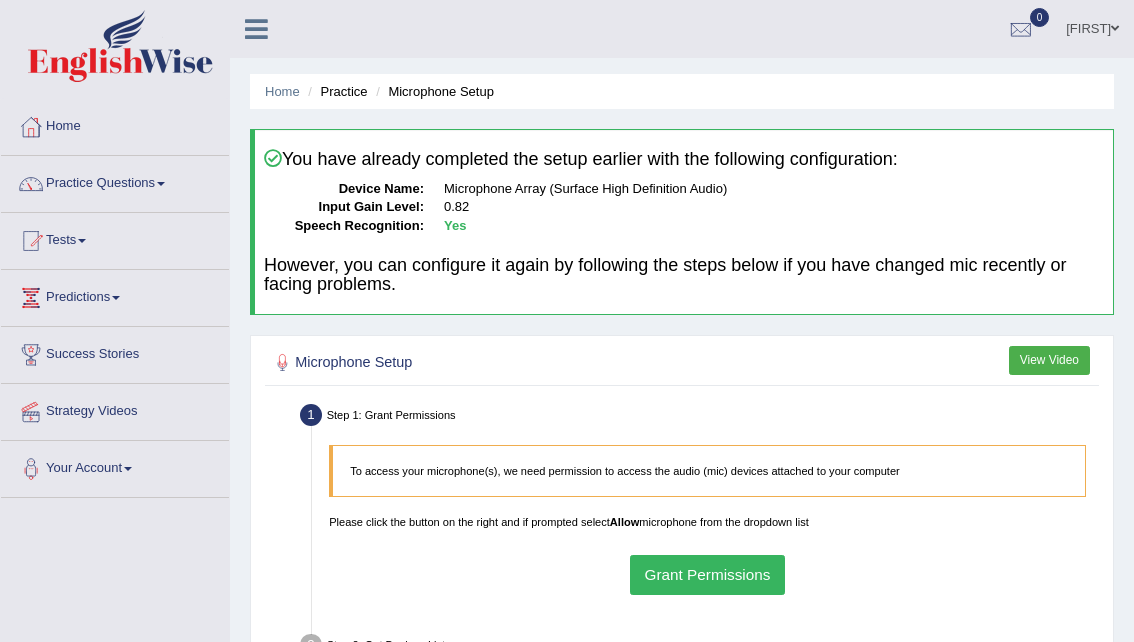 scroll, scrollTop: 0, scrollLeft: 0, axis: both 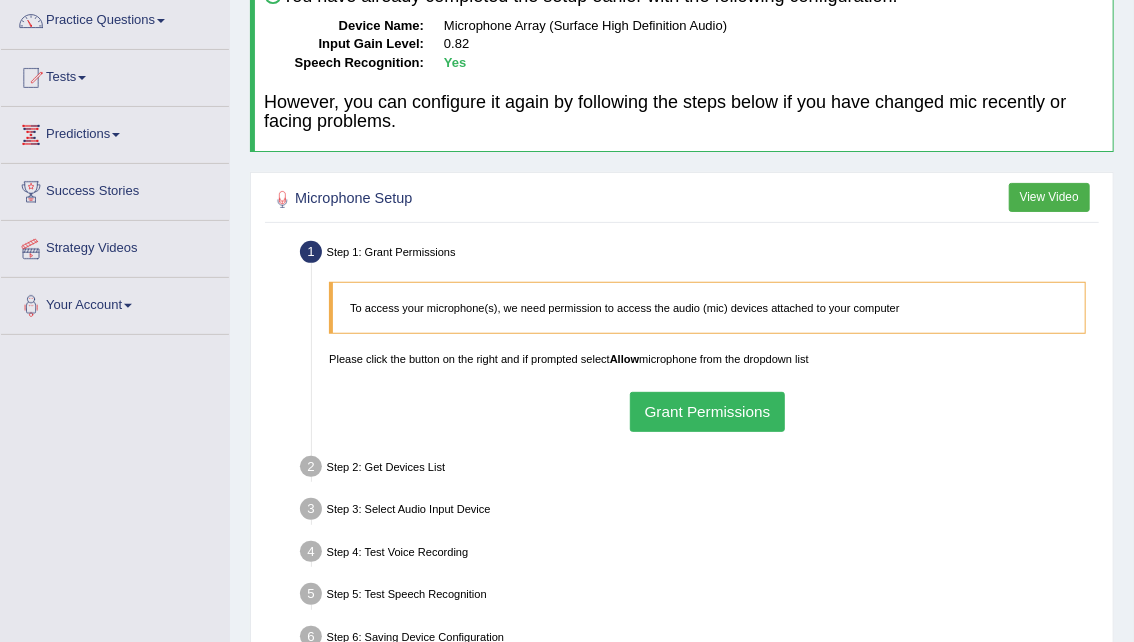 click on "Grant Permissions" at bounding box center [707, 411] 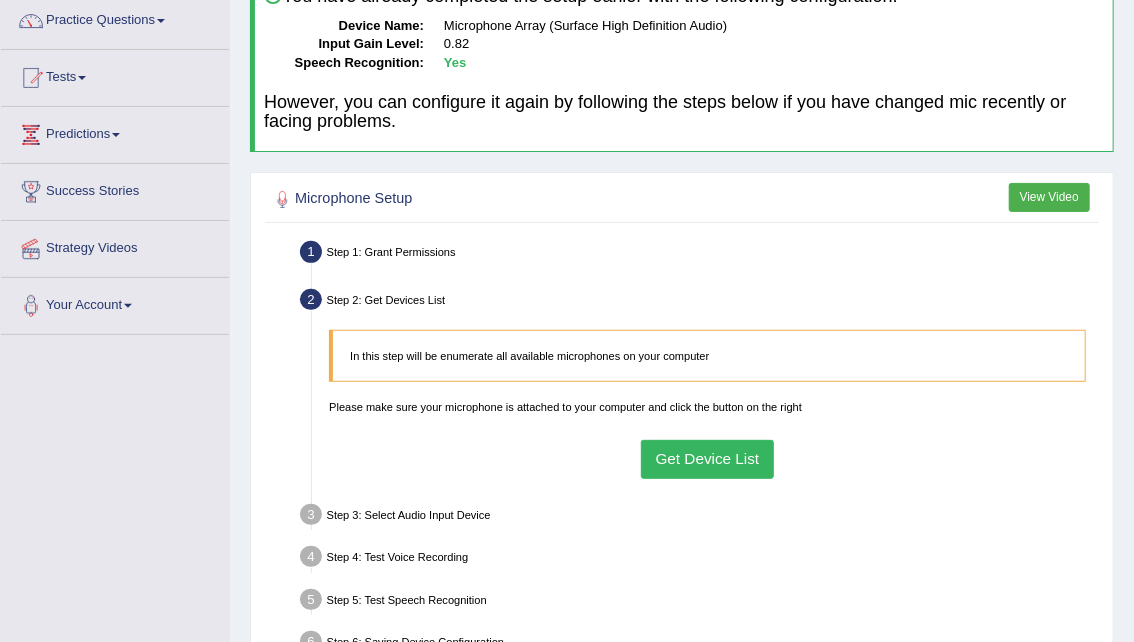 click on "Get Device List" at bounding box center (707, 459) 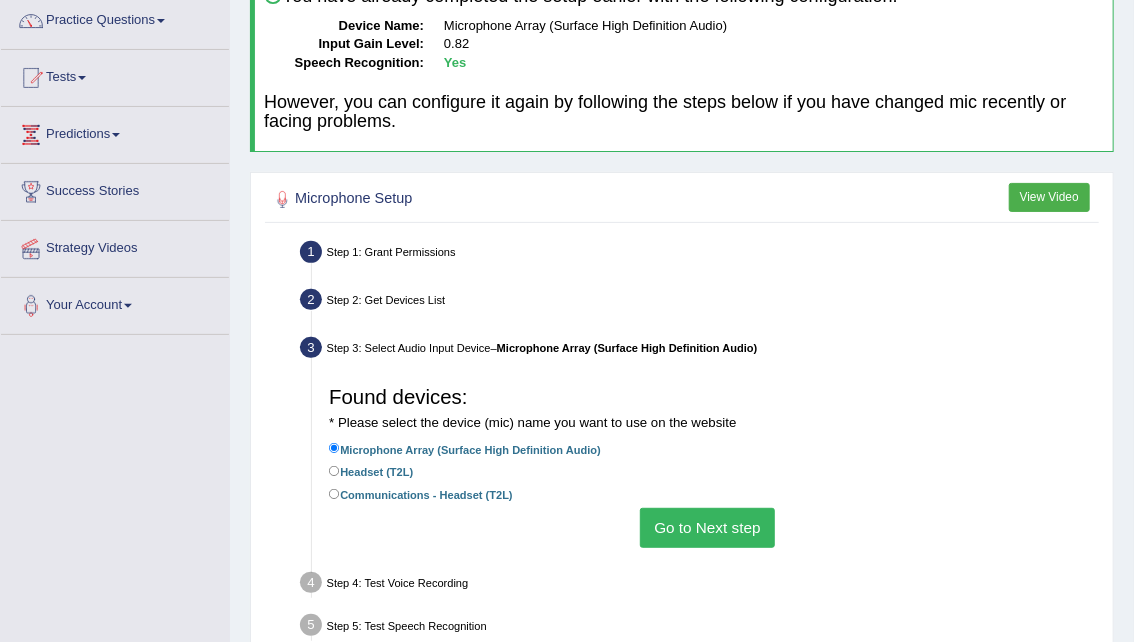 click on "Go to Next step" at bounding box center [707, 527] 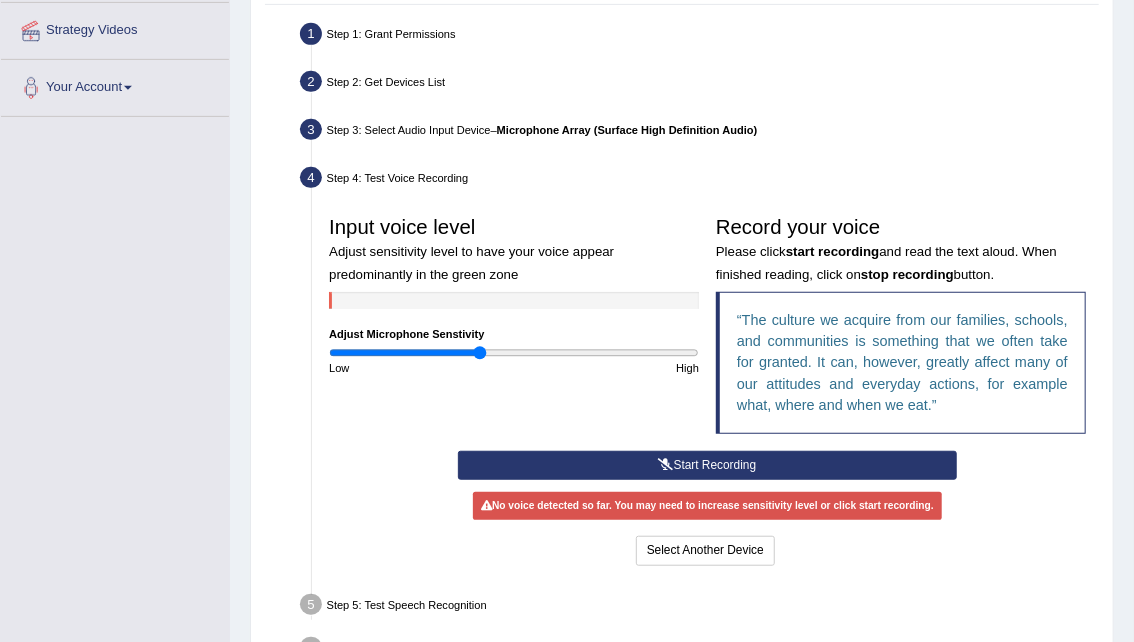 scroll, scrollTop: 382, scrollLeft: 0, axis: vertical 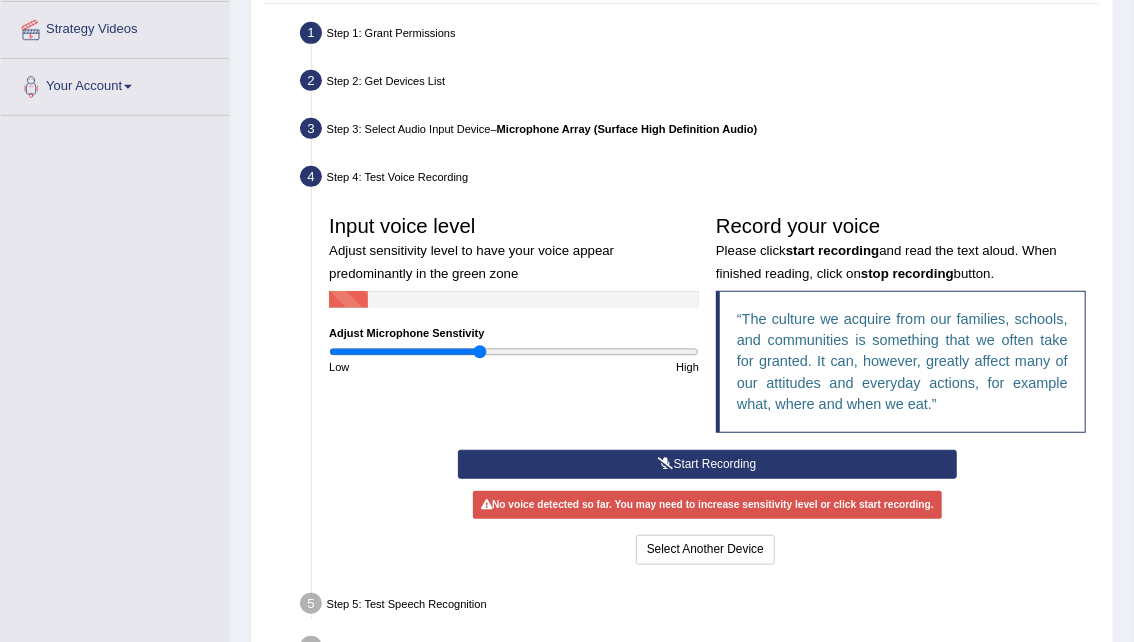 click on "Start Recording" at bounding box center [707, 464] 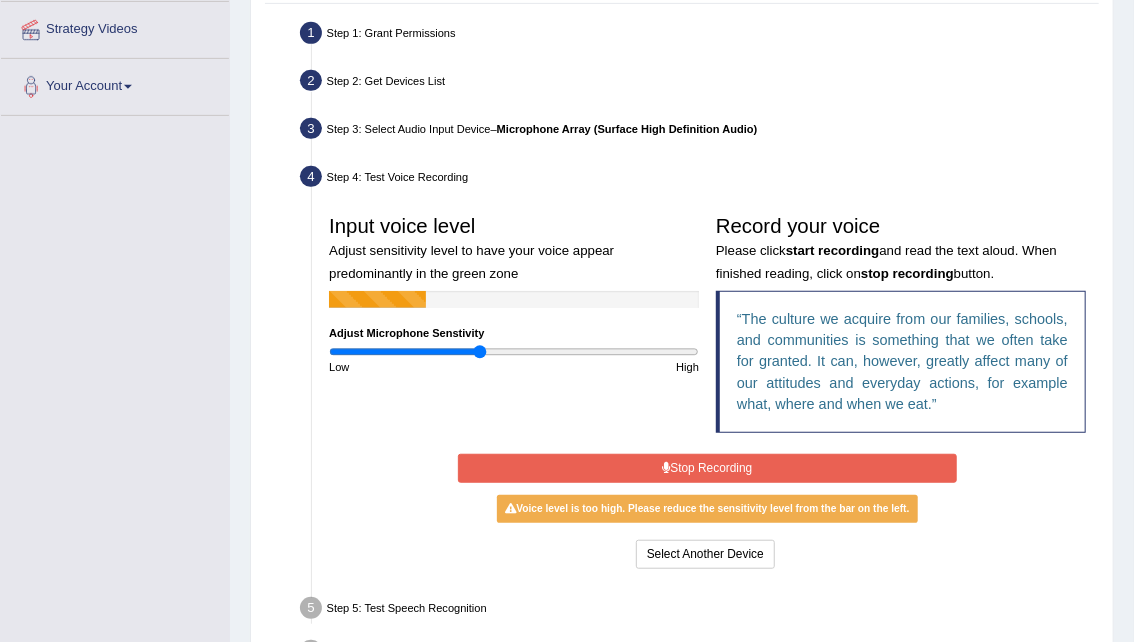 click on "Stop Recording" at bounding box center [707, 468] 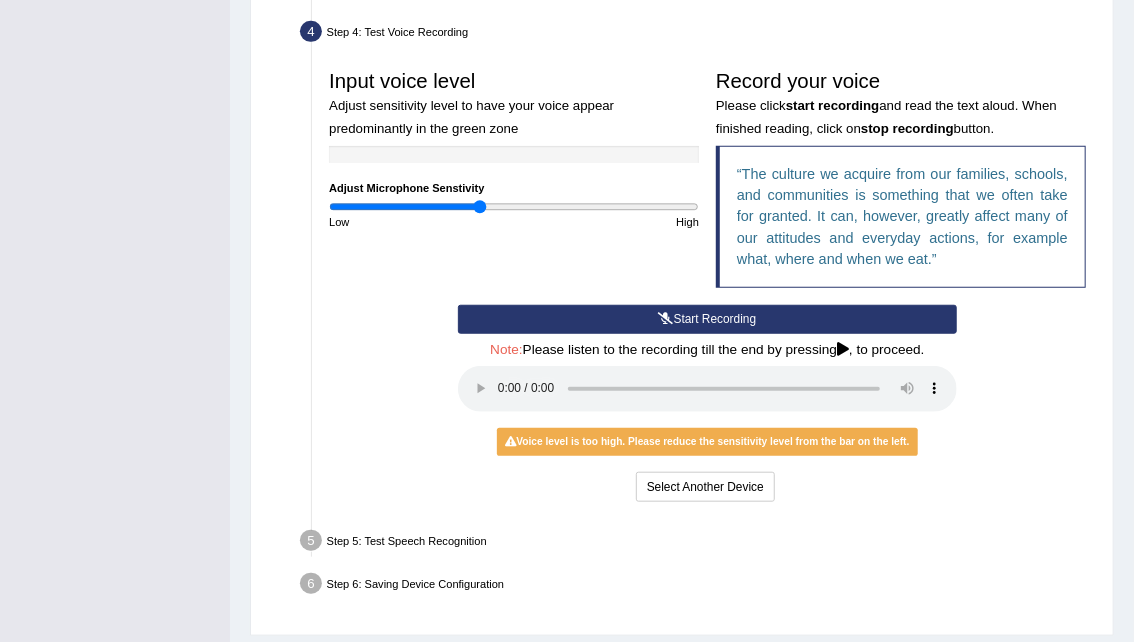 scroll, scrollTop: 532, scrollLeft: 0, axis: vertical 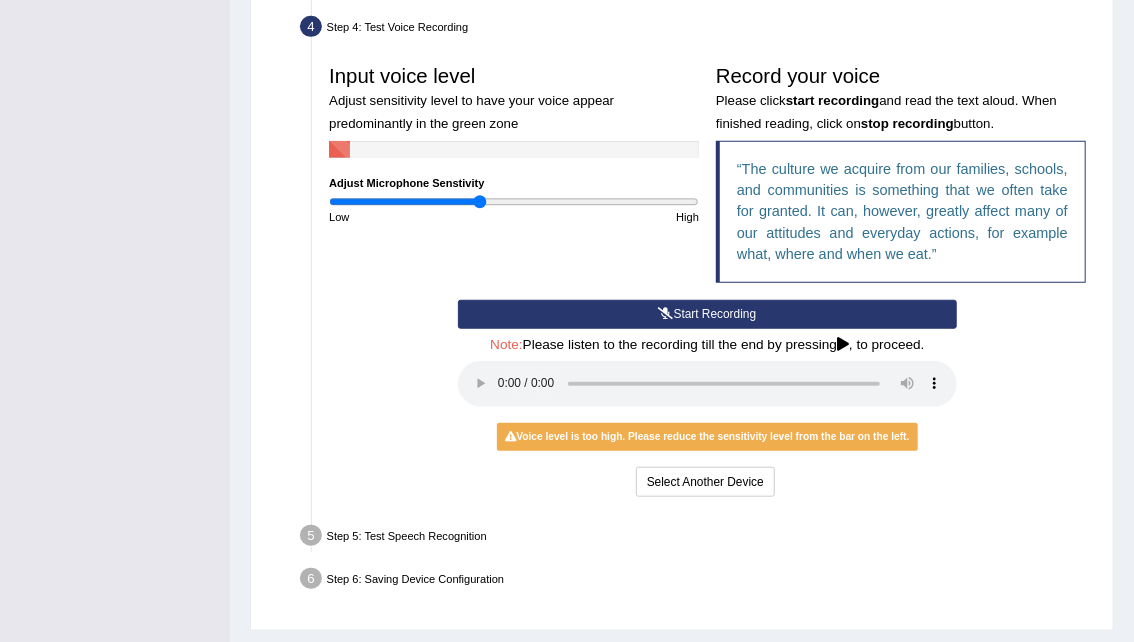 click on "Start Recording" at bounding box center (707, 314) 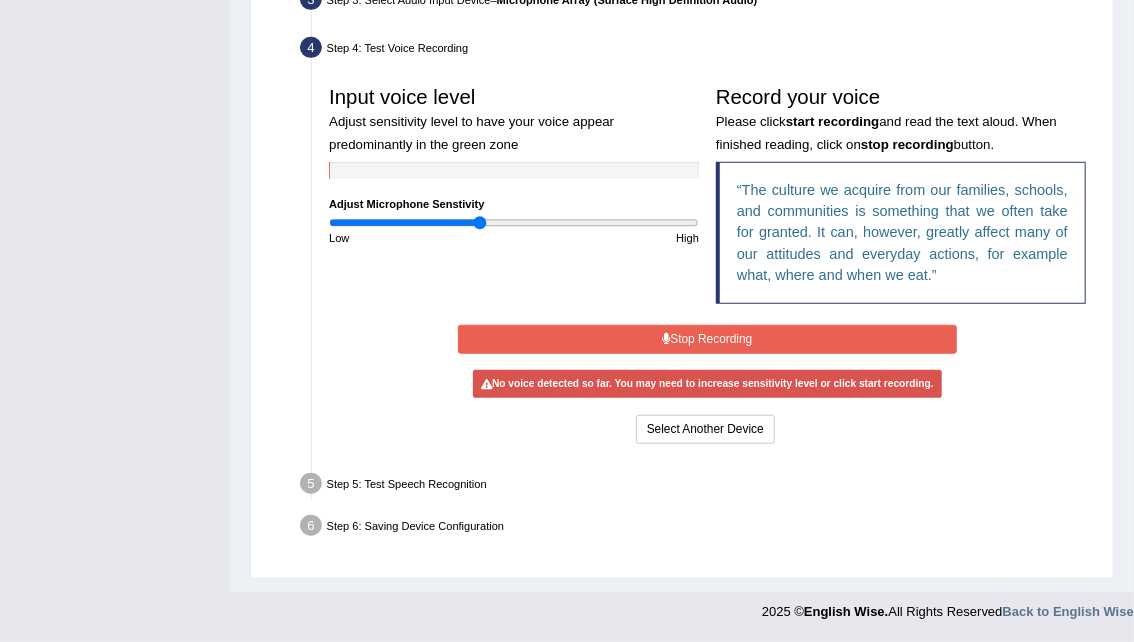 scroll, scrollTop: 501, scrollLeft: 0, axis: vertical 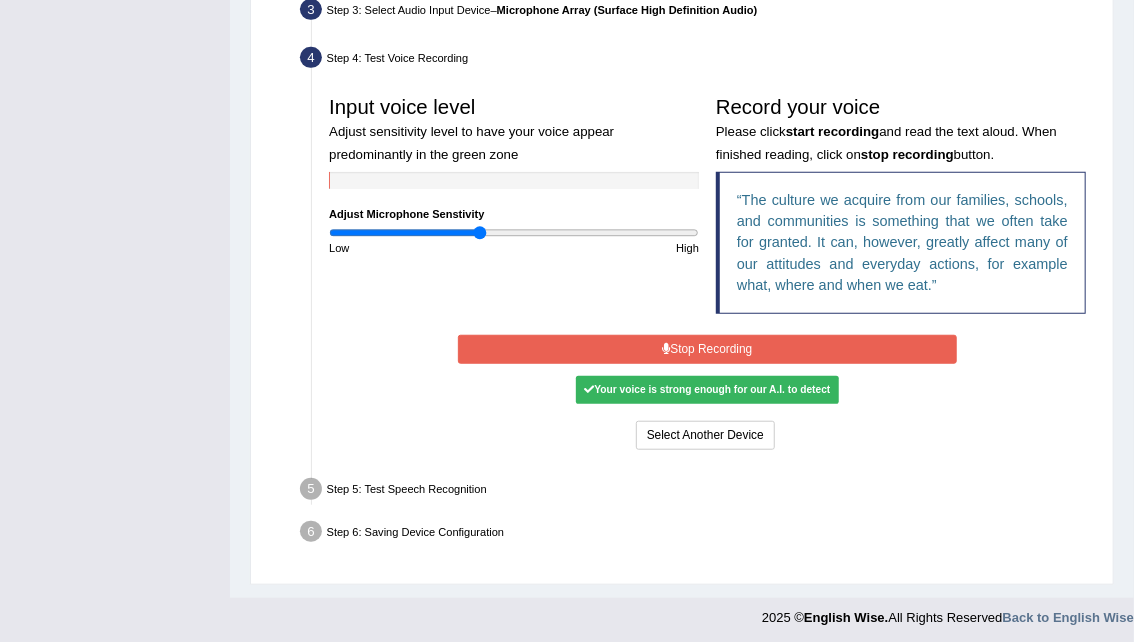 click on "Your voice is strong enough for our A.I. to detect" at bounding box center [707, 390] 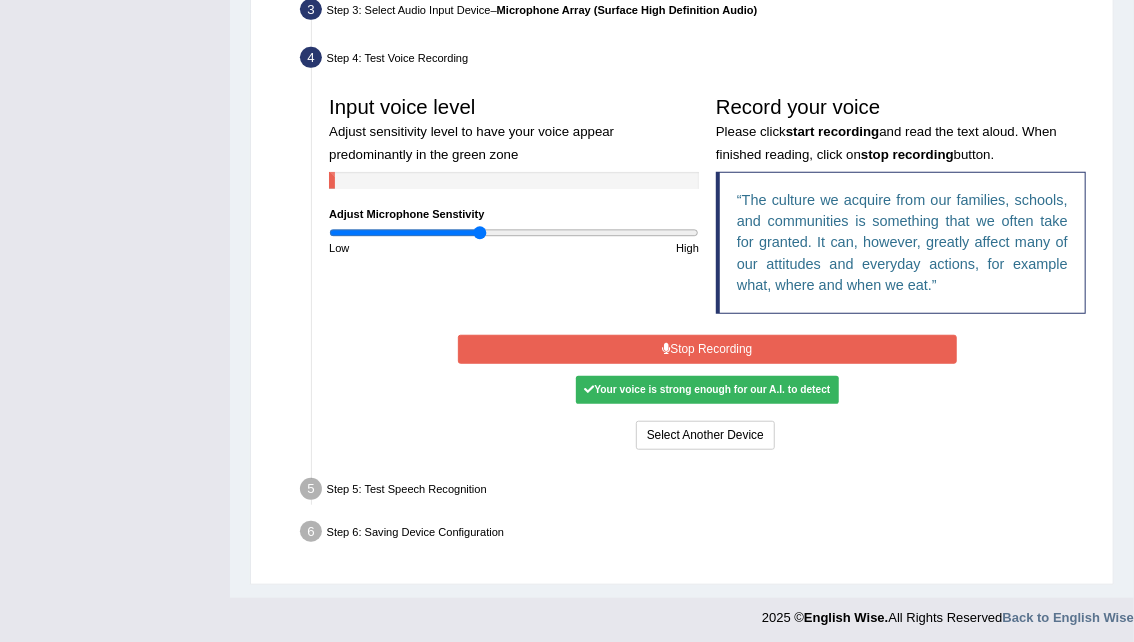 click on "Stop Recording" at bounding box center [707, 349] 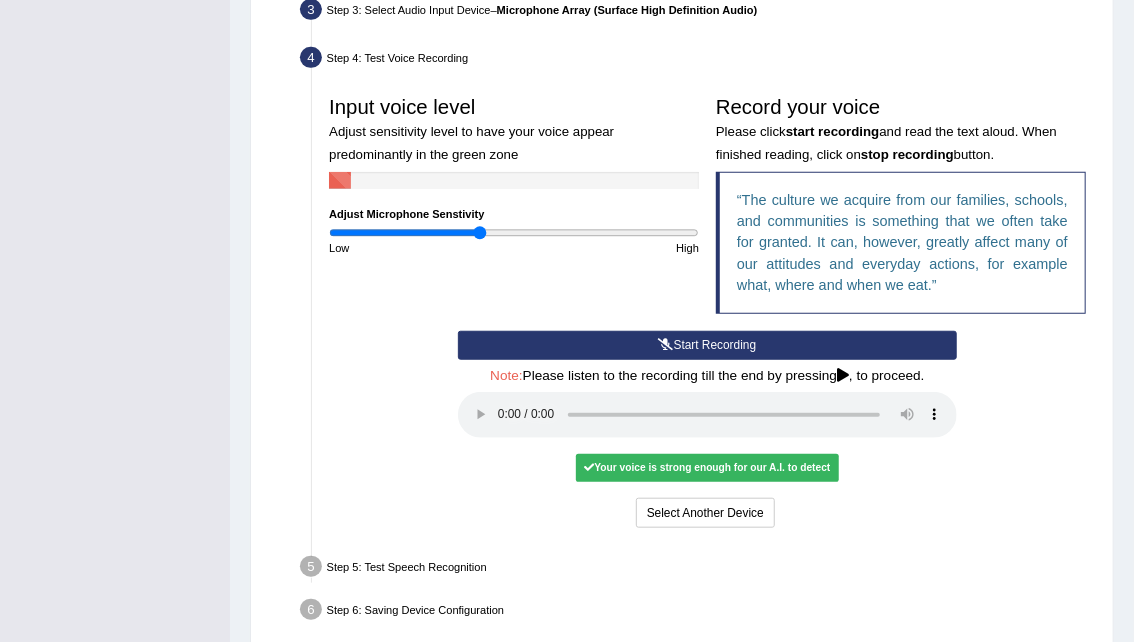 click on "Your voice is strong enough for our A.I. to detect" at bounding box center (707, 468) 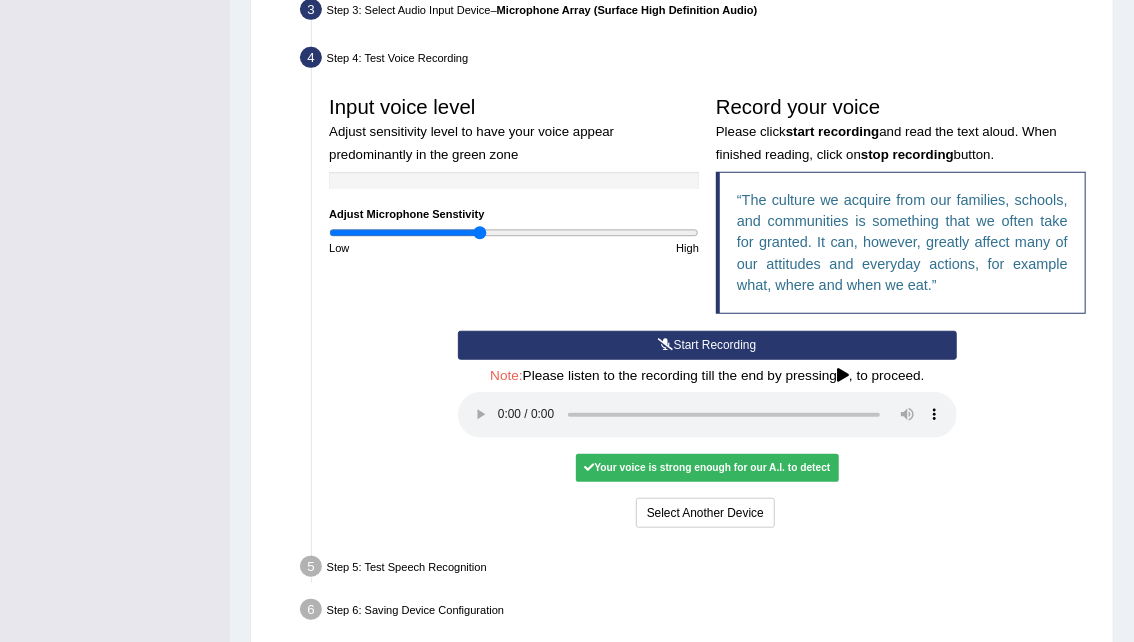 click on "Your voice is strong enough for our A.I. to detect" at bounding box center [707, 468] 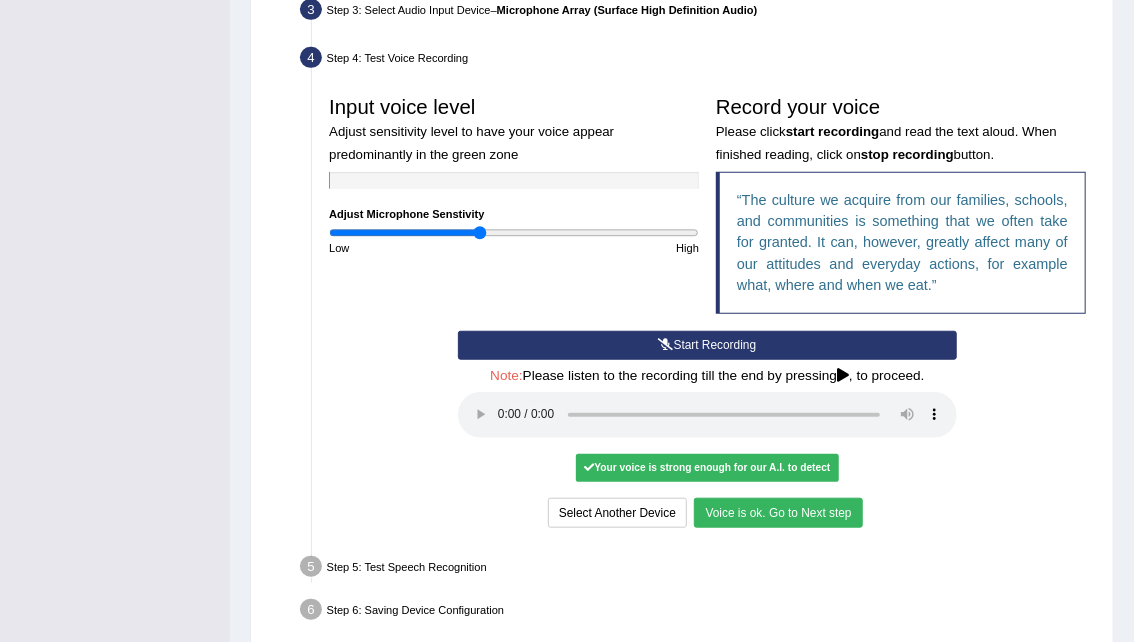 click on "Voice is ok. Go to Next step" at bounding box center [778, 512] 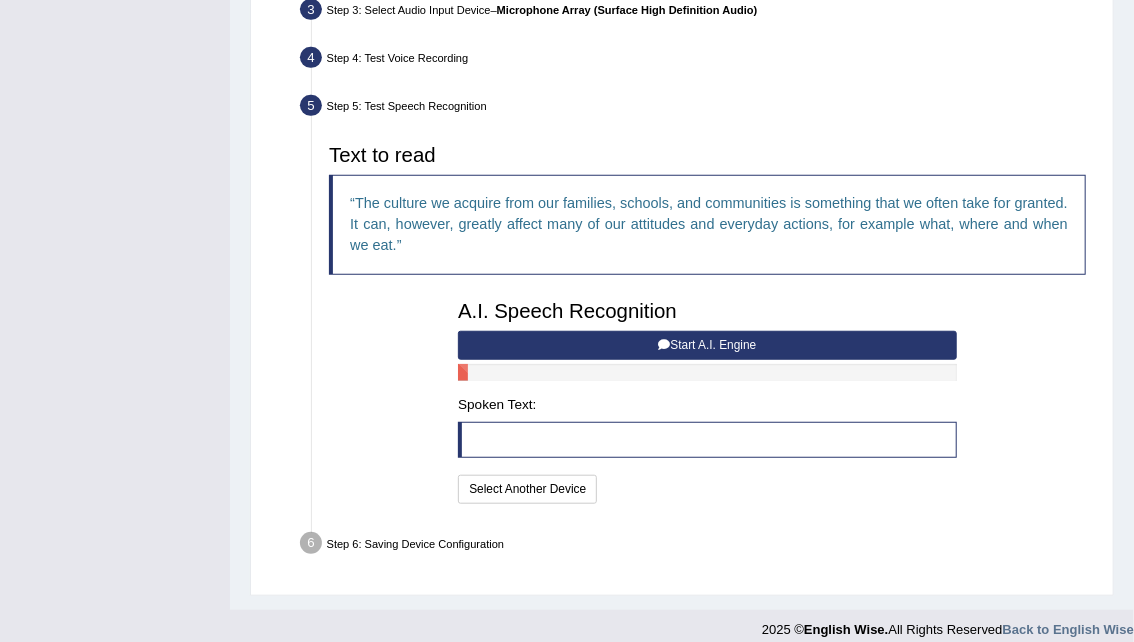 scroll, scrollTop: 512, scrollLeft: 0, axis: vertical 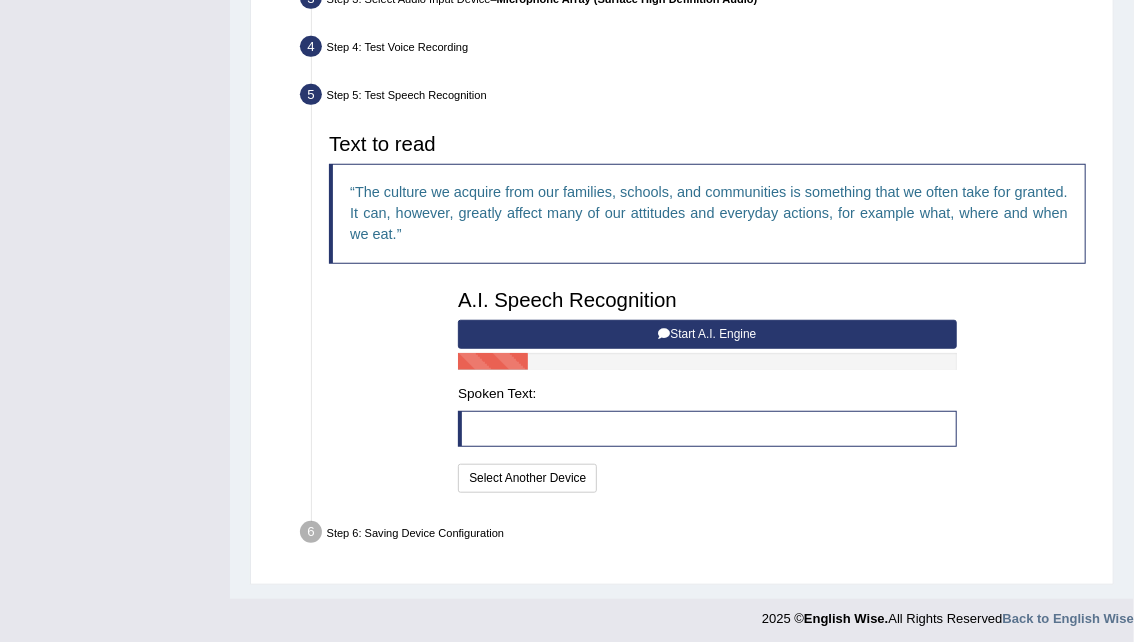 click on "Start A.I. Engine" at bounding box center [707, 334] 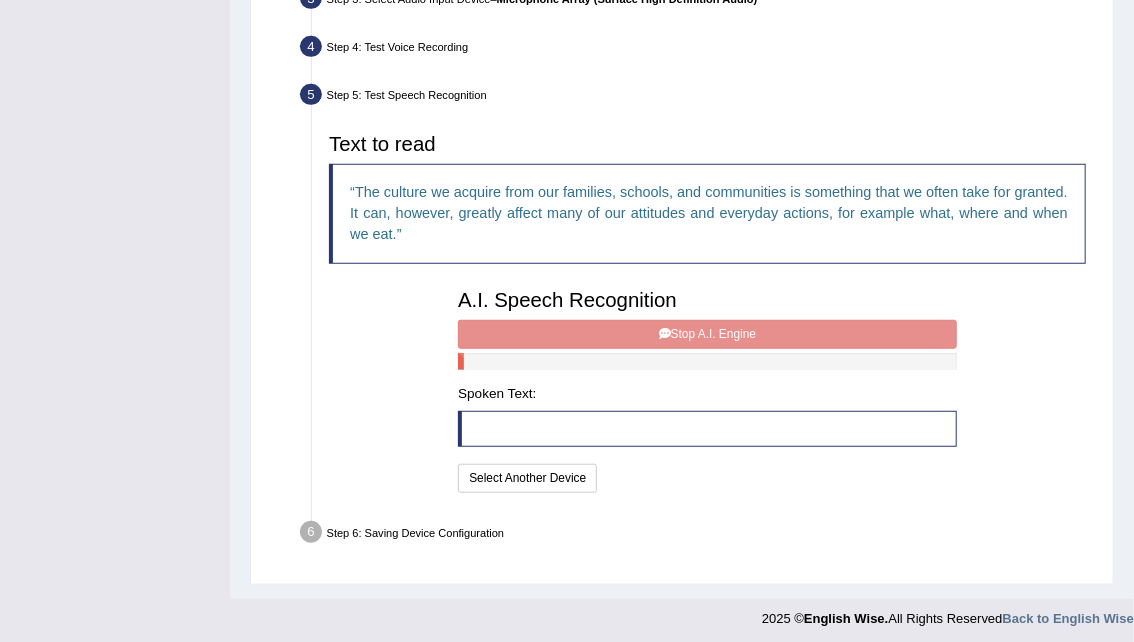 click on "A.I. Speech Recognition    Start A.I. Engine    Stop A.I. Engine     Note:  Please listen to the recording till the end by pressing  , to proceed.     Spoken Text:     I will practice without this feature   Select Another Device   Speech is ok. Go to Last step" at bounding box center (708, 389) 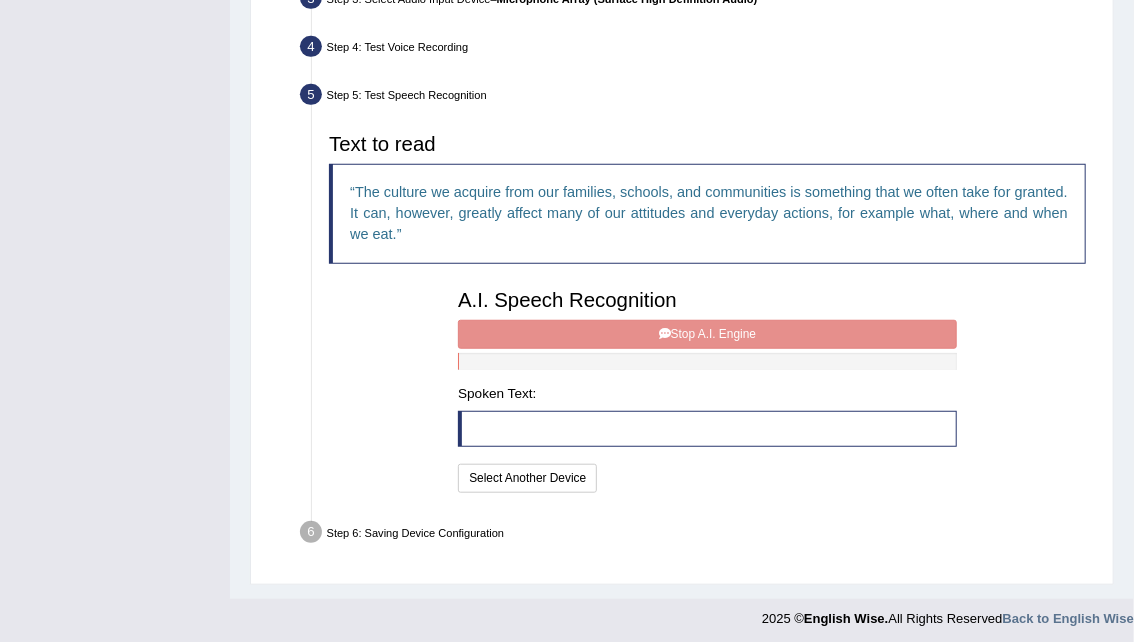 click on "A.I. Speech Recognition    Start A.I. Engine    Stop A.I. Engine     Note:  Please listen to the recording till the end by pressing  , to proceed.     Spoken Text:     I will practice without this feature   Select Another Device   Speech is ok. Go to Last step" at bounding box center (708, 389) 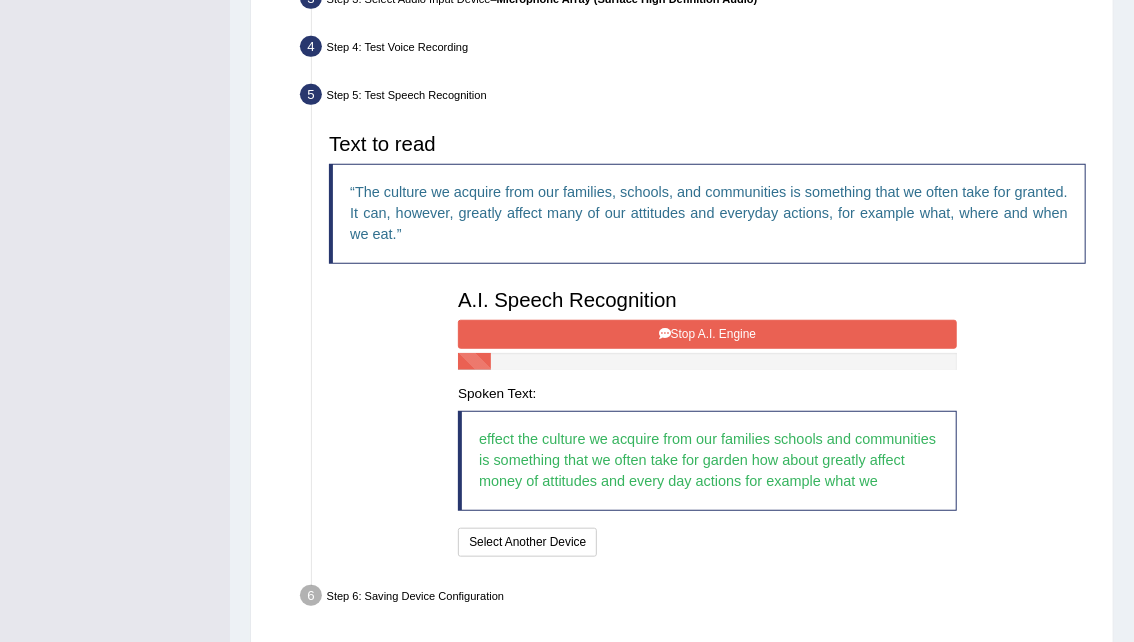 click on "Stop A.I. Engine" at bounding box center [707, 334] 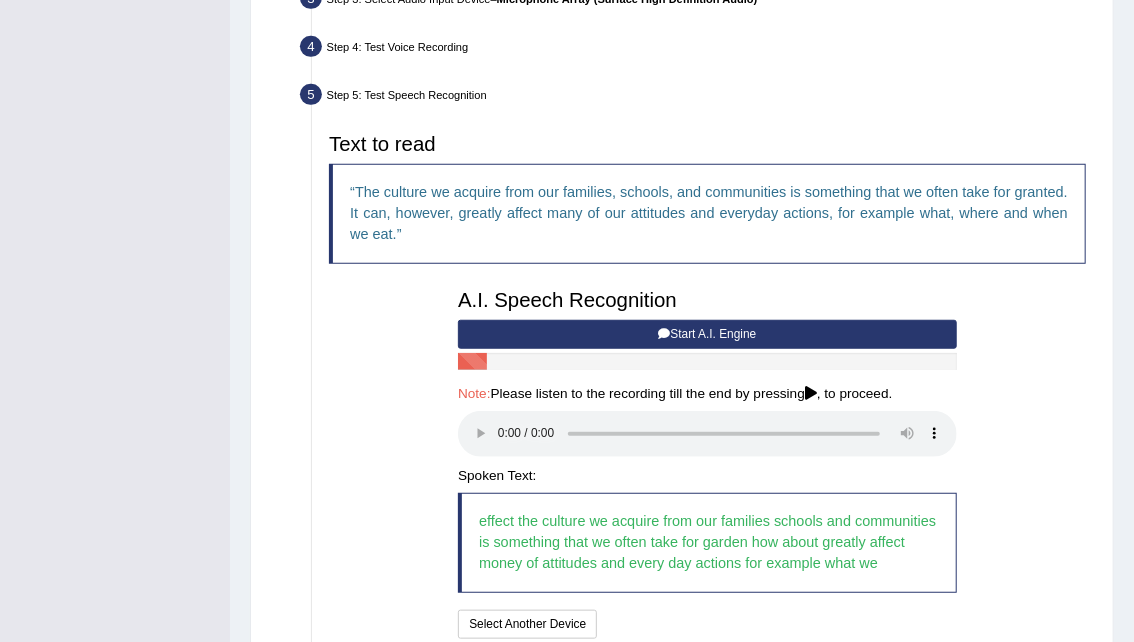 scroll, scrollTop: 658, scrollLeft: 0, axis: vertical 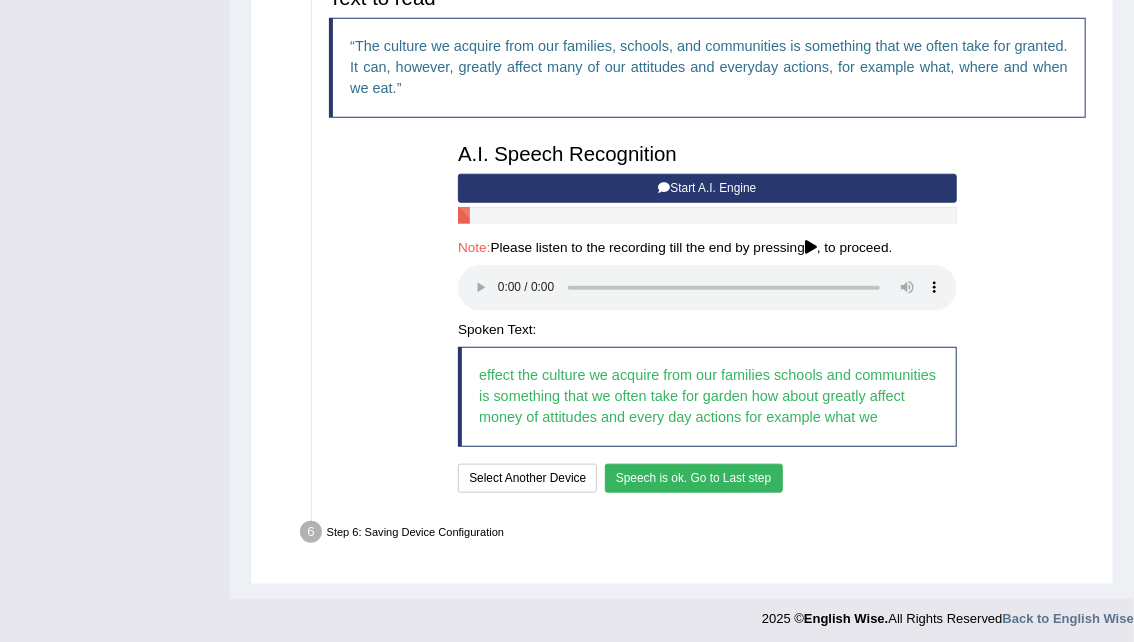 drag, startPoint x: 651, startPoint y: 493, endPoint x: 676, endPoint y: 462, distance: 39.824615 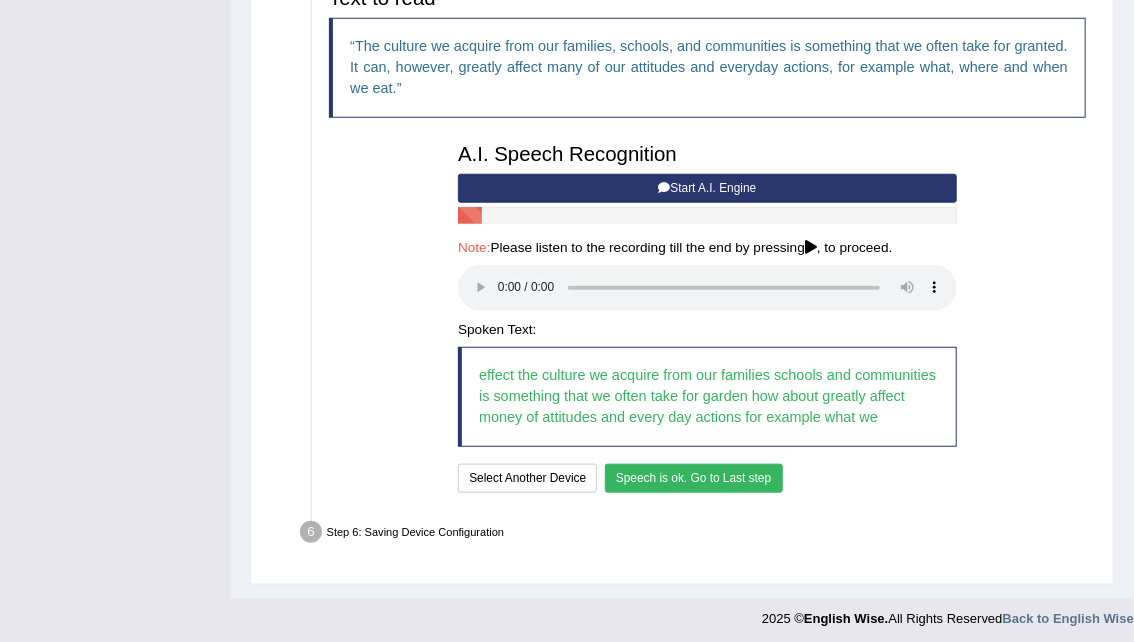 click on "Speech is ok. Go to Last step" at bounding box center (694, 478) 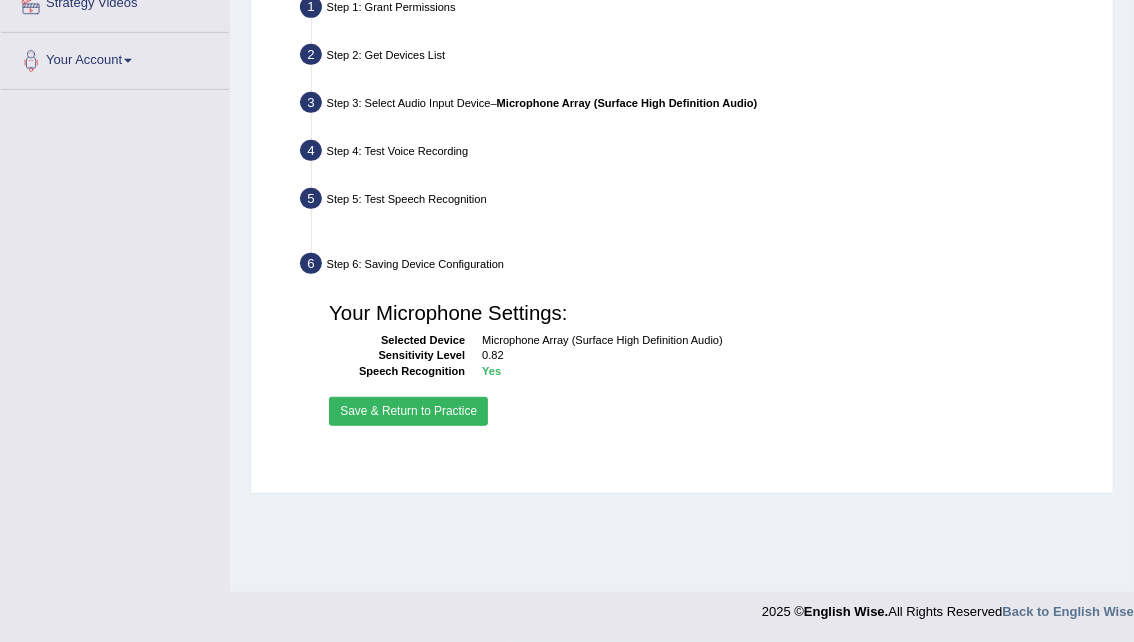 scroll, scrollTop: 407, scrollLeft: 0, axis: vertical 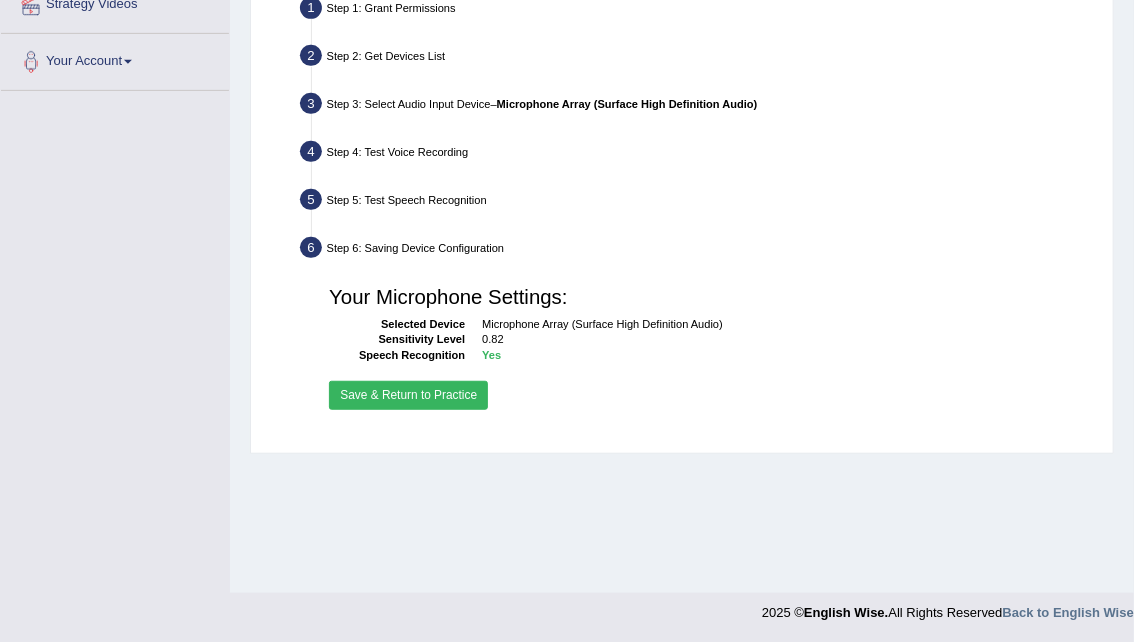click on "Save & Return to Practice" at bounding box center [408, 395] 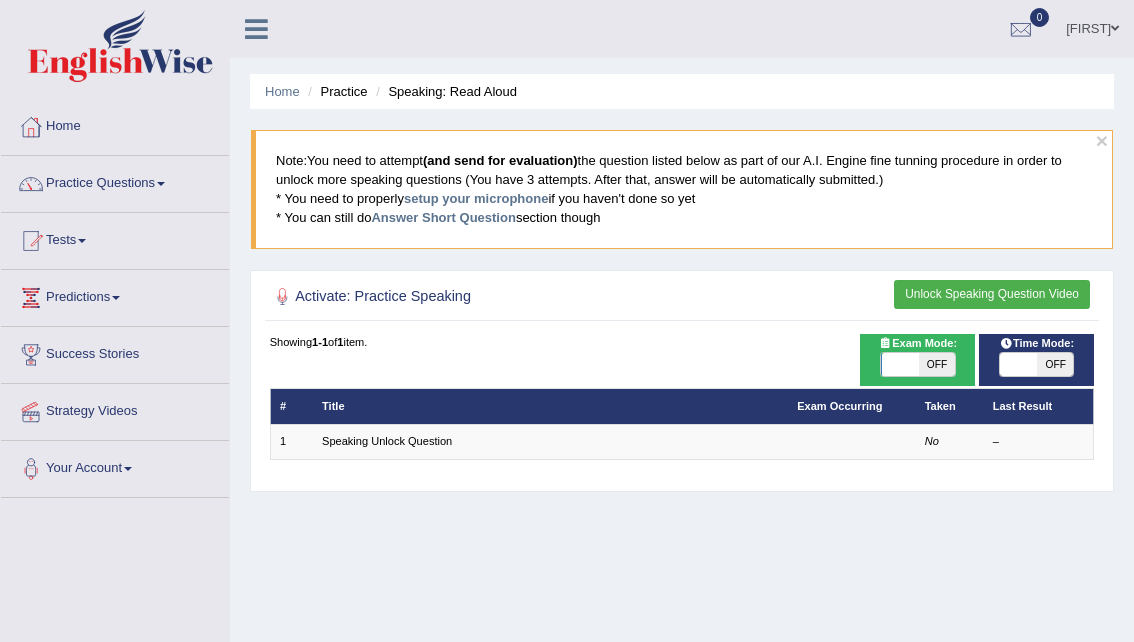 scroll, scrollTop: 0, scrollLeft: 0, axis: both 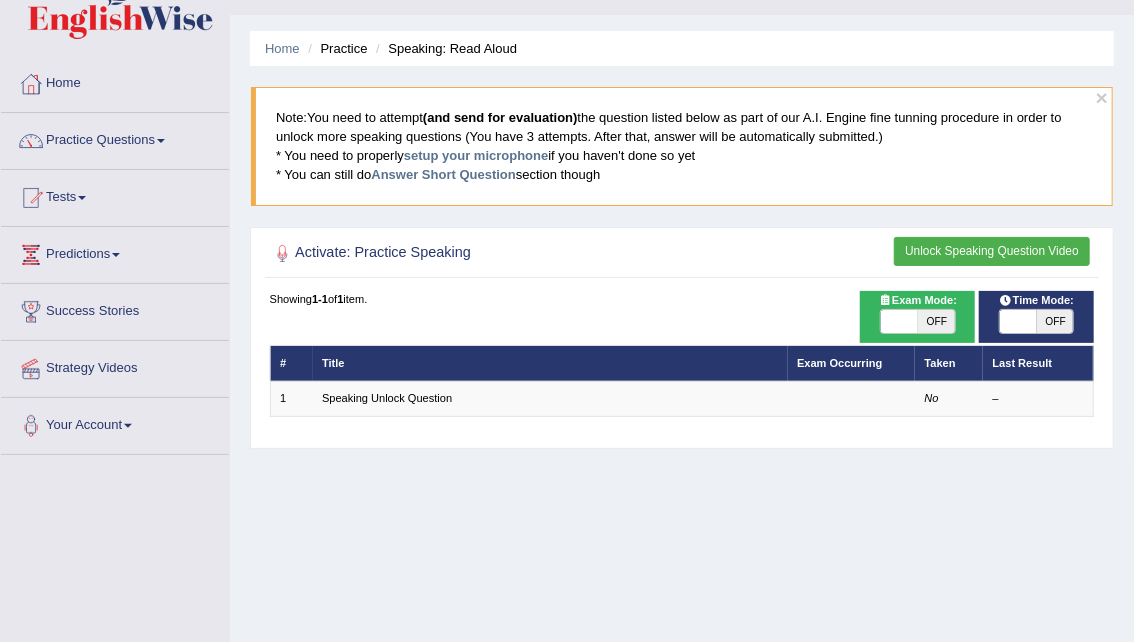 click on "Unlock Speaking Question Video" at bounding box center [992, 251] 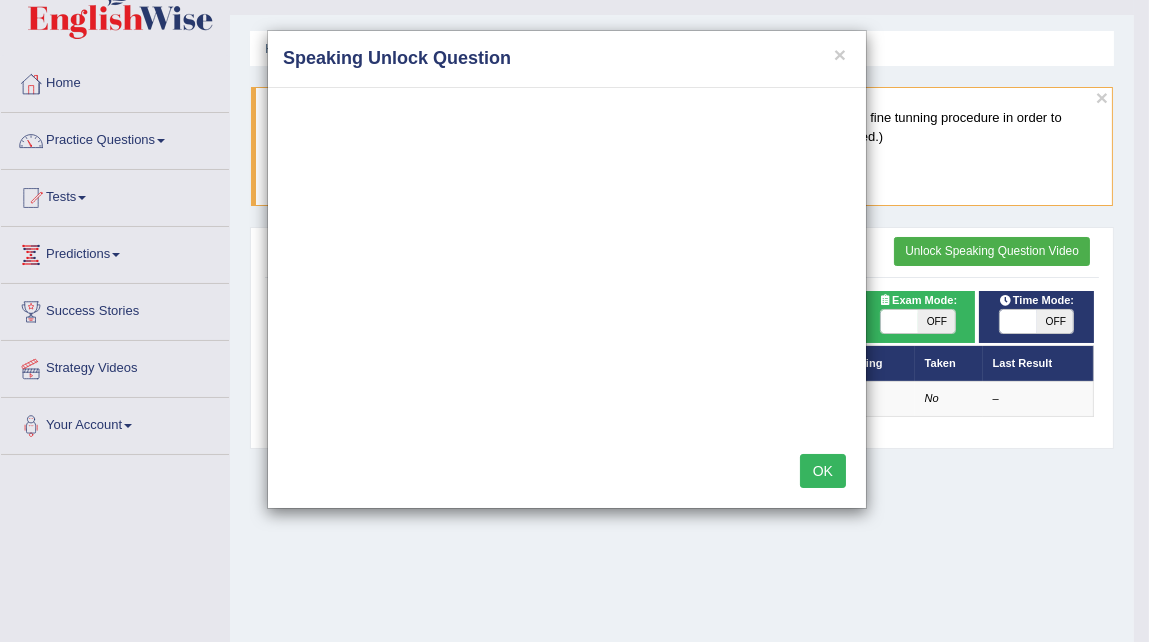 click on "OK" at bounding box center (823, 471) 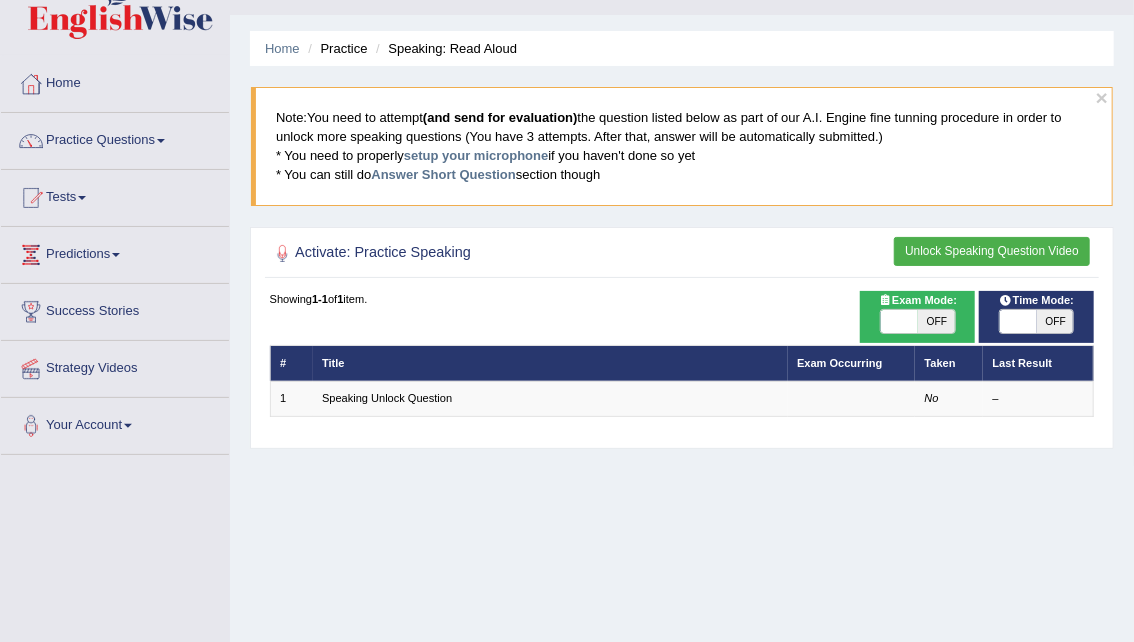 click on "OFF" at bounding box center (936, 322) 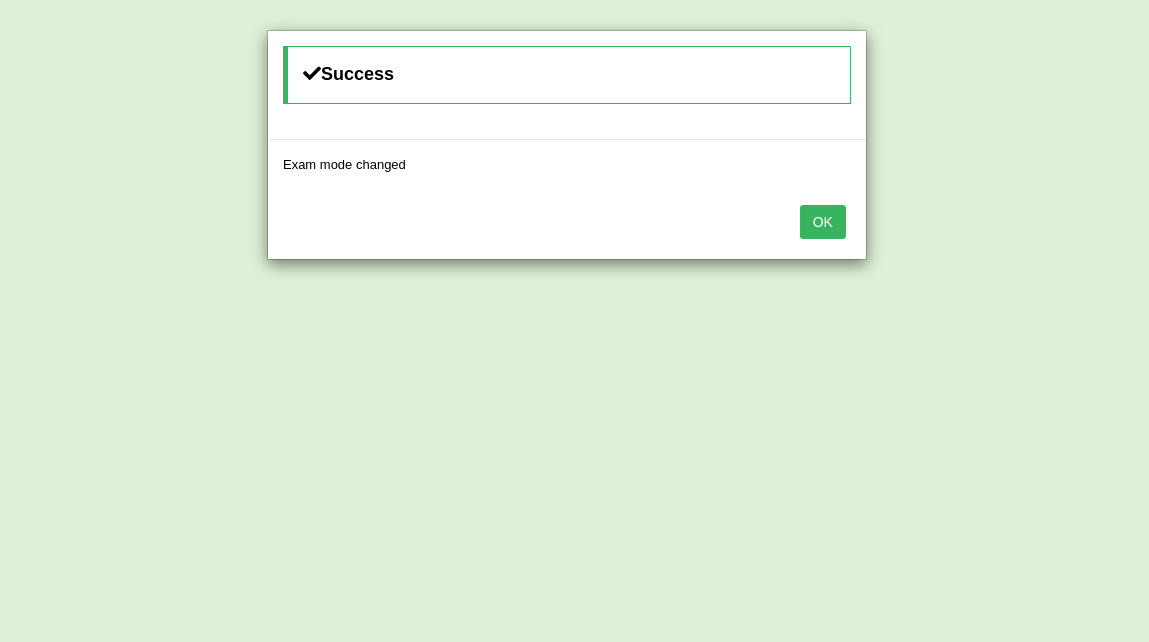 click on "OK" at bounding box center (823, 222) 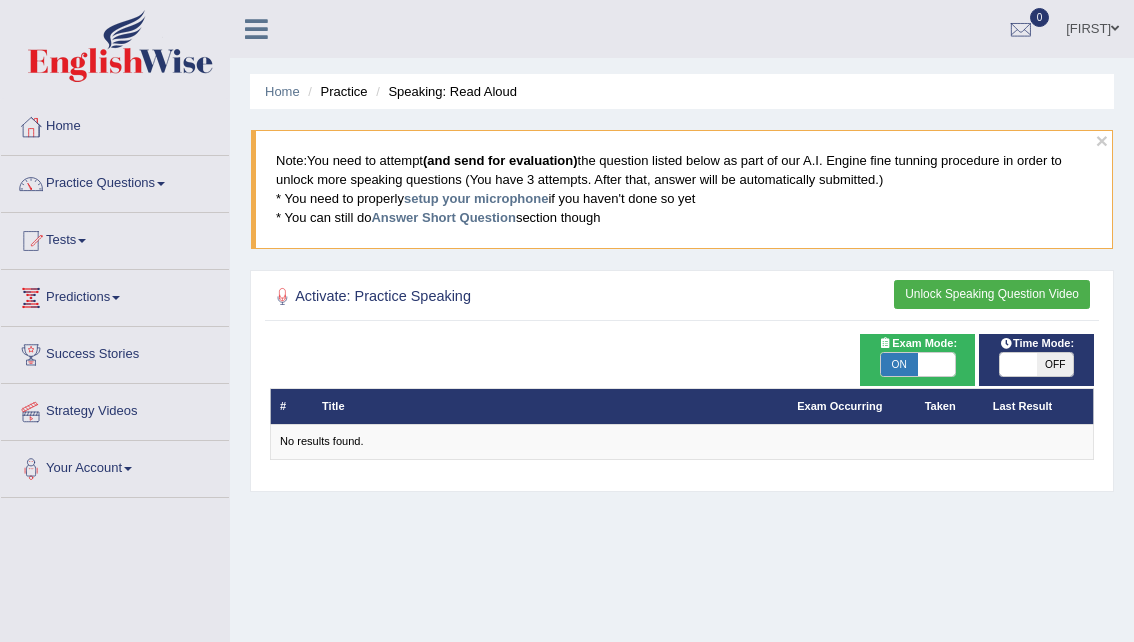 scroll, scrollTop: 43, scrollLeft: 0, axis: vertical 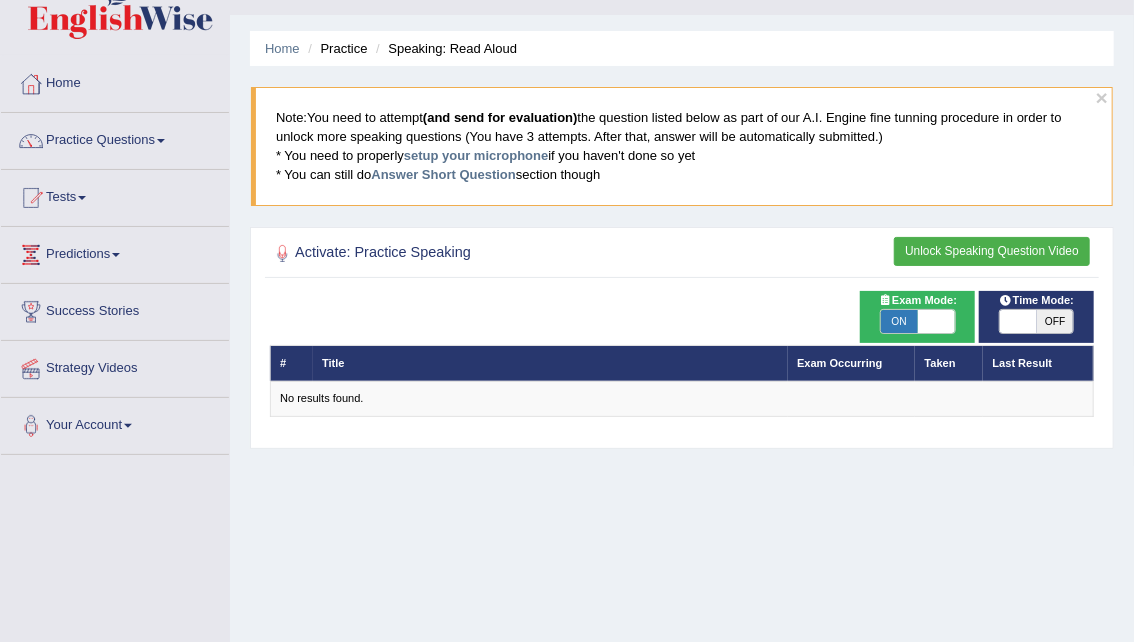 click on "OFF" at bounding box center (1055, 322) 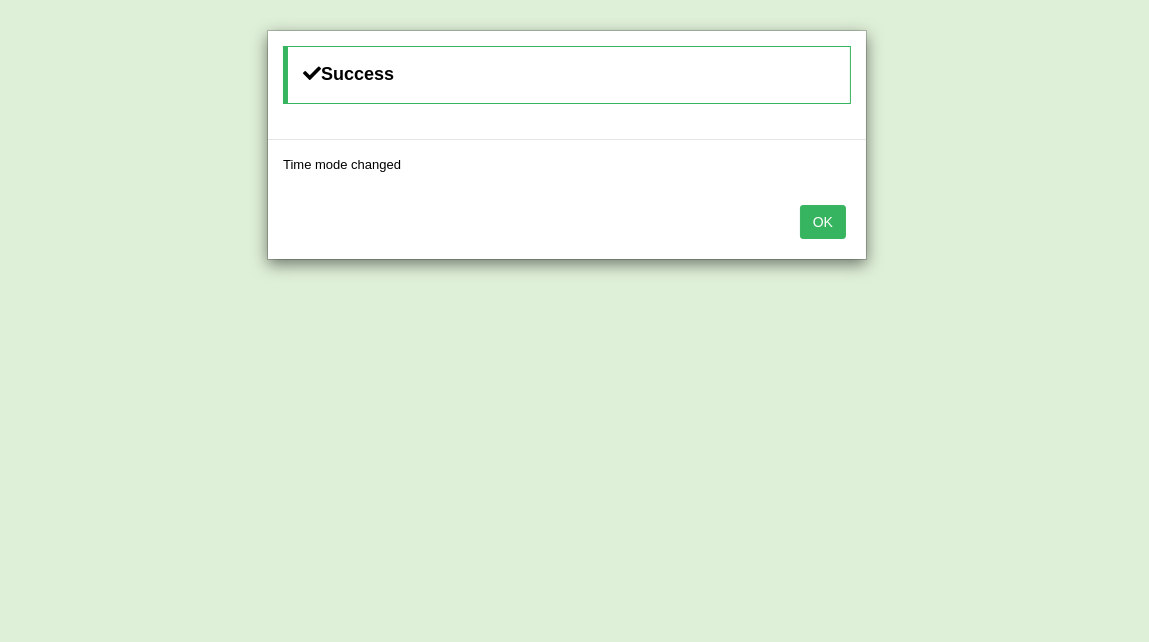 click on "OK" at bounding box center [823, 222] 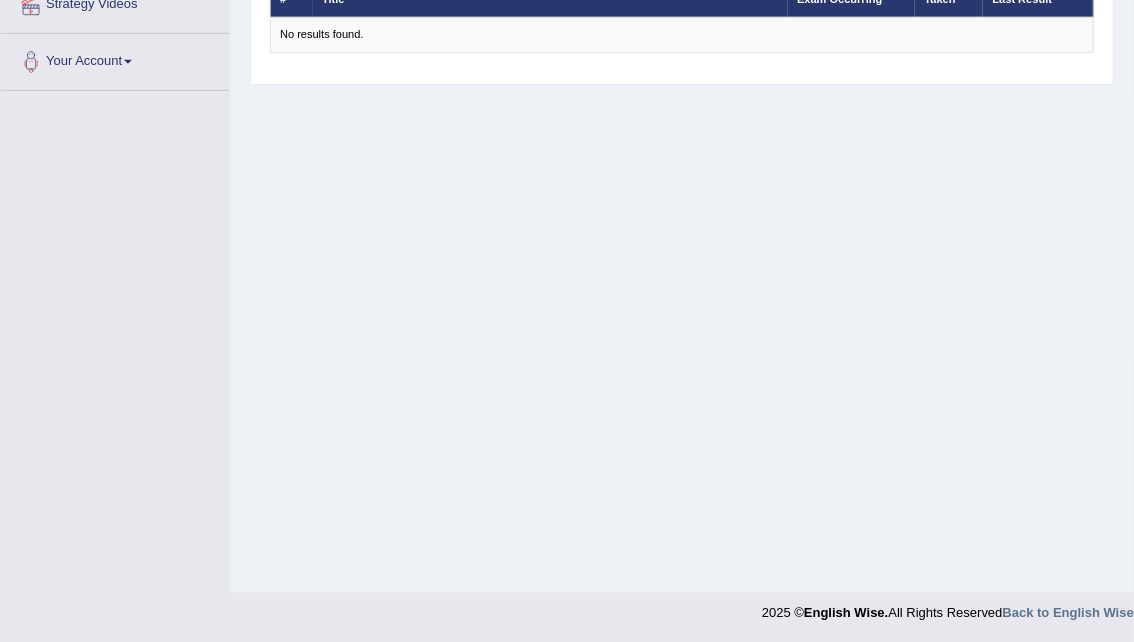 scroll, scrollTop: 0, scrollLeft: 0, axis: both 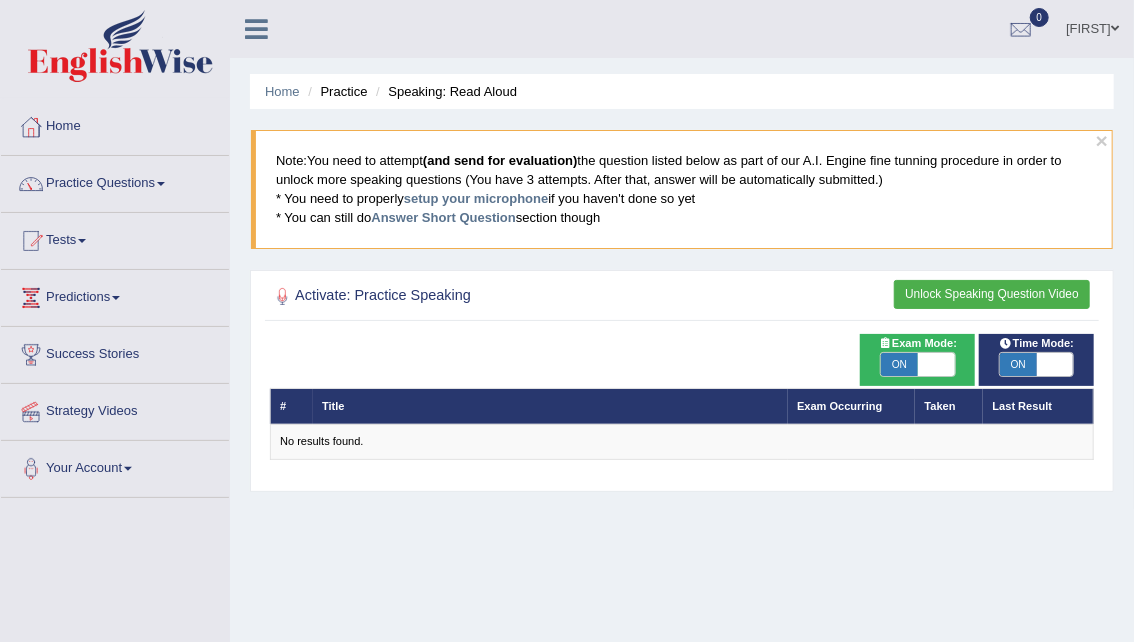 click on "Unlock Speaking Question Video" at bounding box center (992, 294) 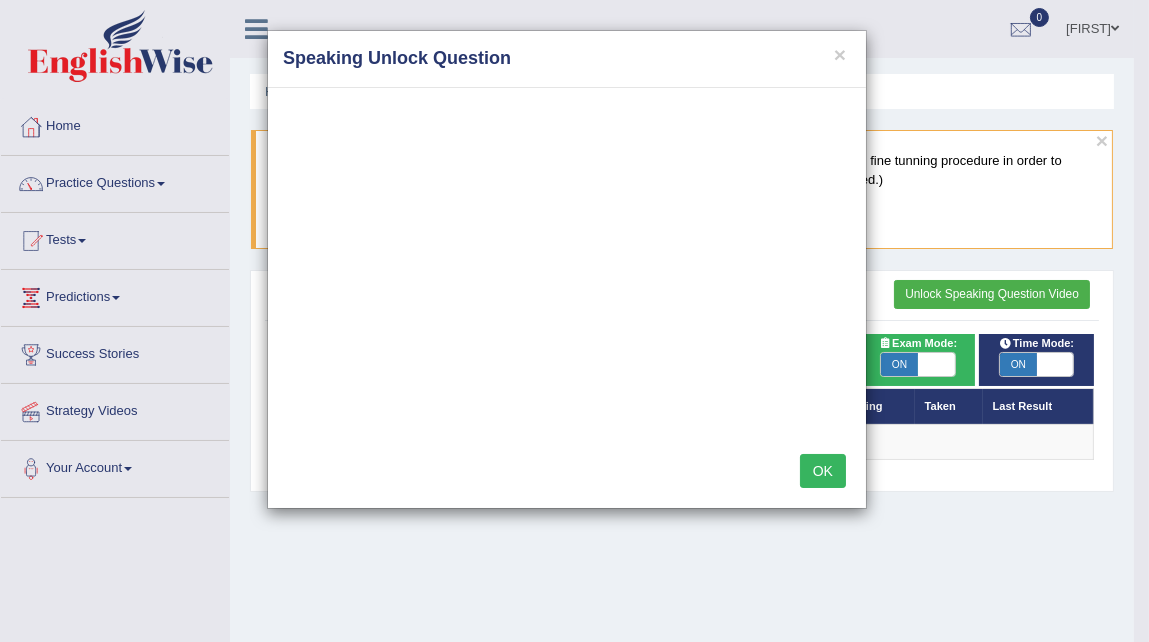 click on "OK" at bounding box center (823, 471) 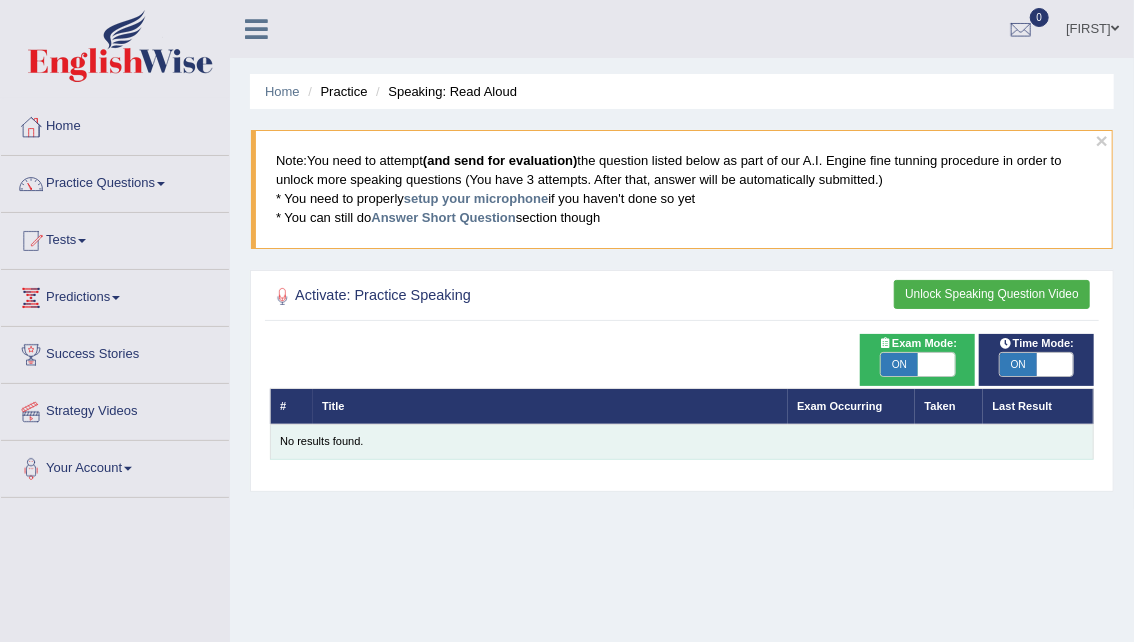 drag, startPoint x: 370, startPoint y: 441, endPoint x: 856, endPoint y: 447, distance: 486.03705 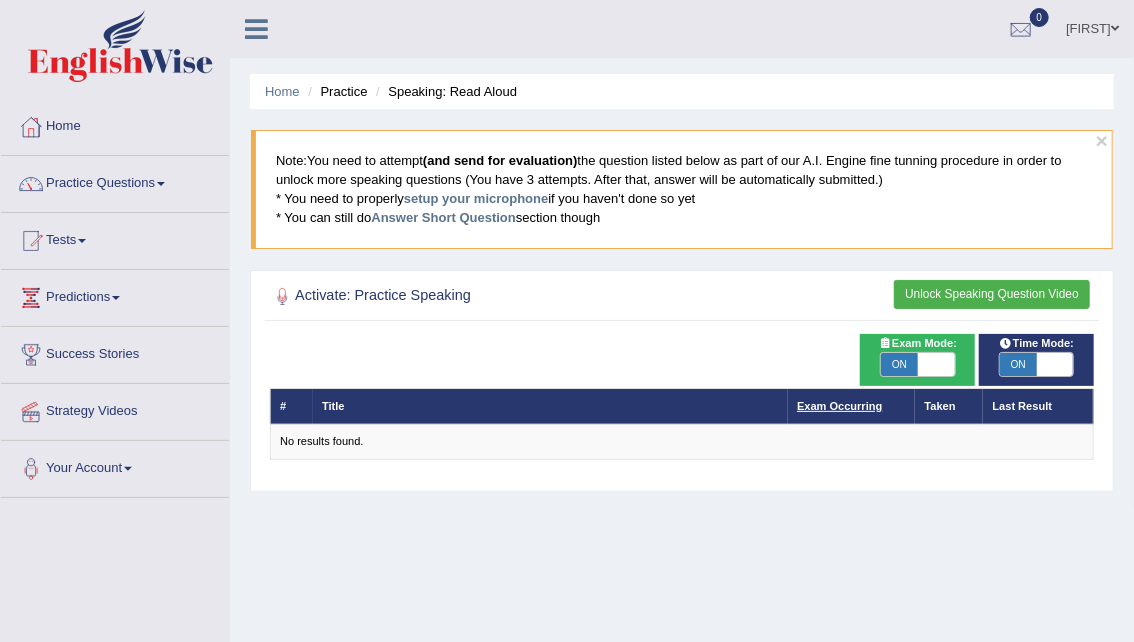 click on "Exam Occurring" at bounding box center (839, 406) 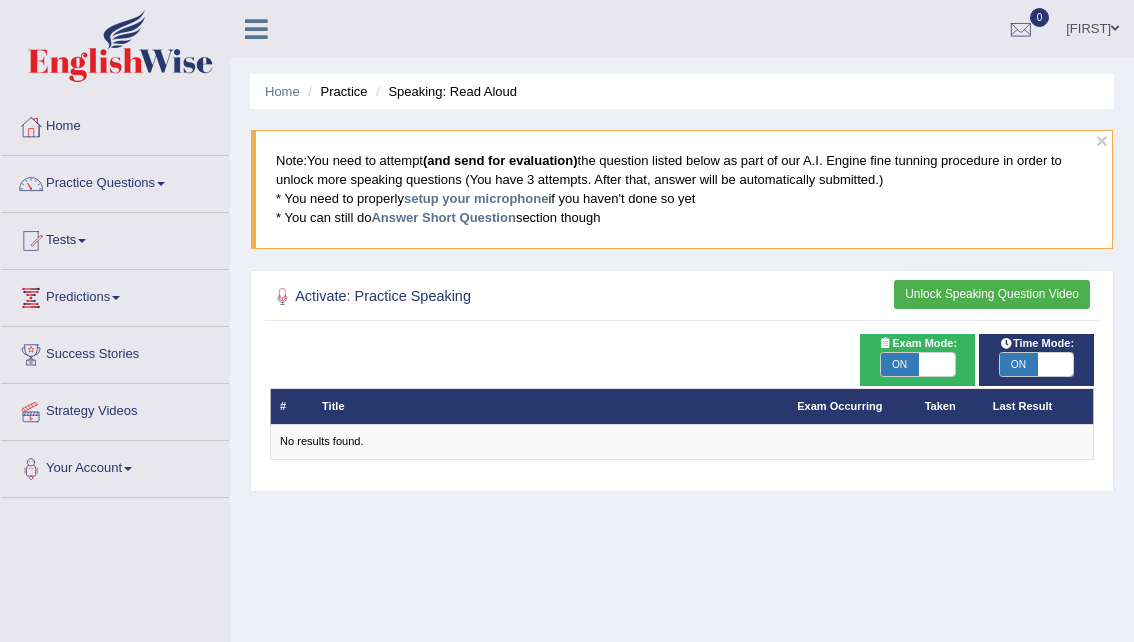 scroll, scrollTop: 0, scrollLeft: 0, axis: both 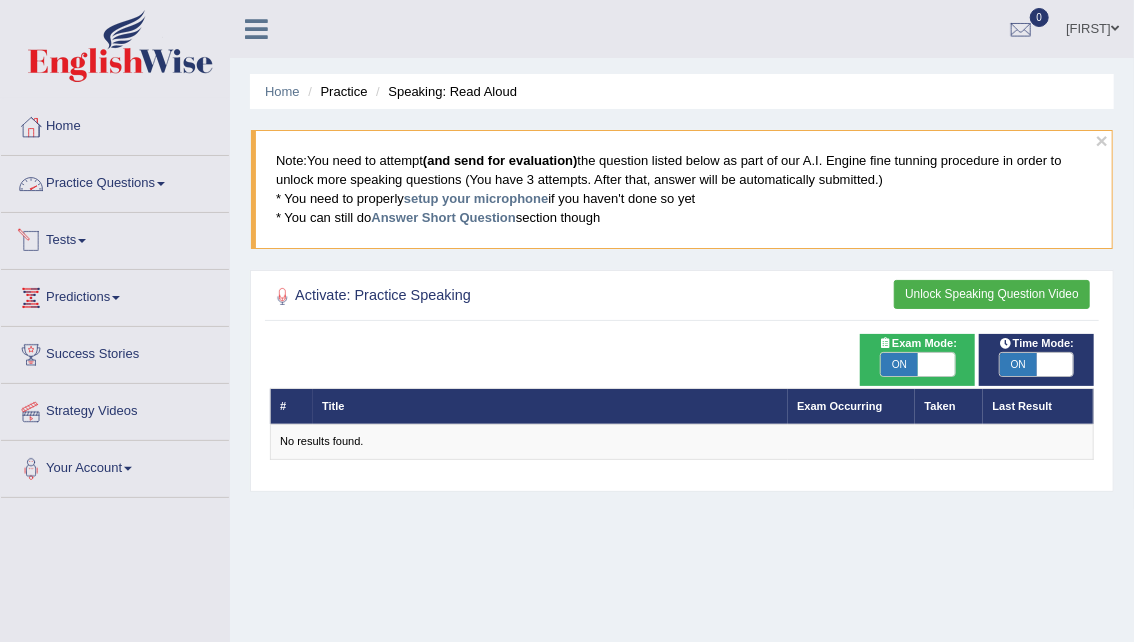 click on "Practice Questions" at bounding box center (115, 181) 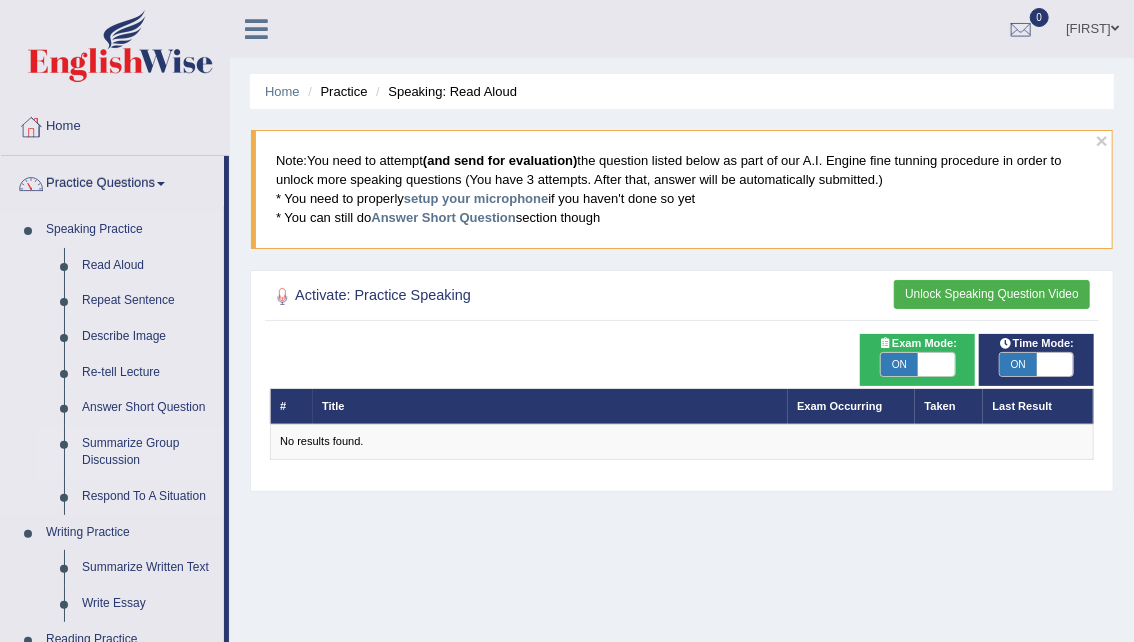 click on "Summarize Group Discussion" at bounding box center [148, 452] 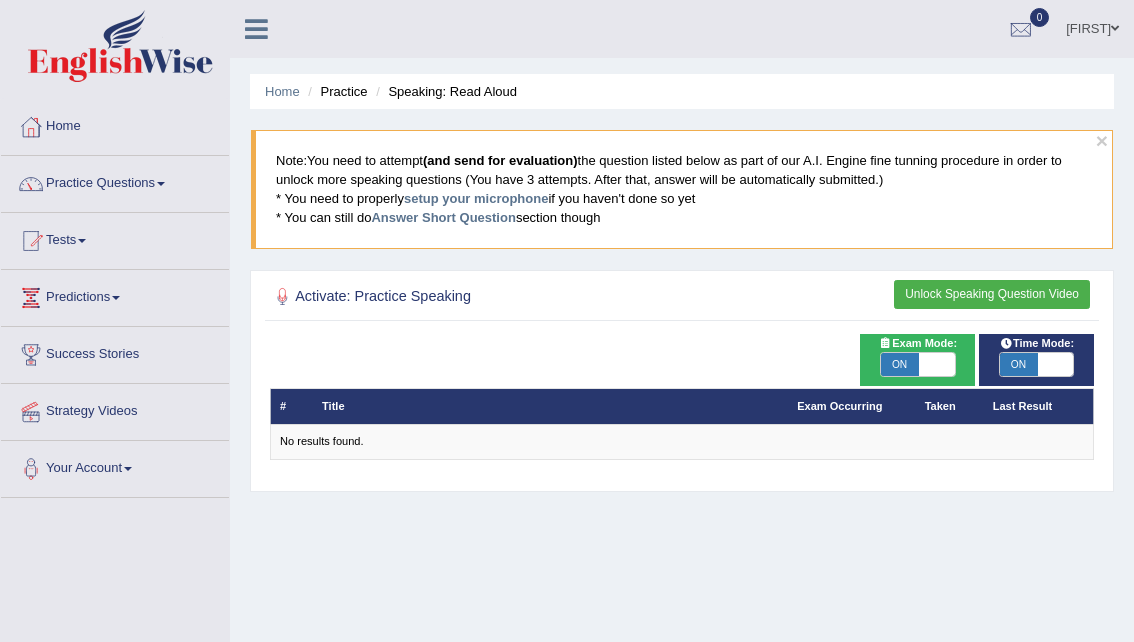 scroll, scrollTop: 0, scrollLeft: 0, axis: both 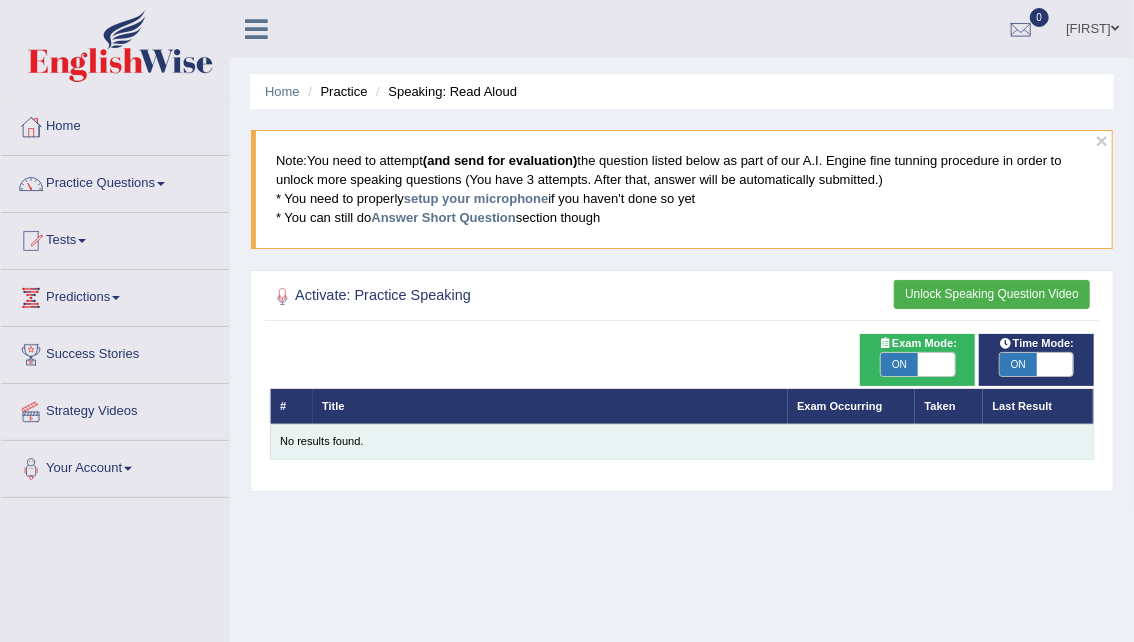 click on "No results found." at bounding box center [682, 442] 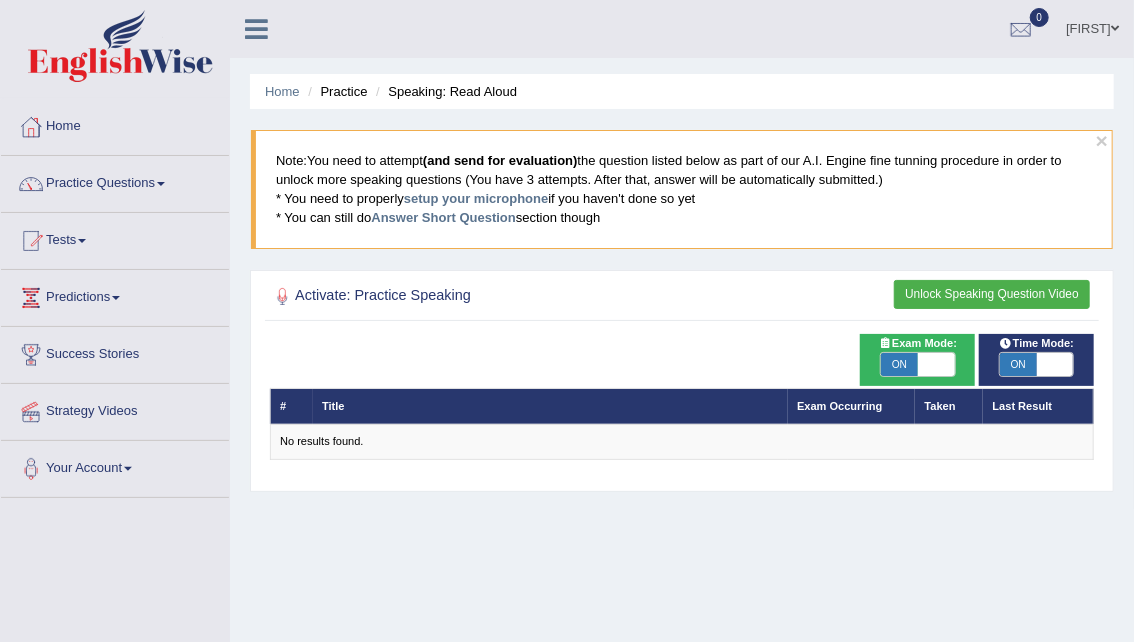 click on "Unlock Speaking Question Video" at bounding box center (992, 294) 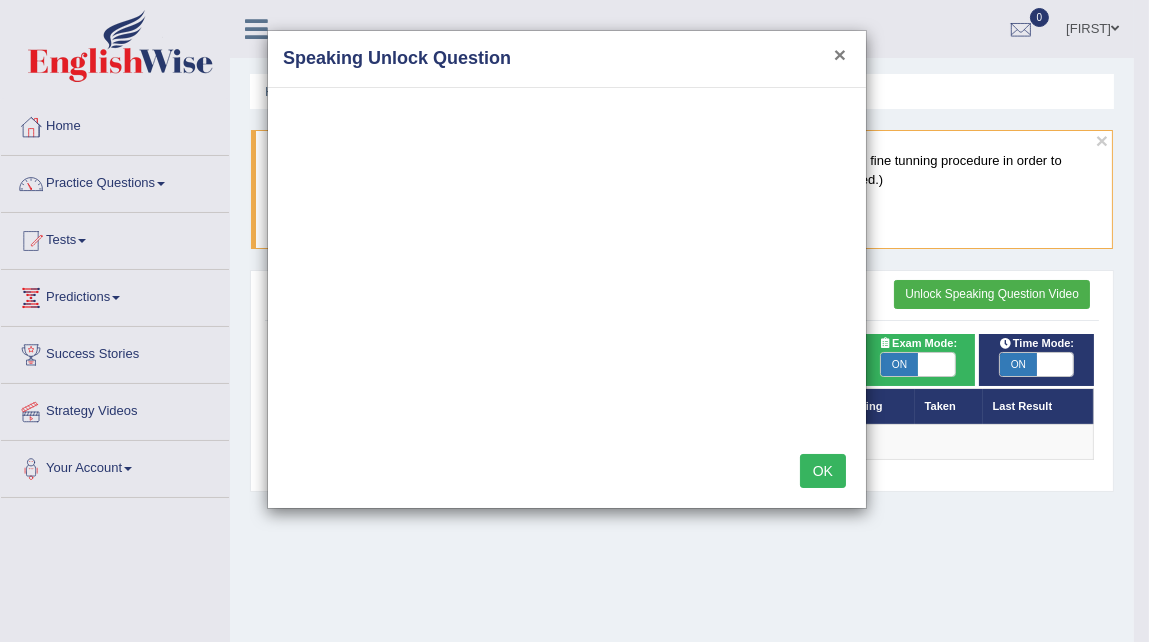 click on "×" at bounding box center (840, 54) 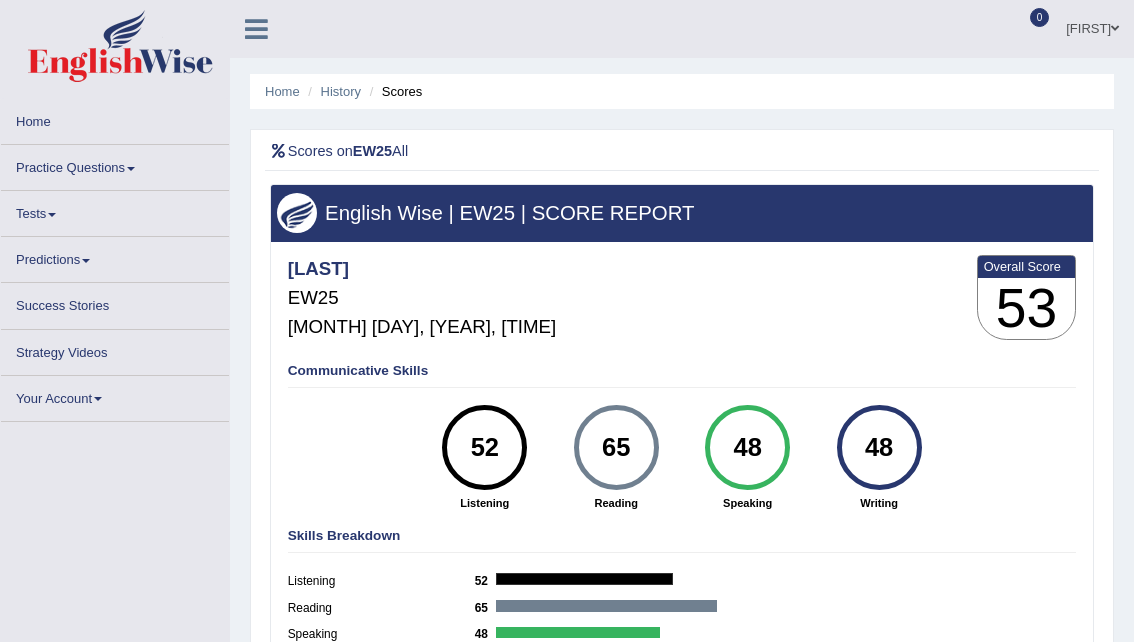 scroll, scrollTop: 0, scrollLeft: 0, axis: both 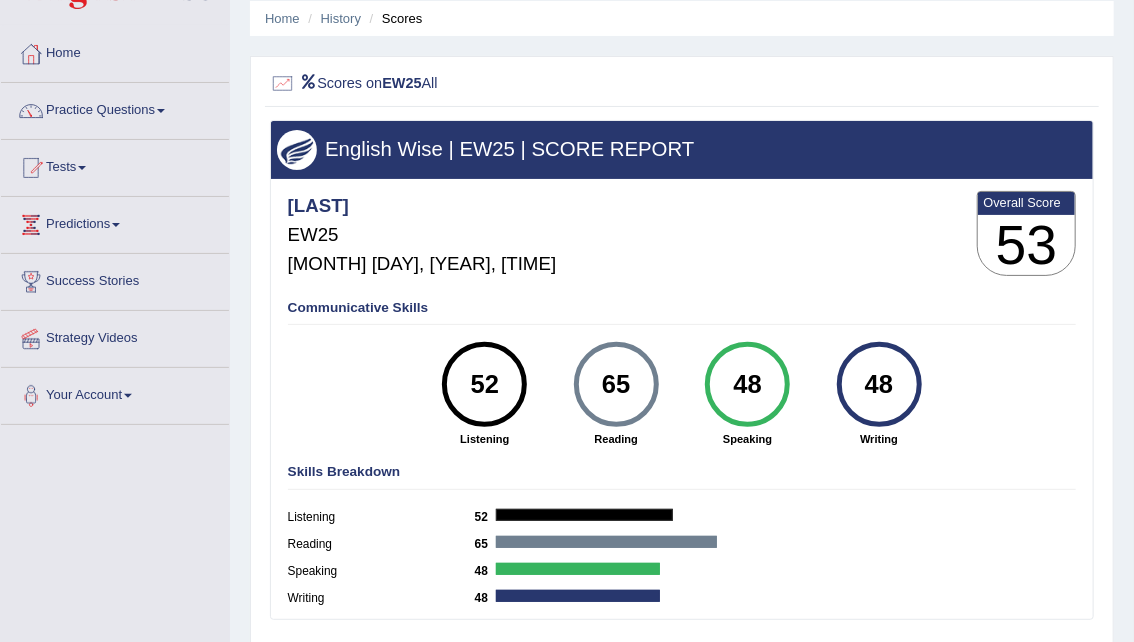 drag, startPoint x: 1147, startPoint y: 50, endPoint x: 1141, endPoint y: 92, distance: 42.426407 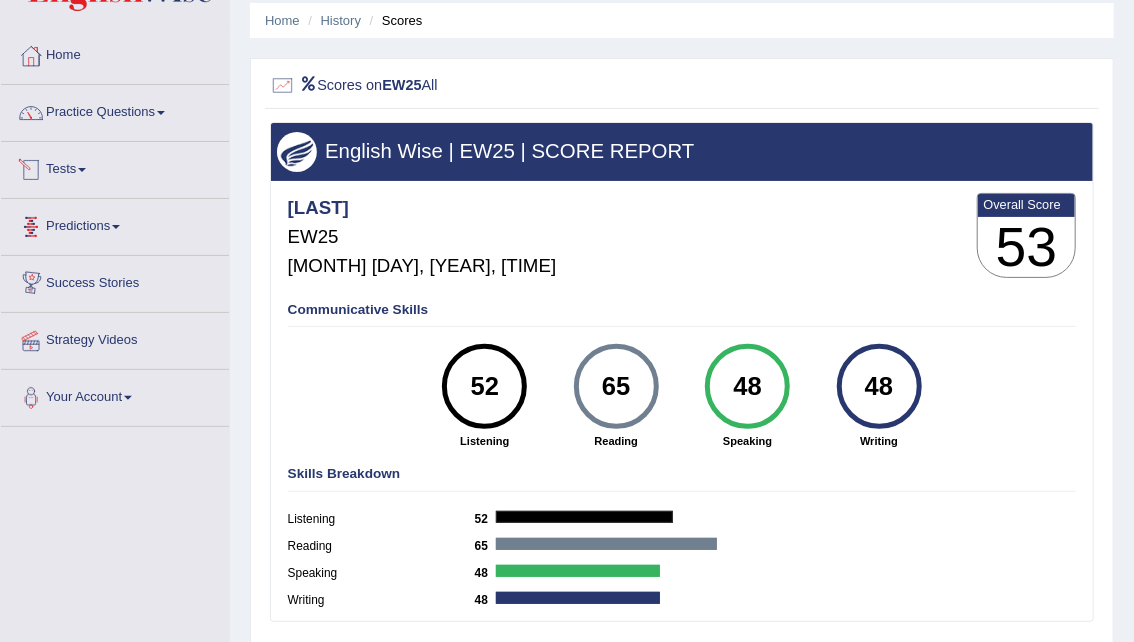 click on "Tests" at bounding box center [115, 167] 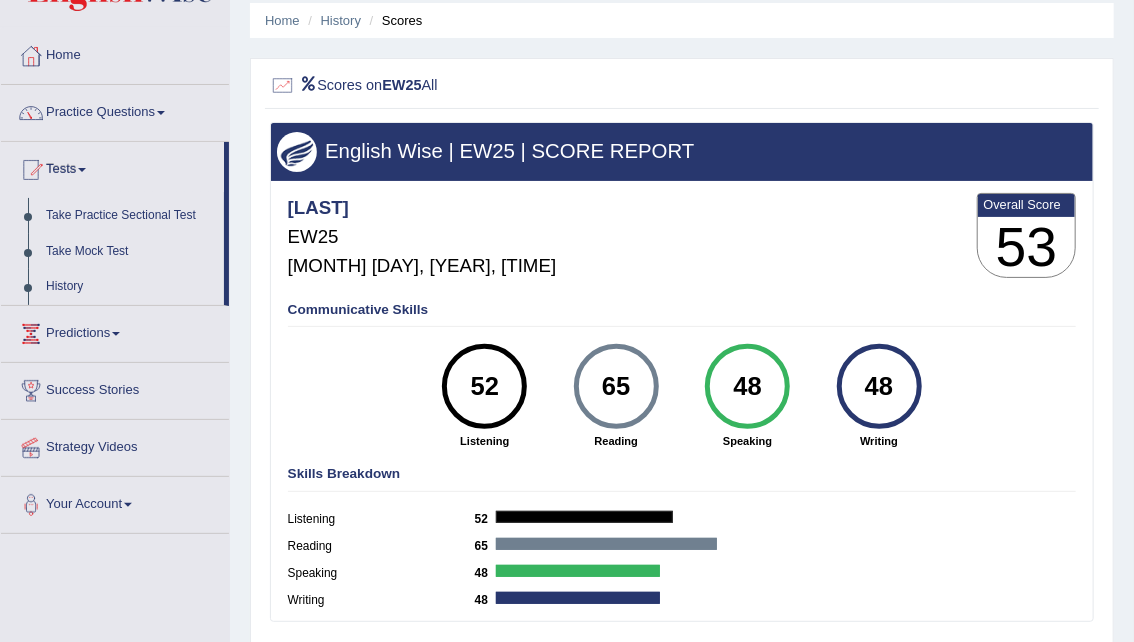 click on "Tests" at bounding box center (112, 167) 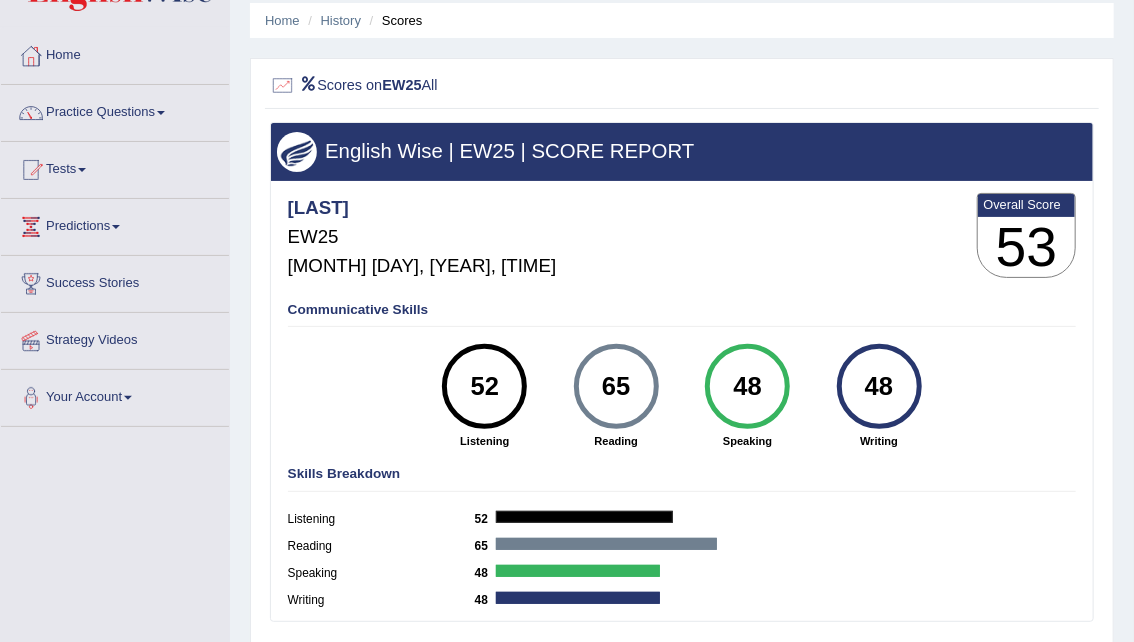 click on "Tests" at bounding box center [115, 167] 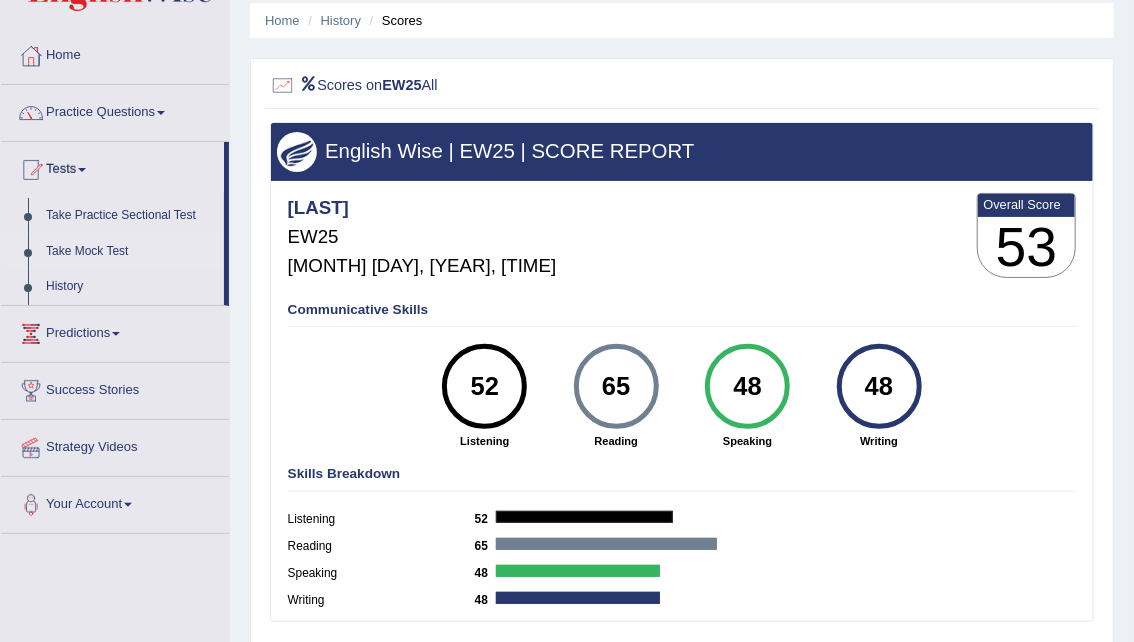 click on "Take Mock Test" at bounding box center (130, 252) 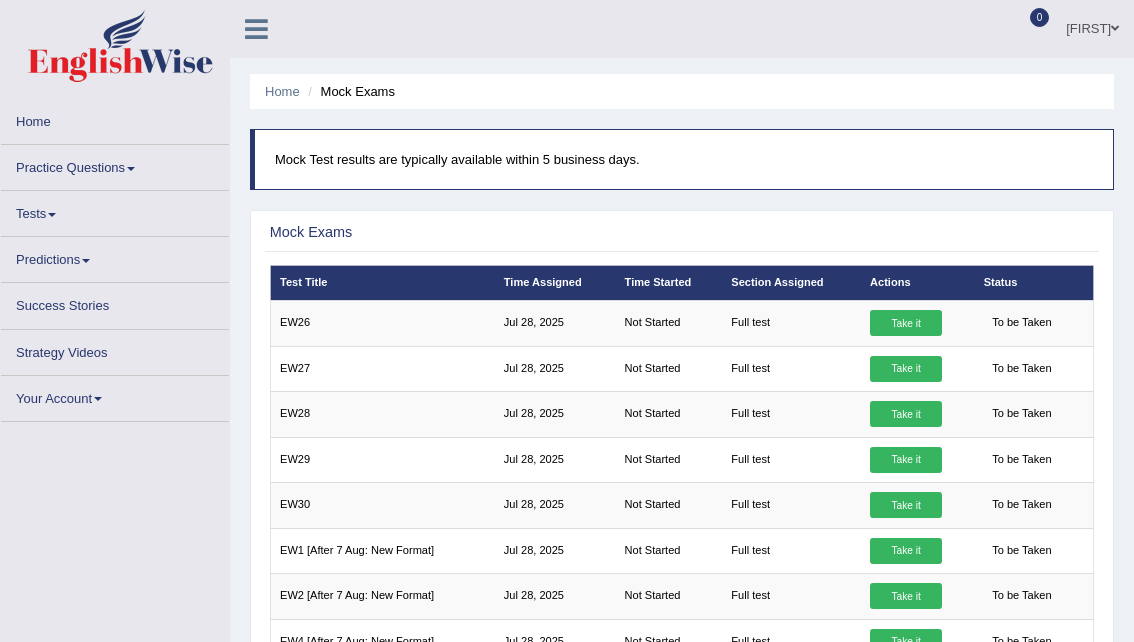 scroll, scrollTop: 0, scrollLeft: 0, axis: both 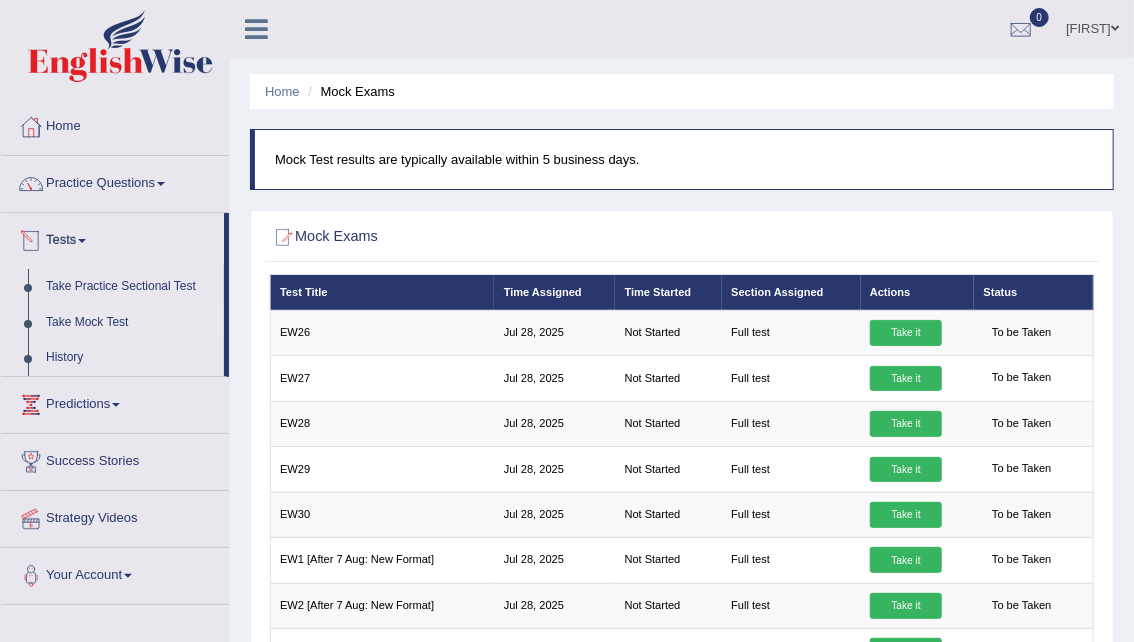 click on "Tests" at bounding box center [112, 238] 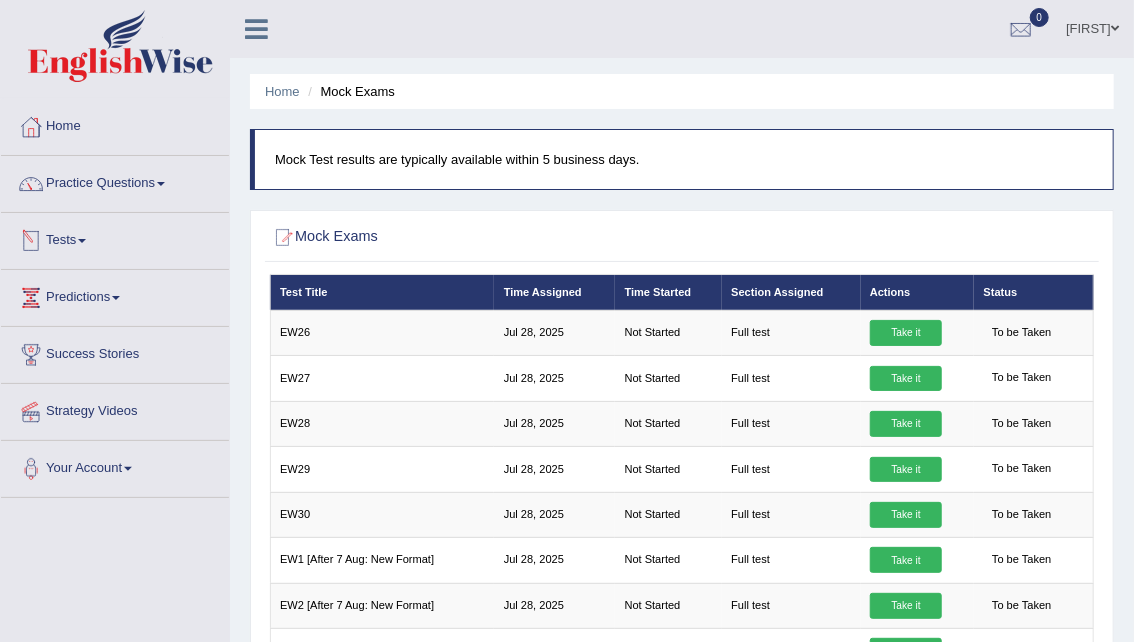 click on "Tests" at bounding box center (115, 238) 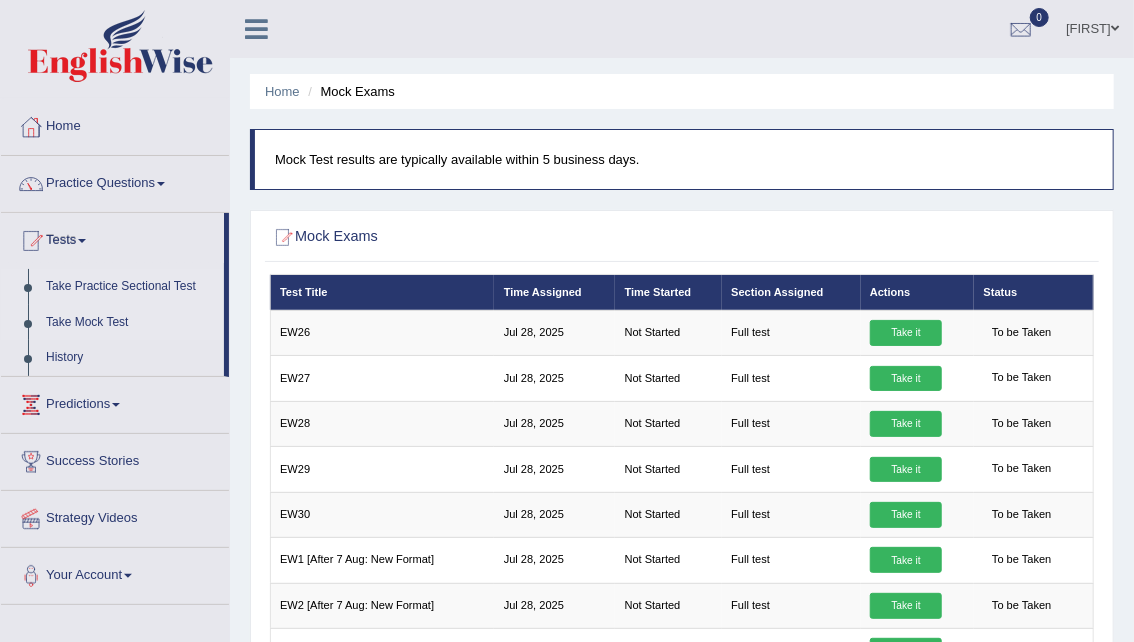 click on "Take Practice Sectional Test" at bounding box center [130, 287] 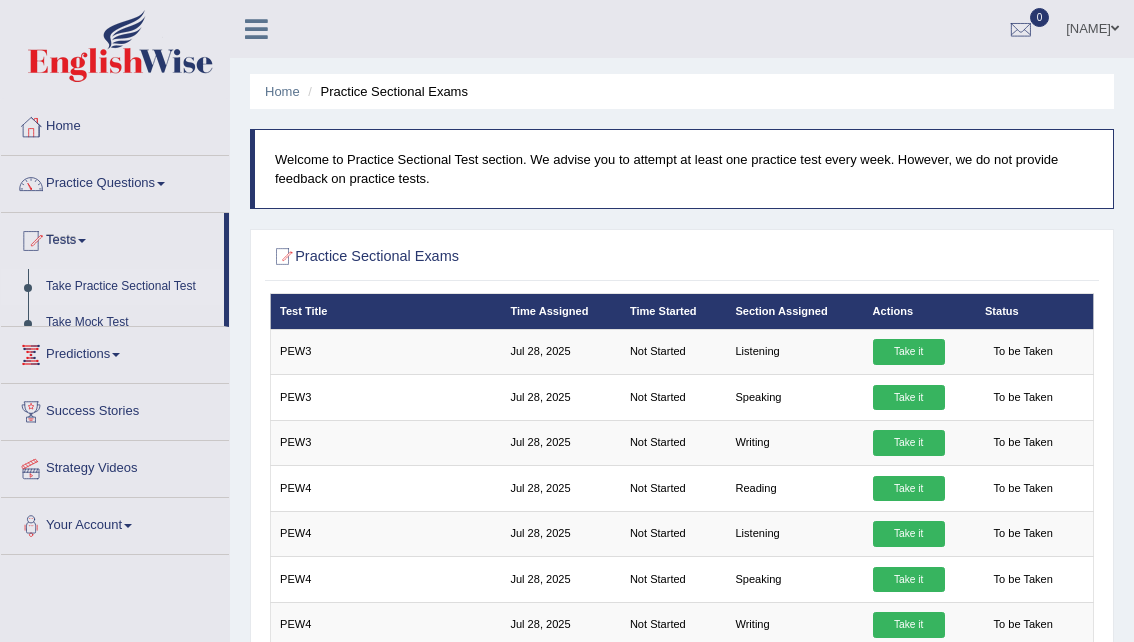 scroll, scrollTop: 0, scrollLeft: 0, axis: both 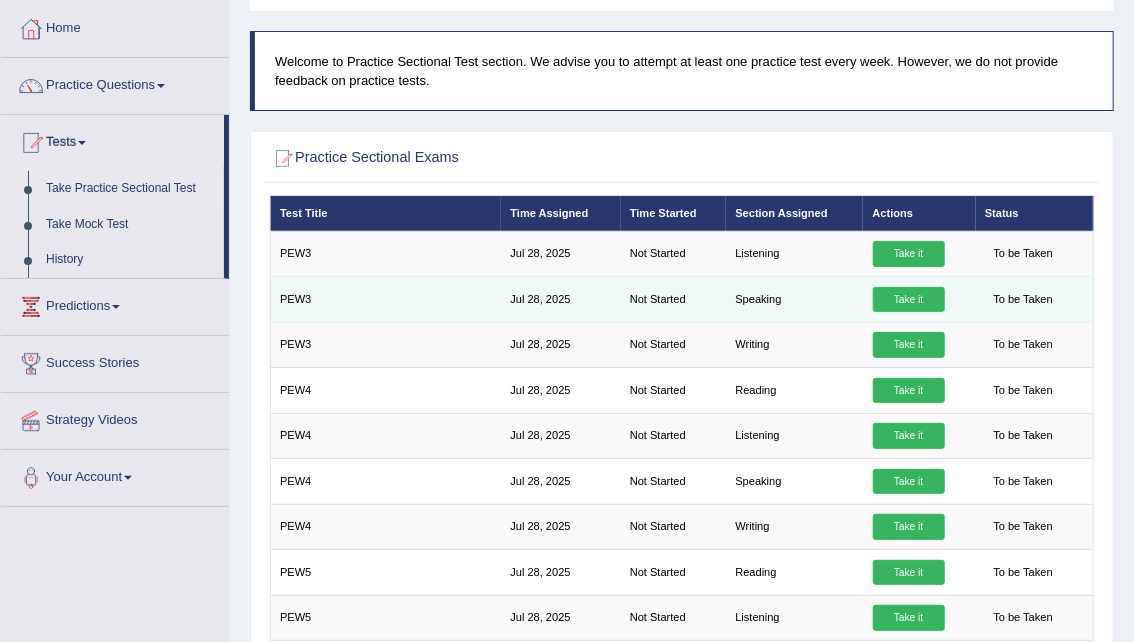 click on "Take it" at bounding box center (909, 300) 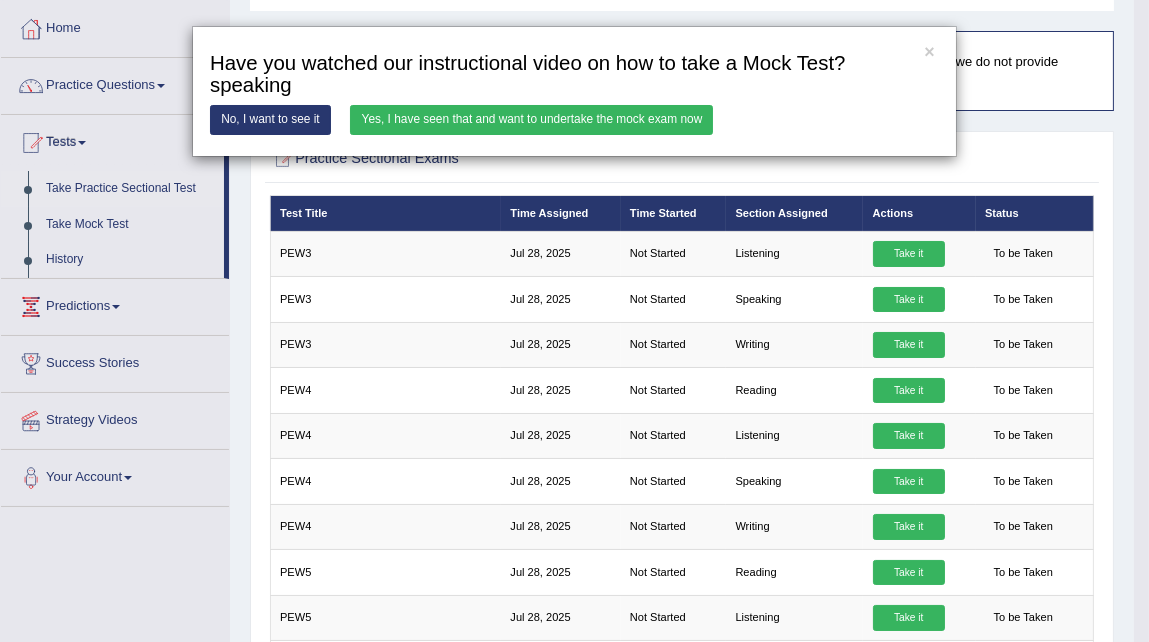 click on "Yes, I have seen that and want to undertake the mock exam now" at bounding box center (531, 119) 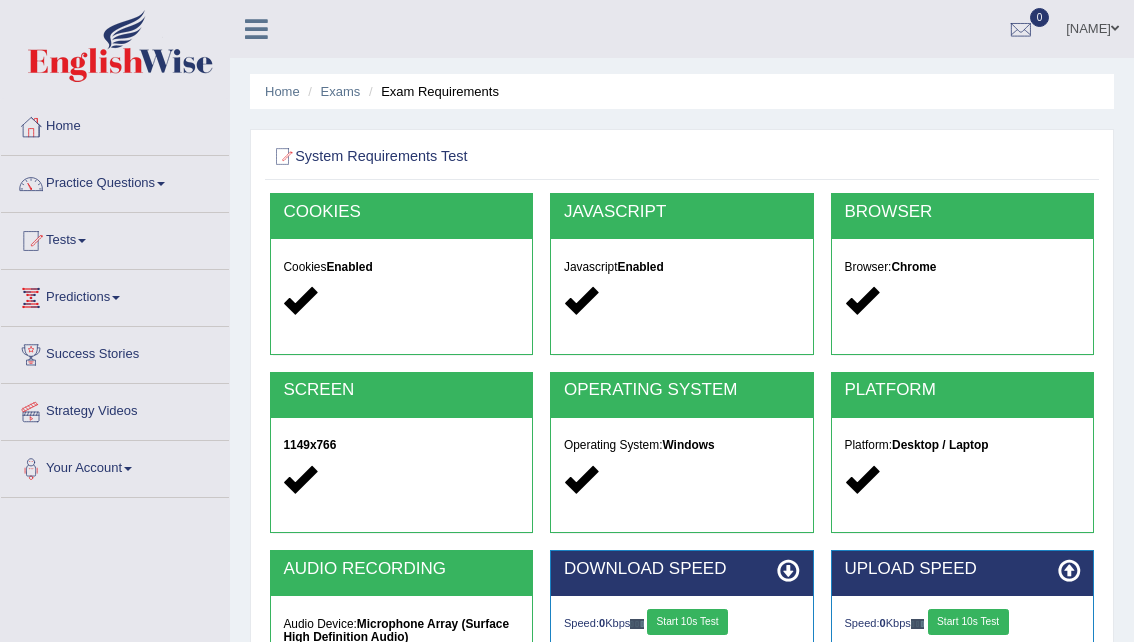 scroll, scrollTop: 0, scrollLeft: 0, axis: both 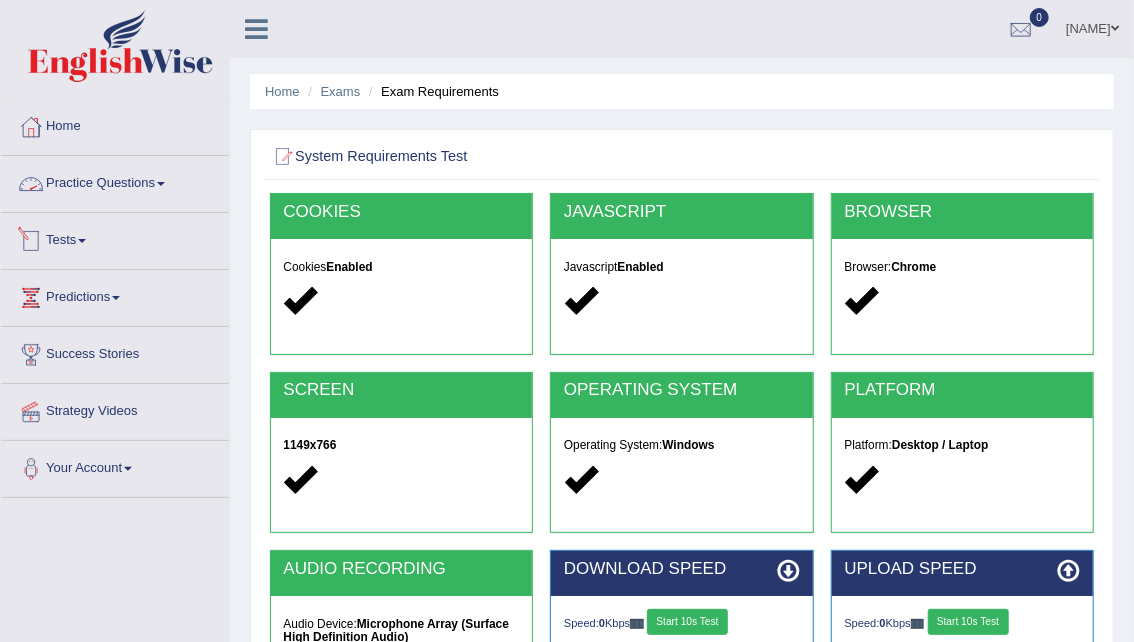 click on "Tests" at bounding box center [115, 238] 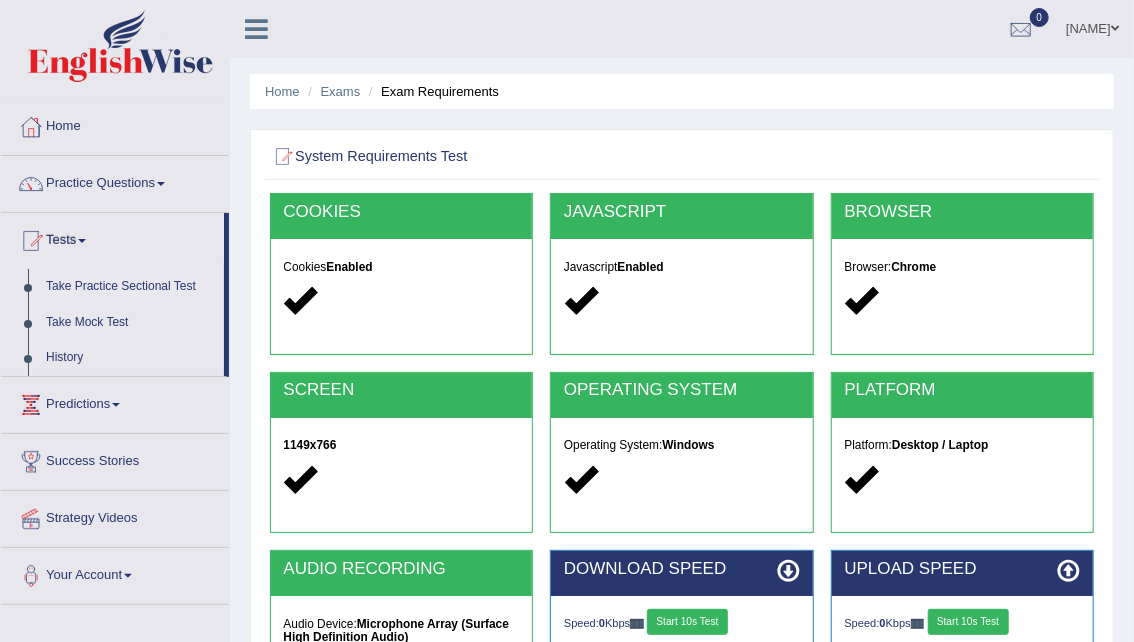 click on "Take Practice Sectional Test" at bounding box center [130, 287] 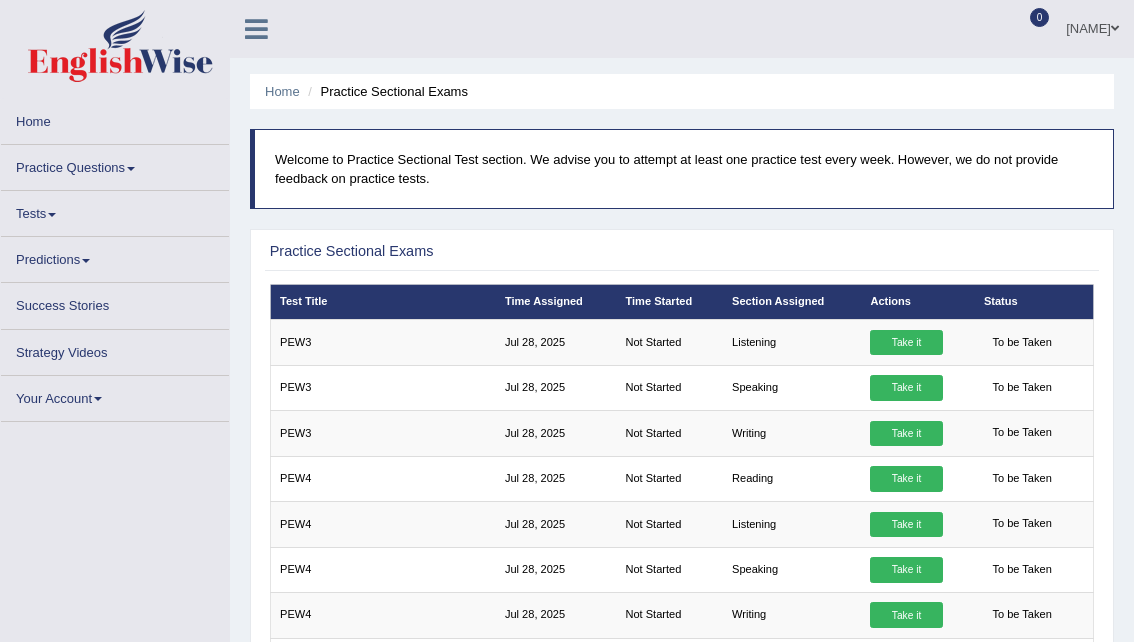 scroll, scrollTop: 0, scrollLeft: 0, axis: both 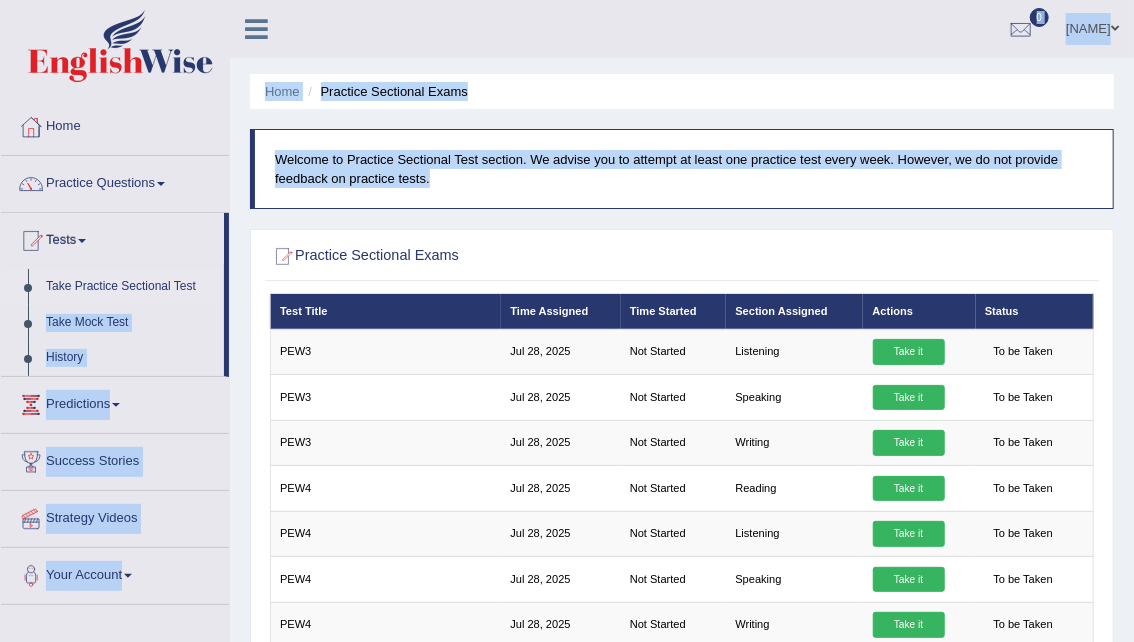 drag, startPoint x: 225, startPoint y: 269, endPoint x: 234, endPoint y: 275, distance: 10.816654 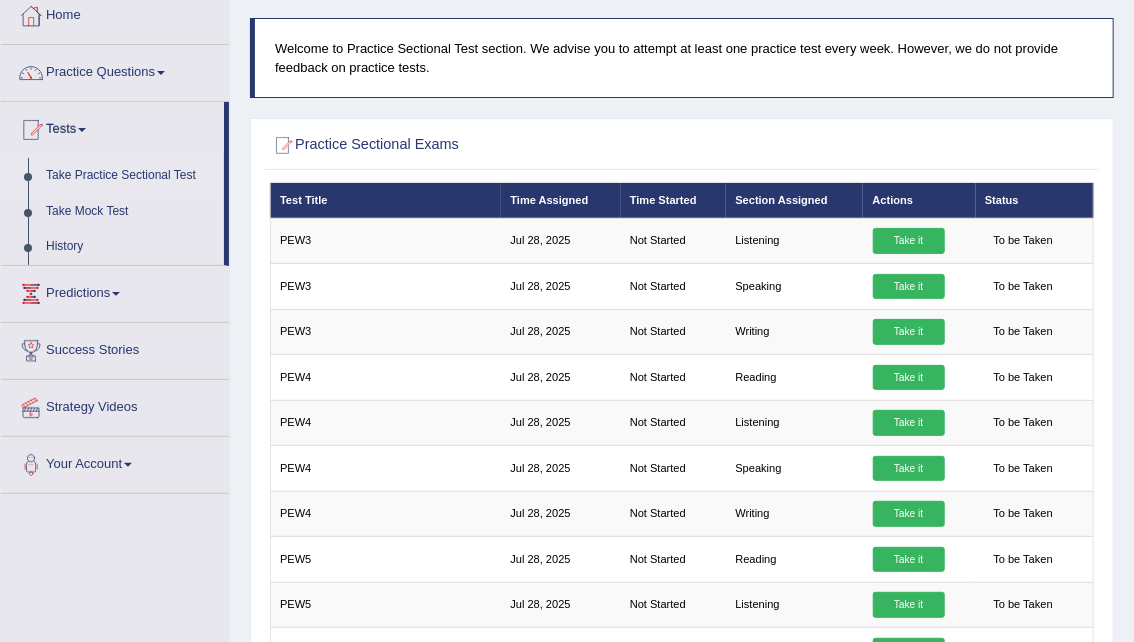 scroll, scrollTop: 78, scrollLeft: 0, axis: vertical 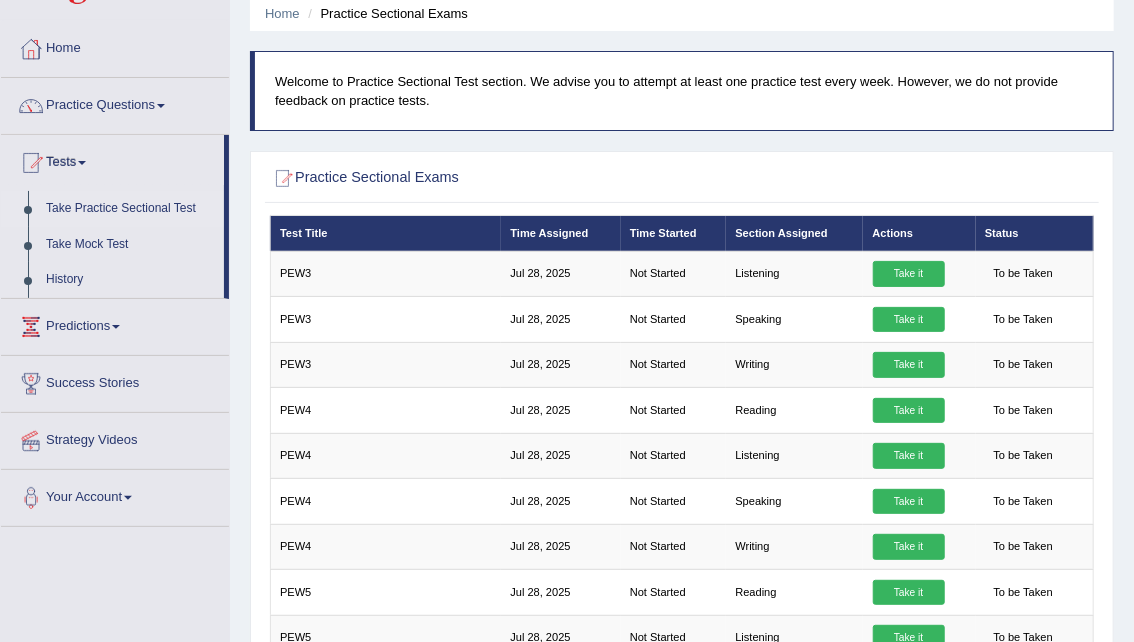 click on "Take Practice Sectional Test" at bounding box center (130, 209) 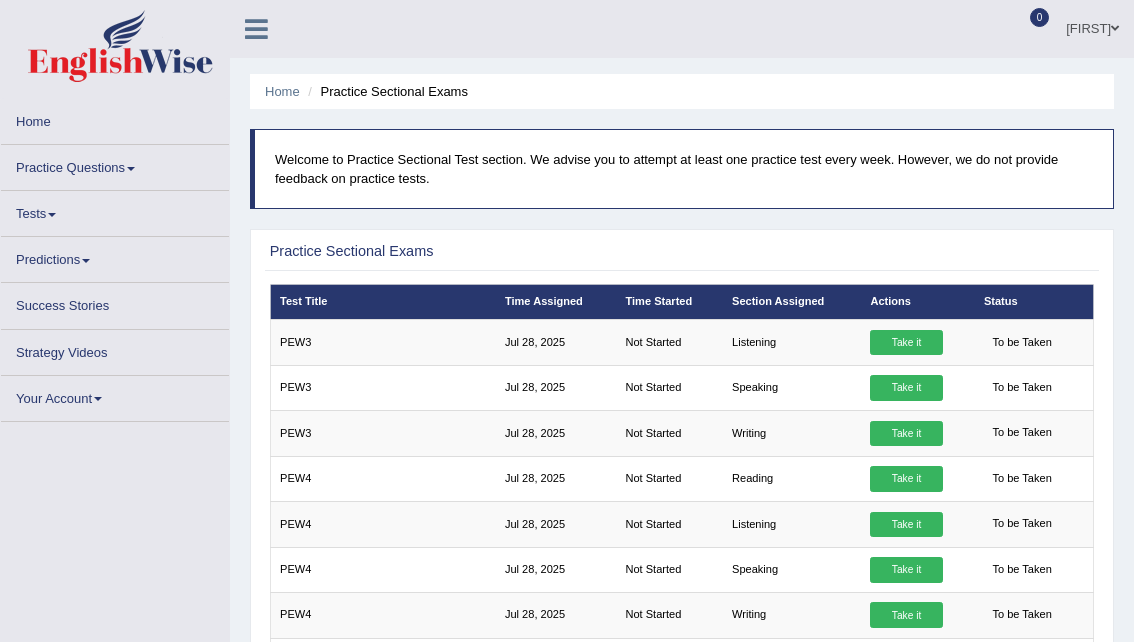 scroll, scrollTop: 0, scrollLeft: 0, axis: both 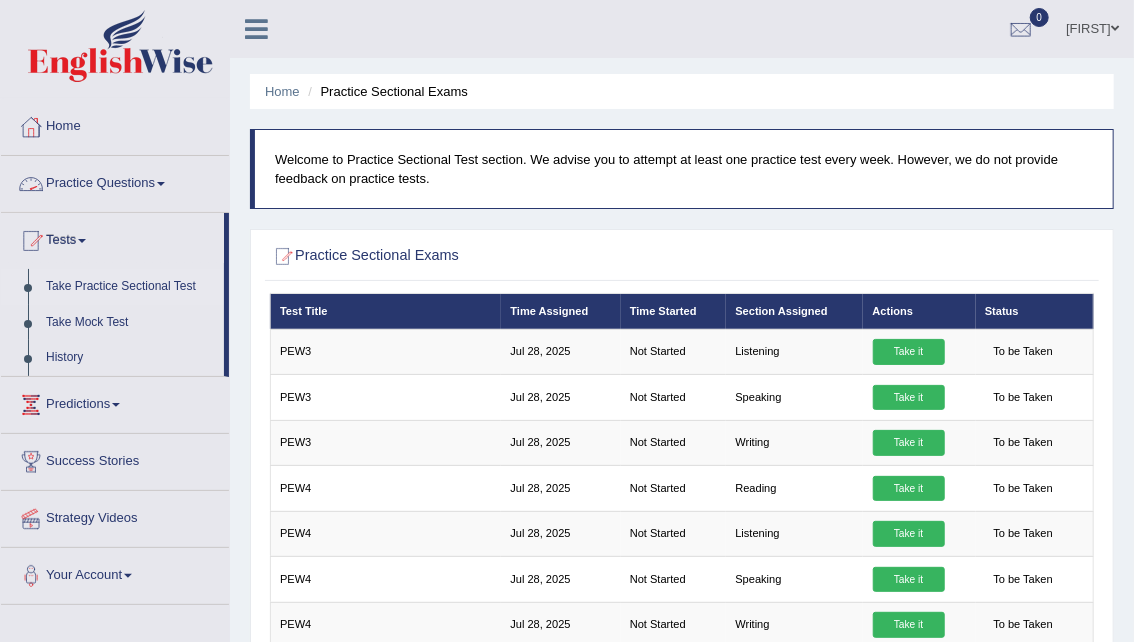 click on "Practice Questions" at bounding box center [115, 181] 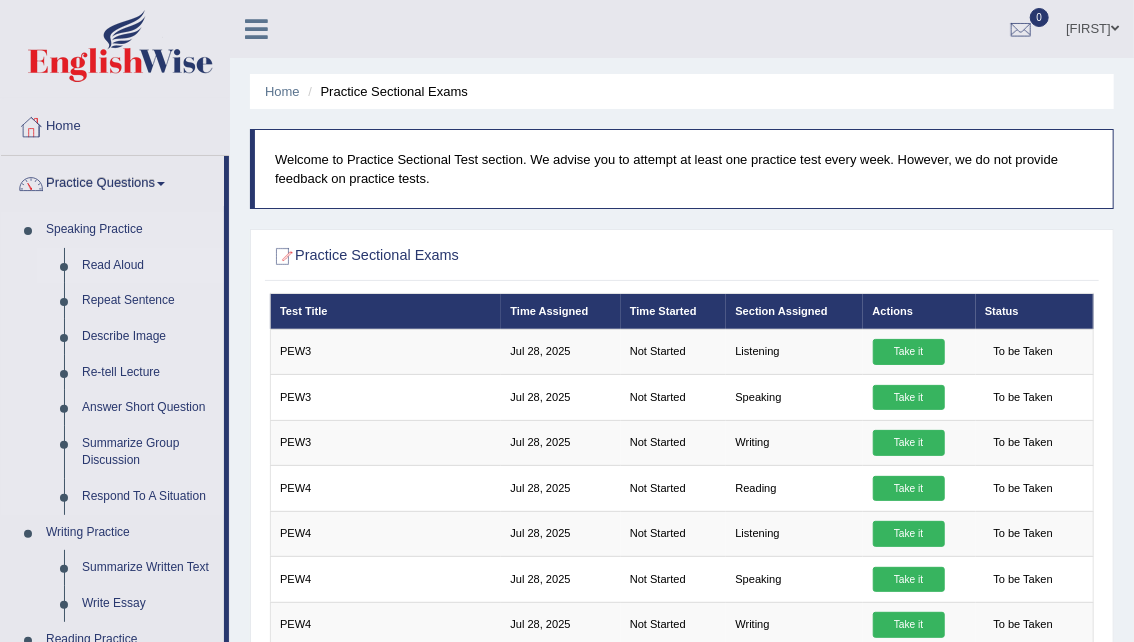 click on "Read Aloud" at bounding box center [148, 266] 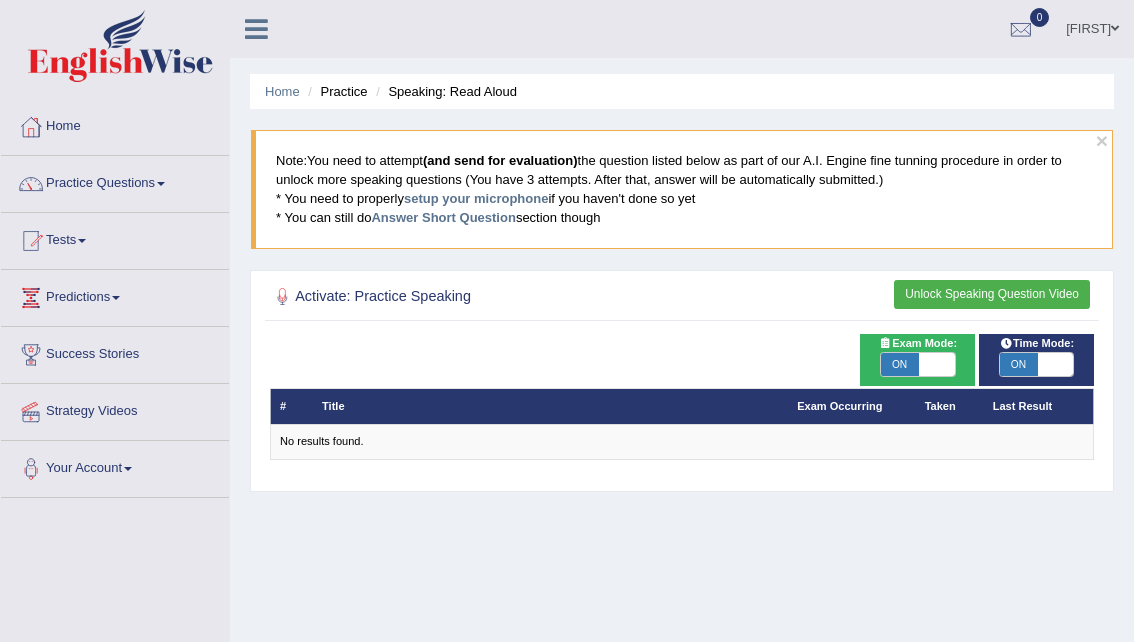 scroll, scrollTop: 0, scrollLeft: 0, axis: both 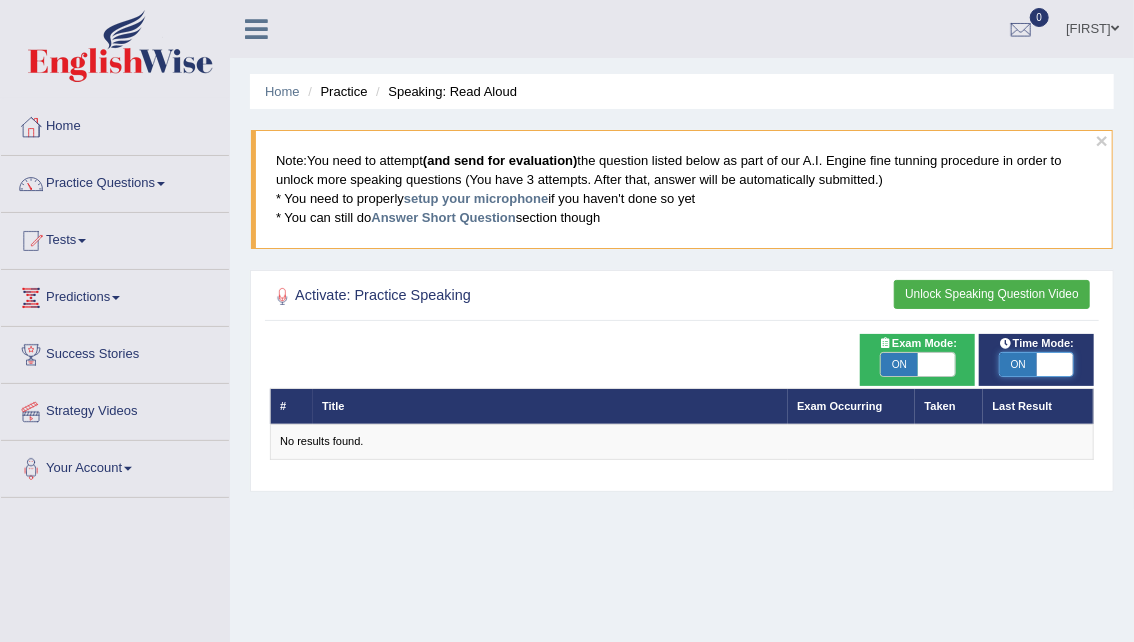 click at bounding box center (1055, 365) 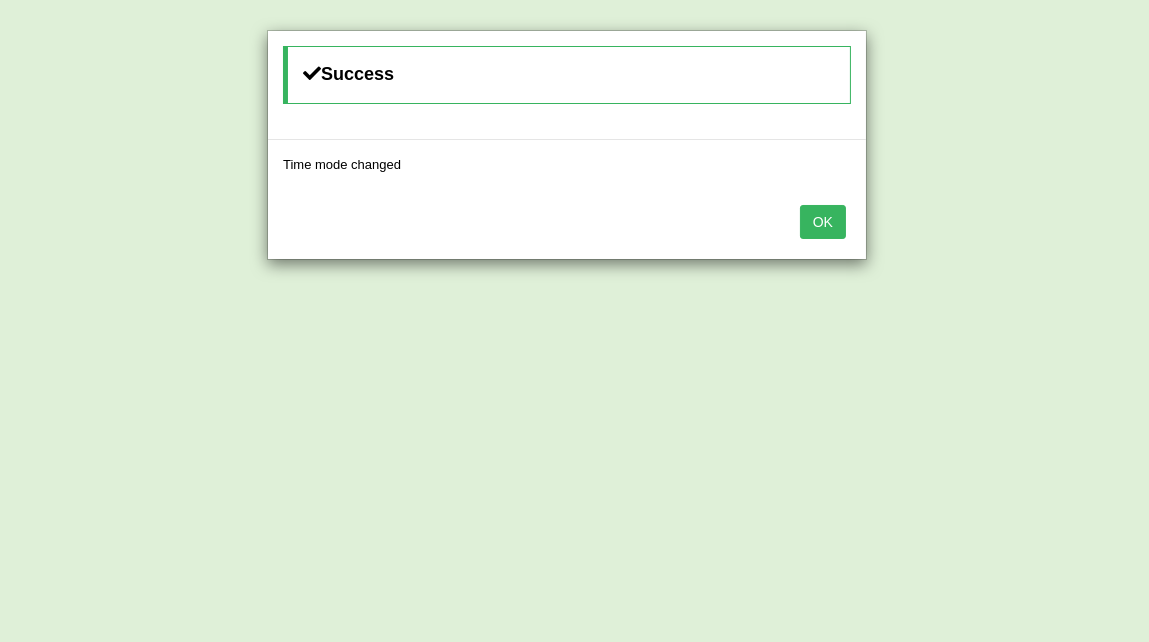 click on "OK" at bounding box center [823, 222] 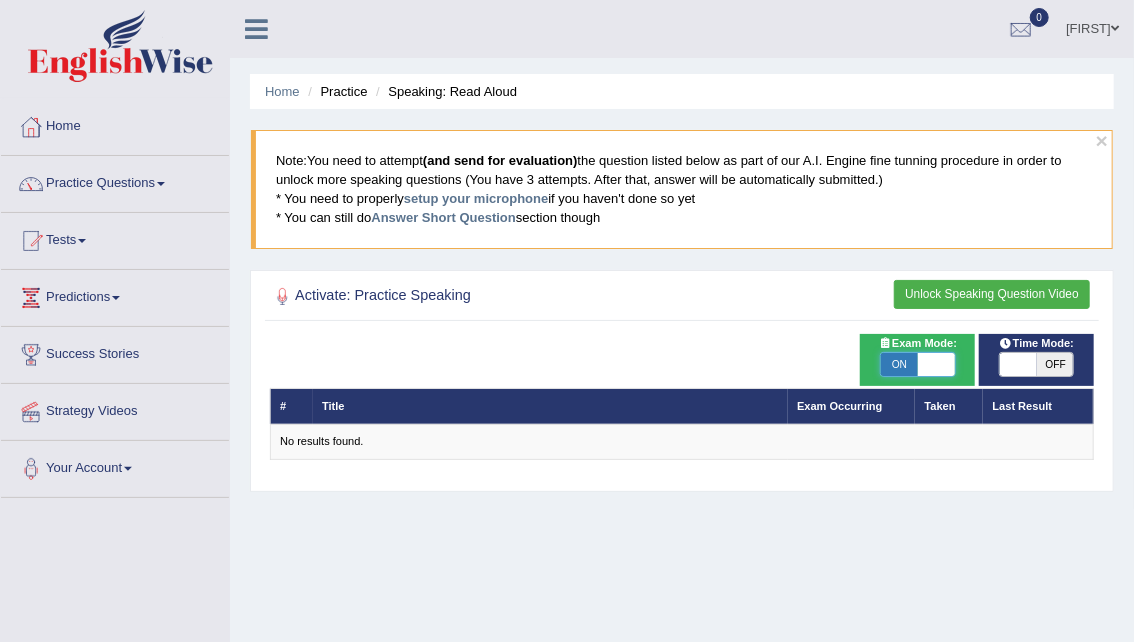 click at bounding box center [936, 365] 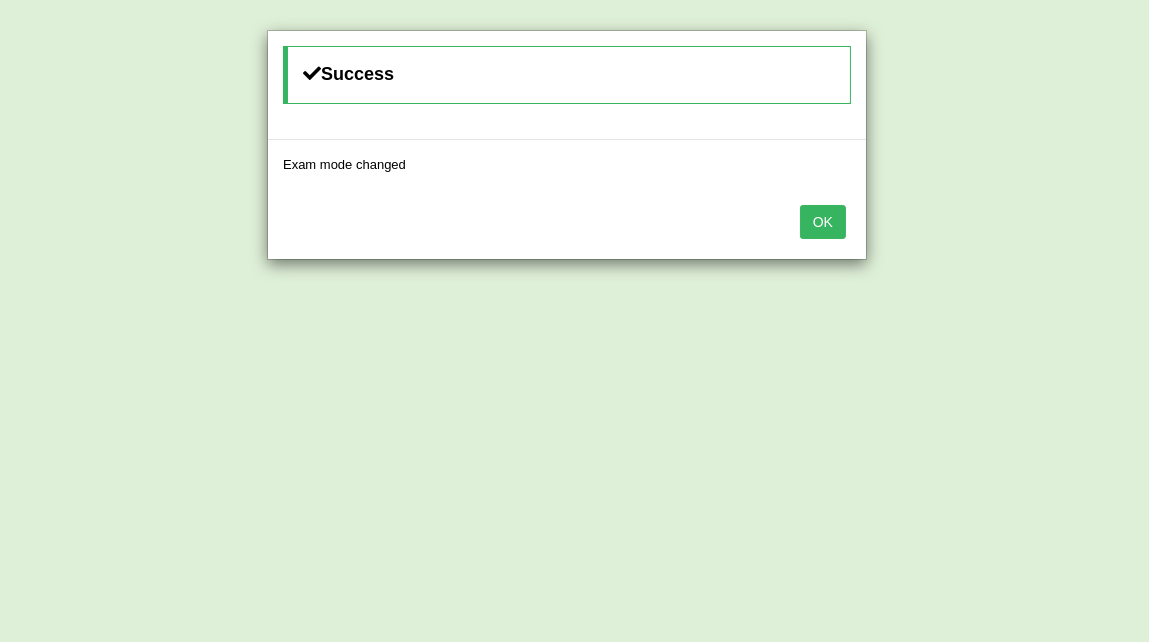 click on "OK" at bounding box center [823, 222] 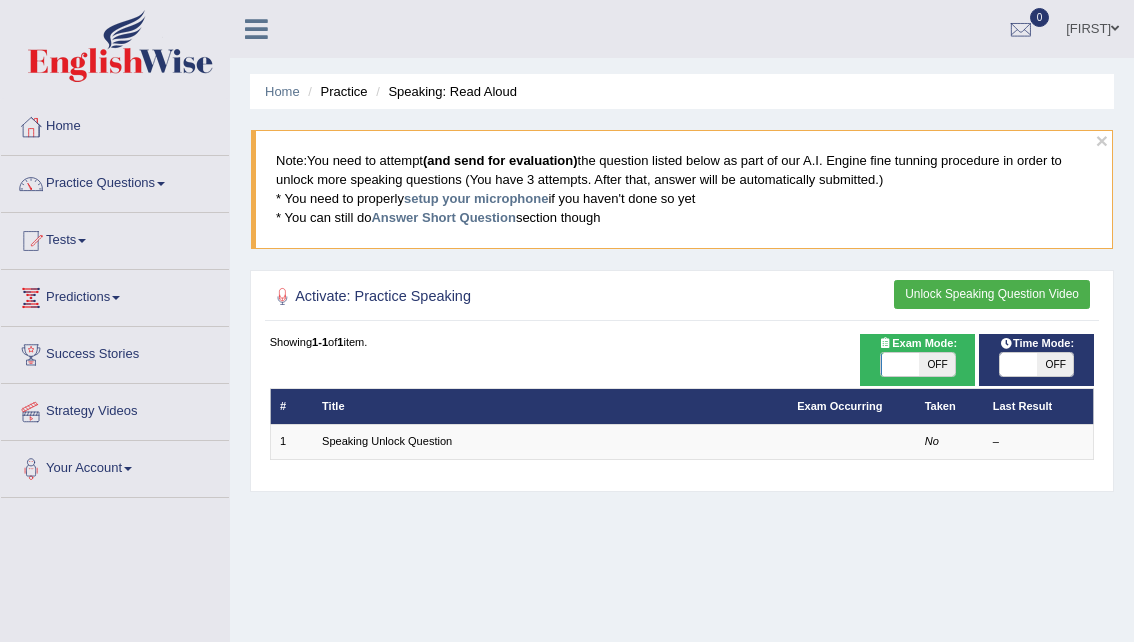 scroll, scrollTop: 0, scrollLeft: 0, axis: both 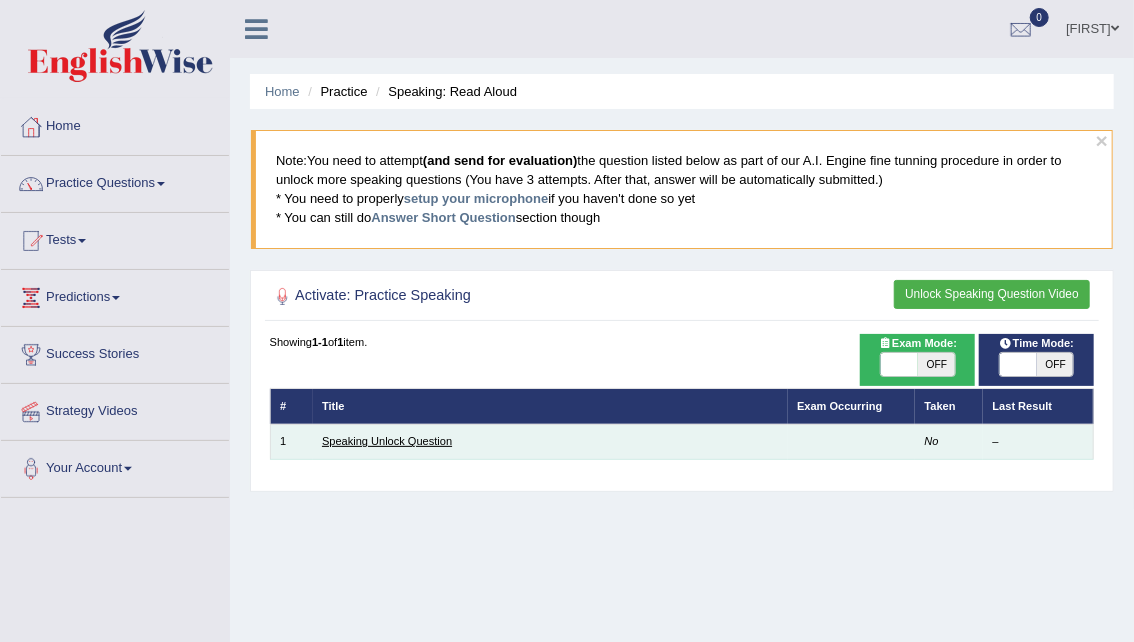 click on "Speaking Unlock Question" at bounding box center (387, 441) 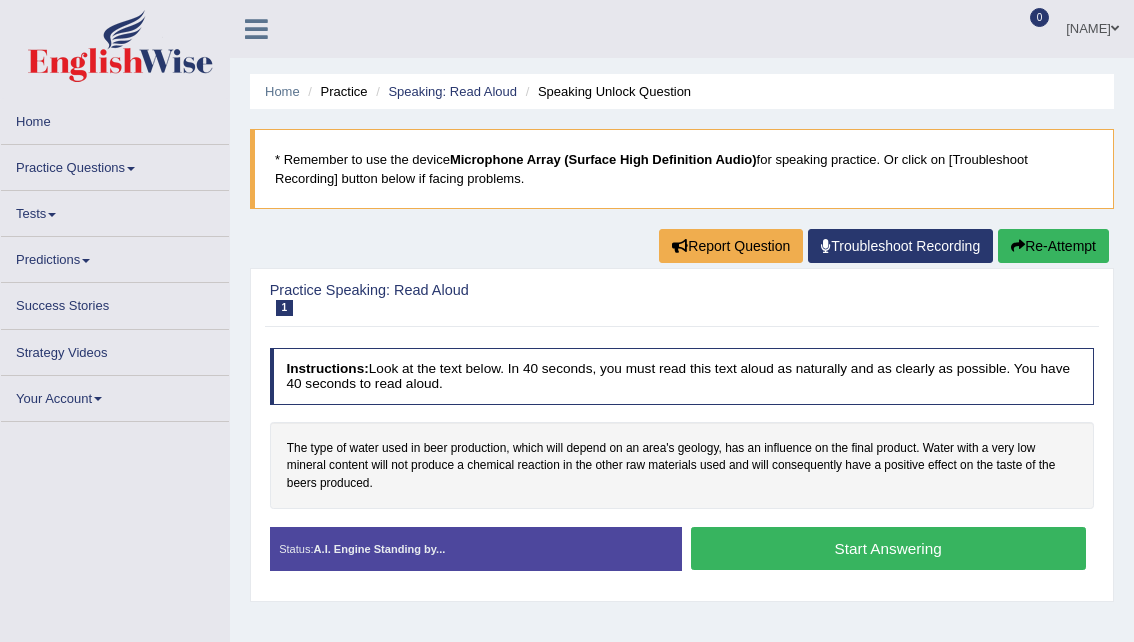 scroll, scrollTop: 0, scrollLeft: 0, axis: both 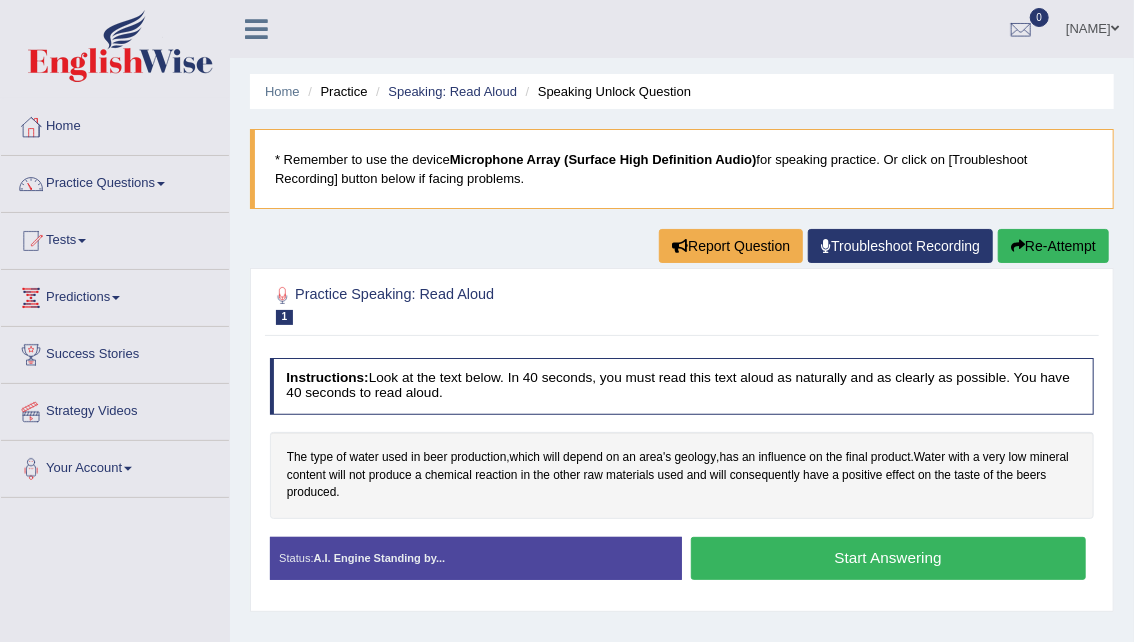 click on "Start Answering" at bounding box center [888, 558] 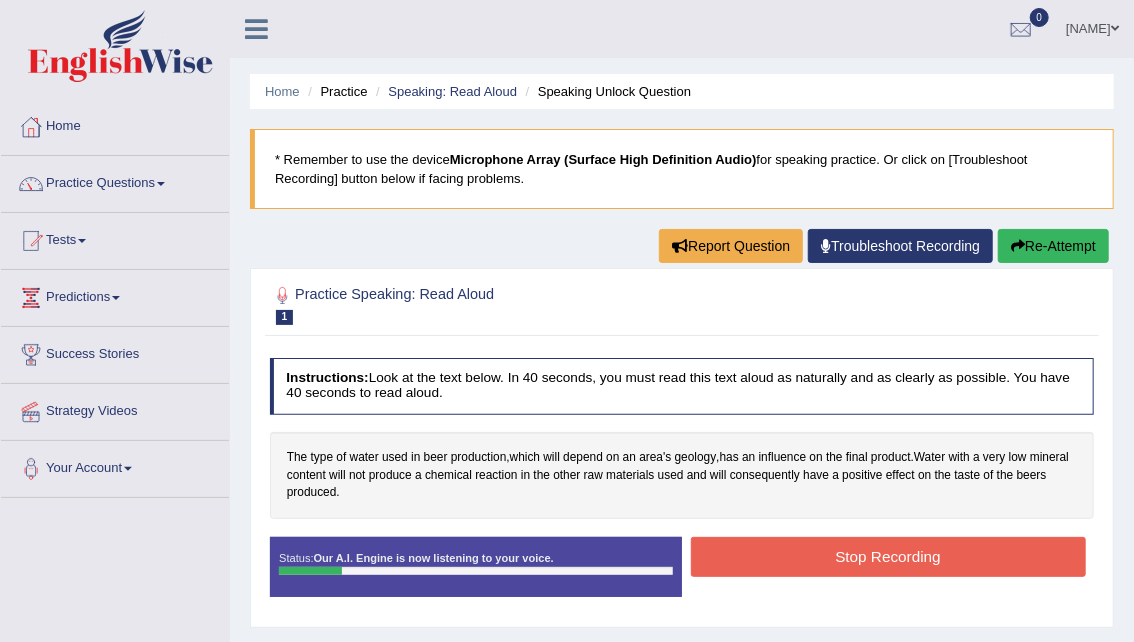 click on "Stop Recording" at bounding box center (888, 556) 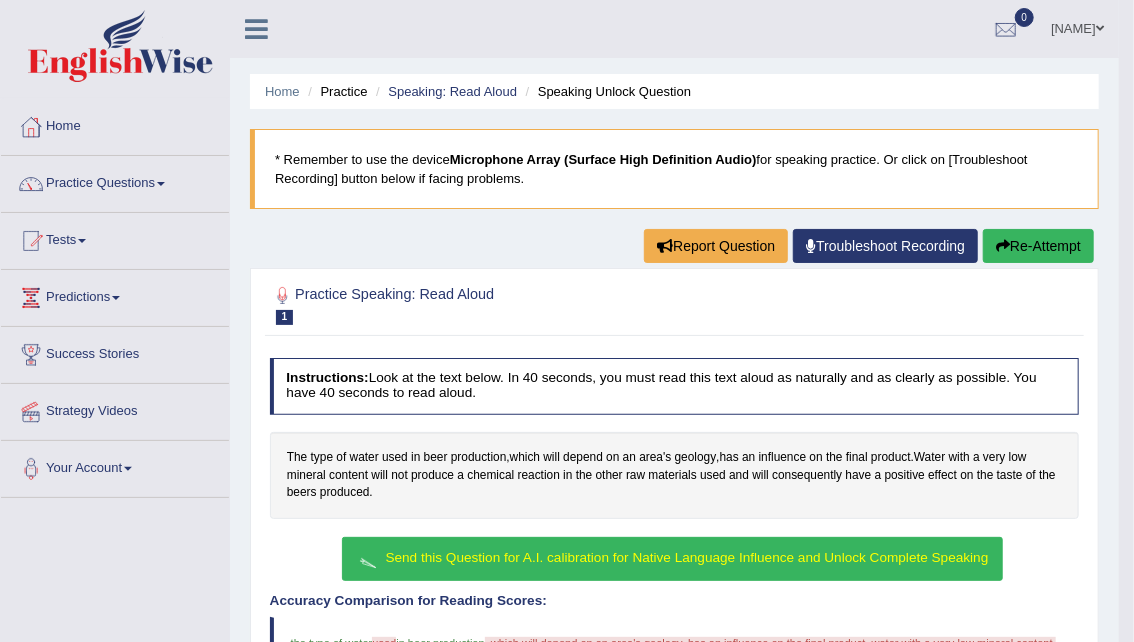 click on "Send this Question for A.I. calibration for Native Language Influence and Unlock Complete Speaking" at bounding box center (687, 557) 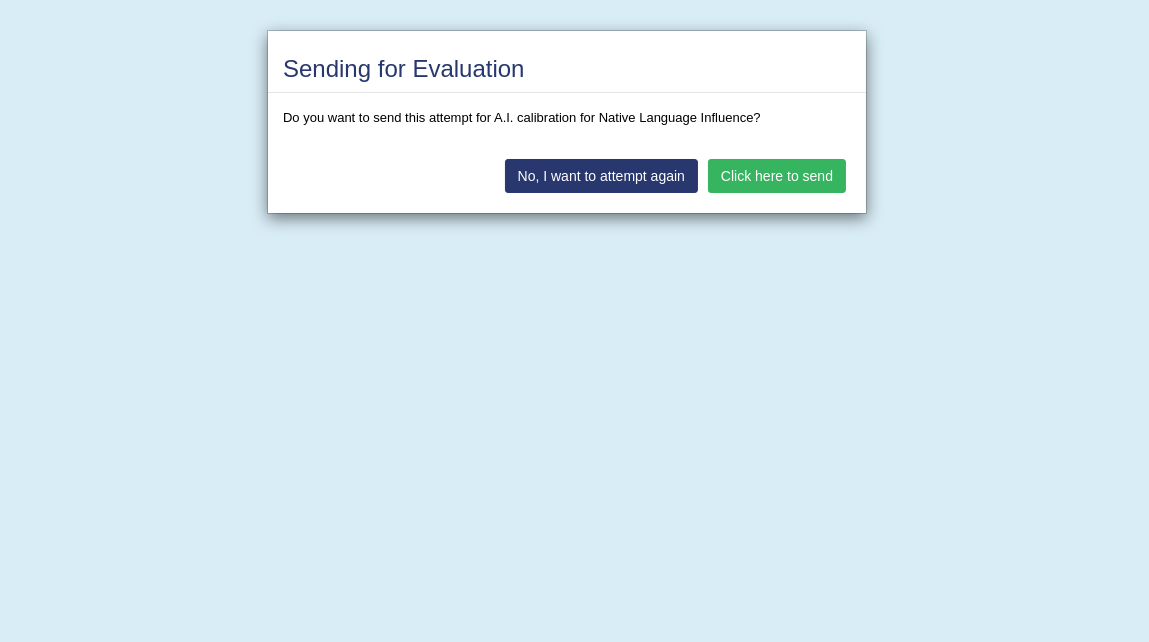 click on "Click here to send" at bounding box center (777, 176) 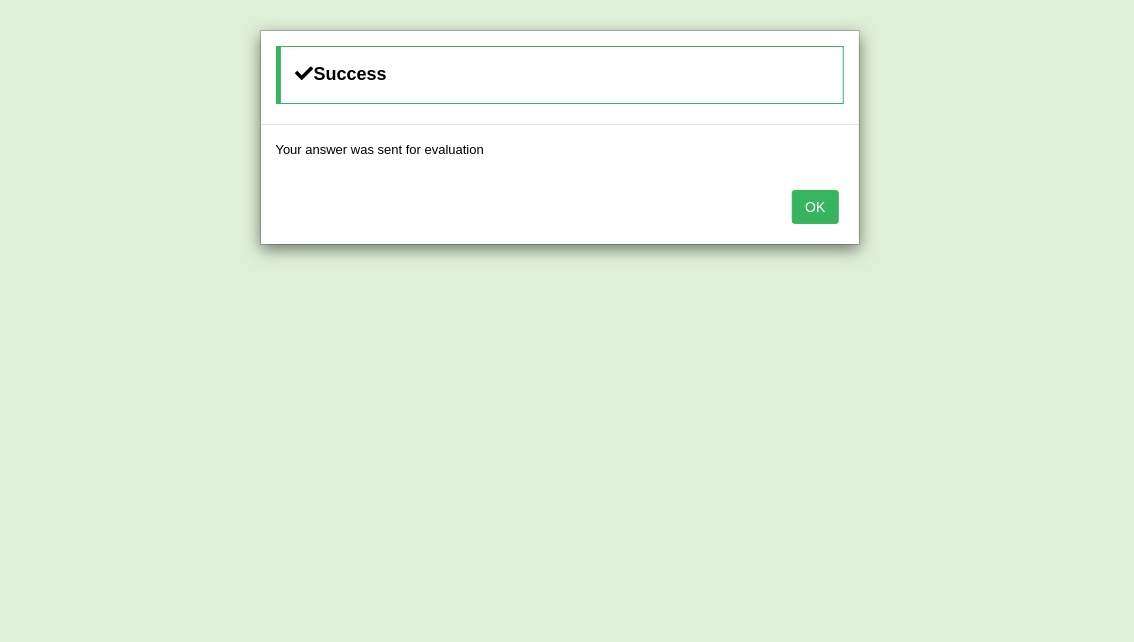 click on "OK" at bounding box center (815, 207) 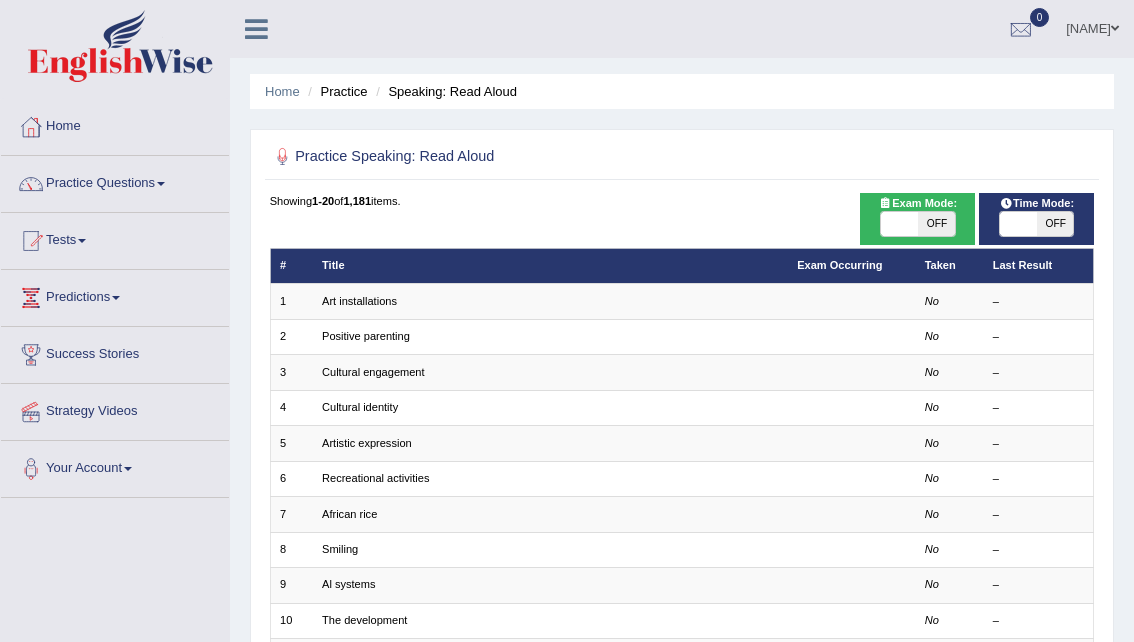 scroll, scrollTop: 0, scrollLeft: 0, axis: both 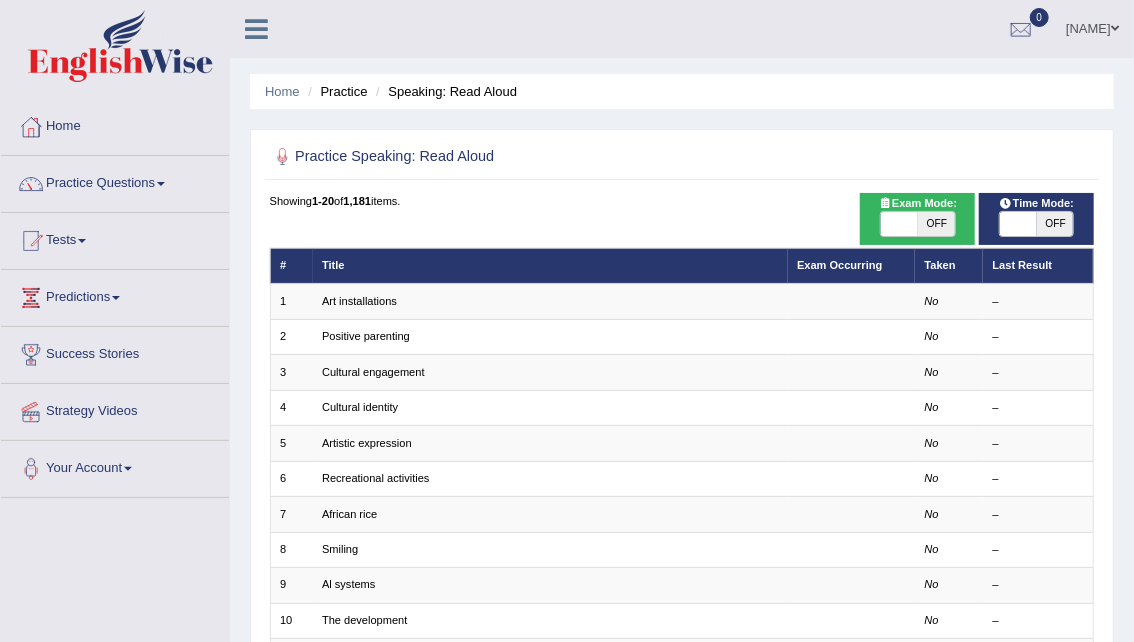 click on "OFF" at bounding box center (1055, 224) 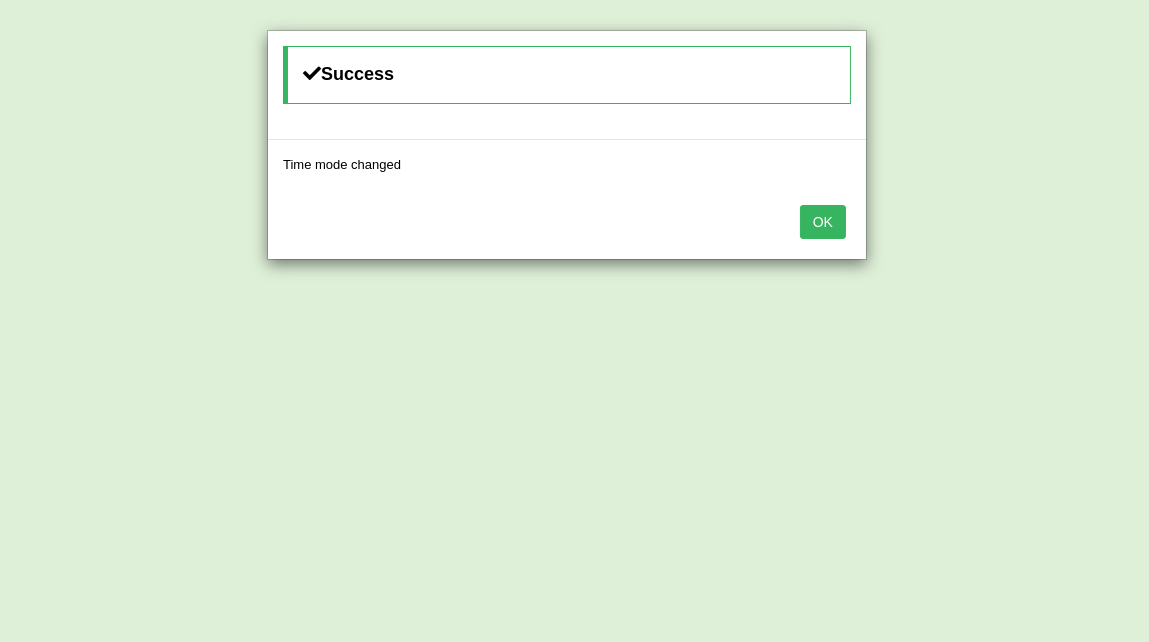 click on "OK" at bounding box center [823, 222] 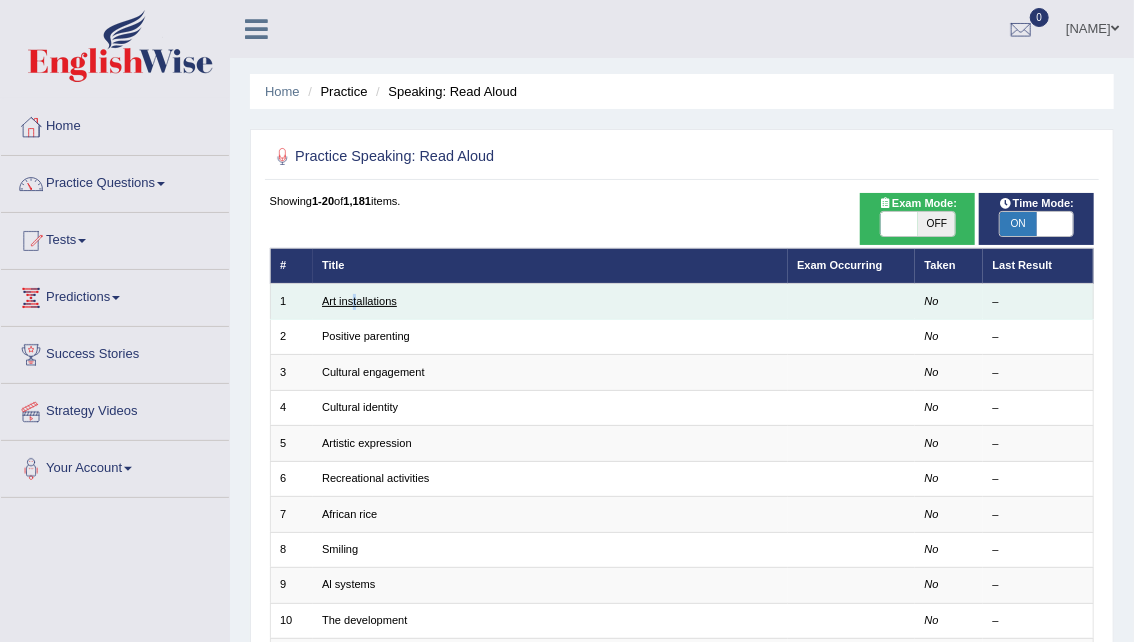 click on "Art installations" at bounding box center [550, 301] 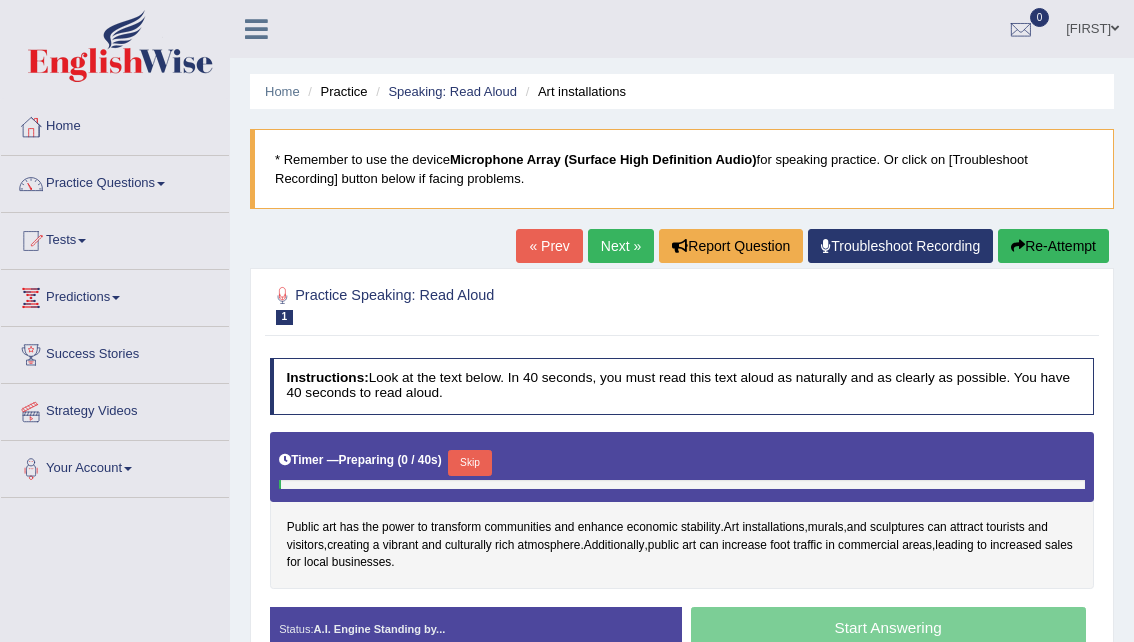 scroll, scrollTop: 0, scrollLeft: 0, axis: both 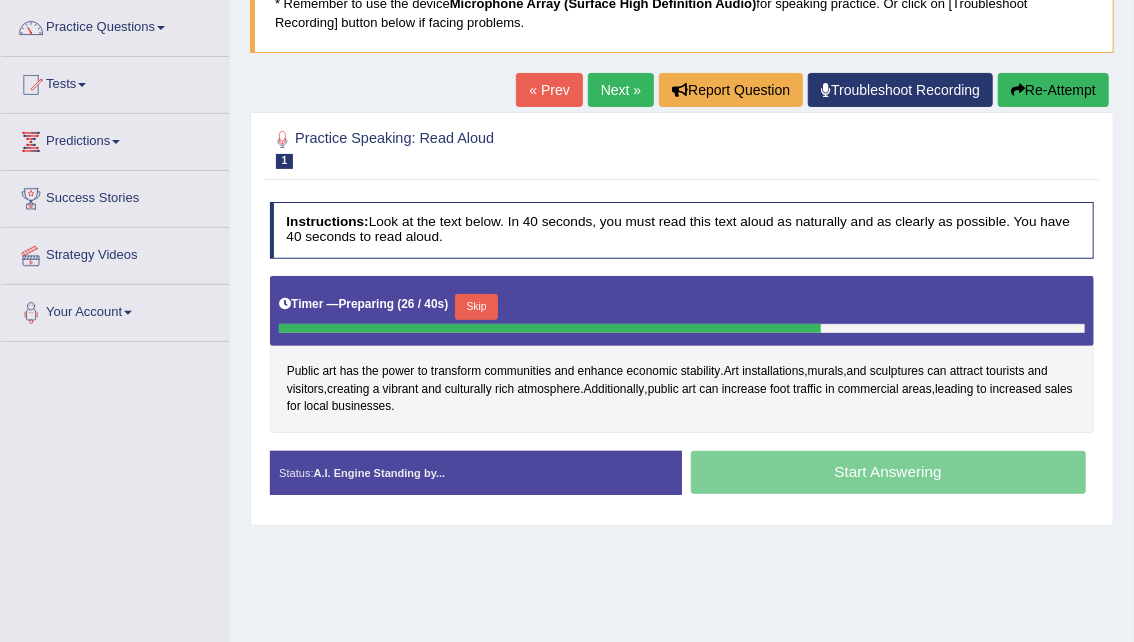 click on "Skip" at bounding box center (476, 307) 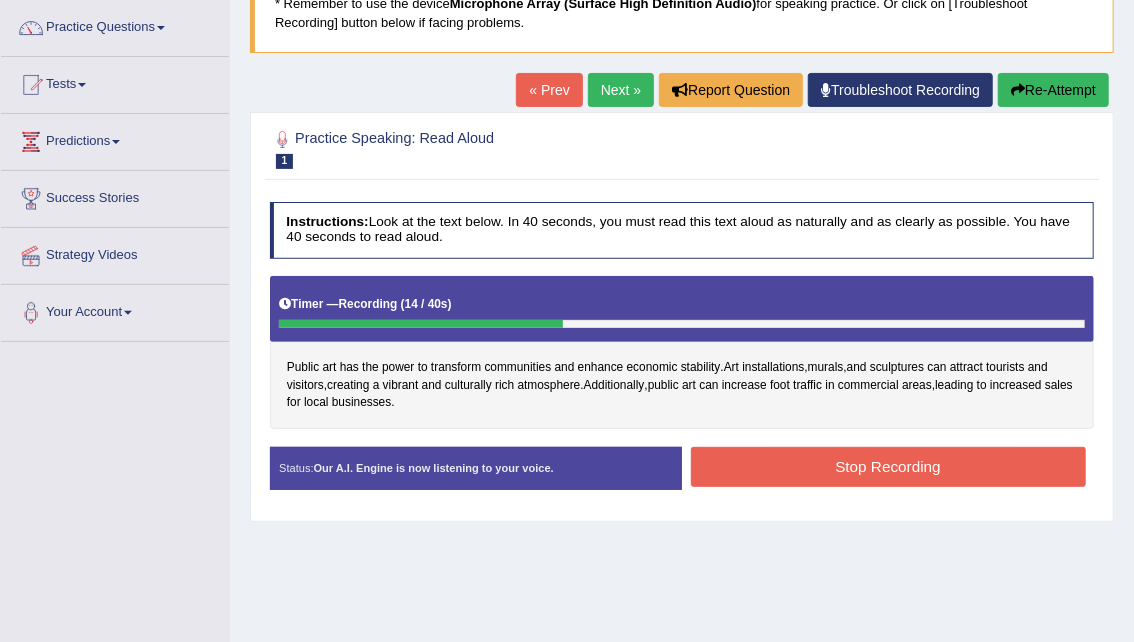 click on "Stop Recording" at bounding box center [888, 466] 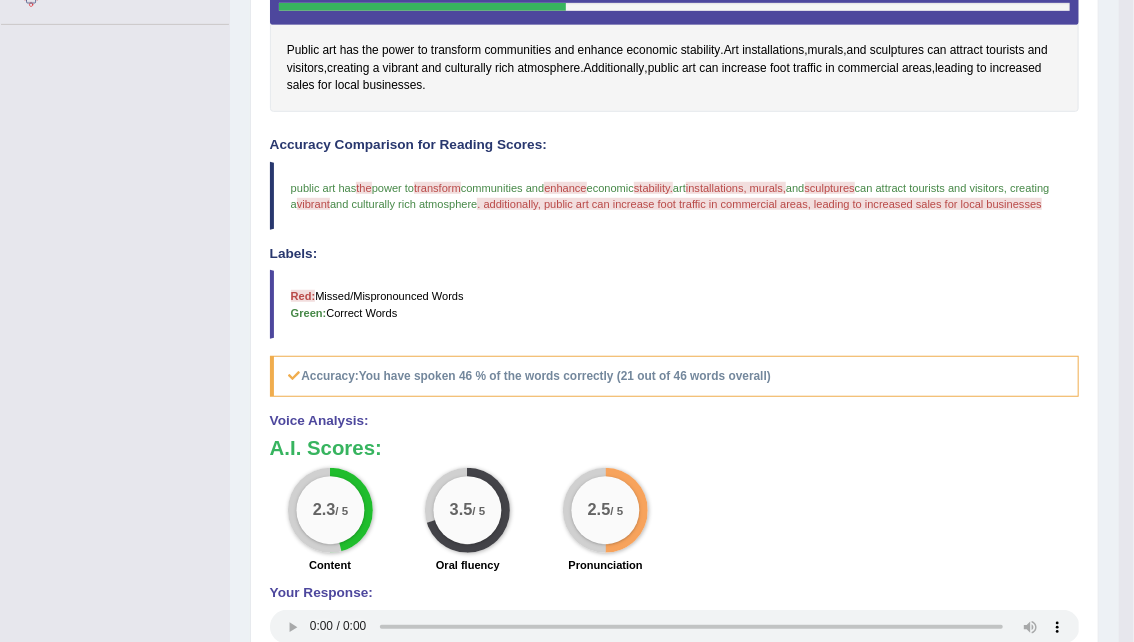 scroll, scrollTop: 472, scrollLeft: 0, axis: vertical 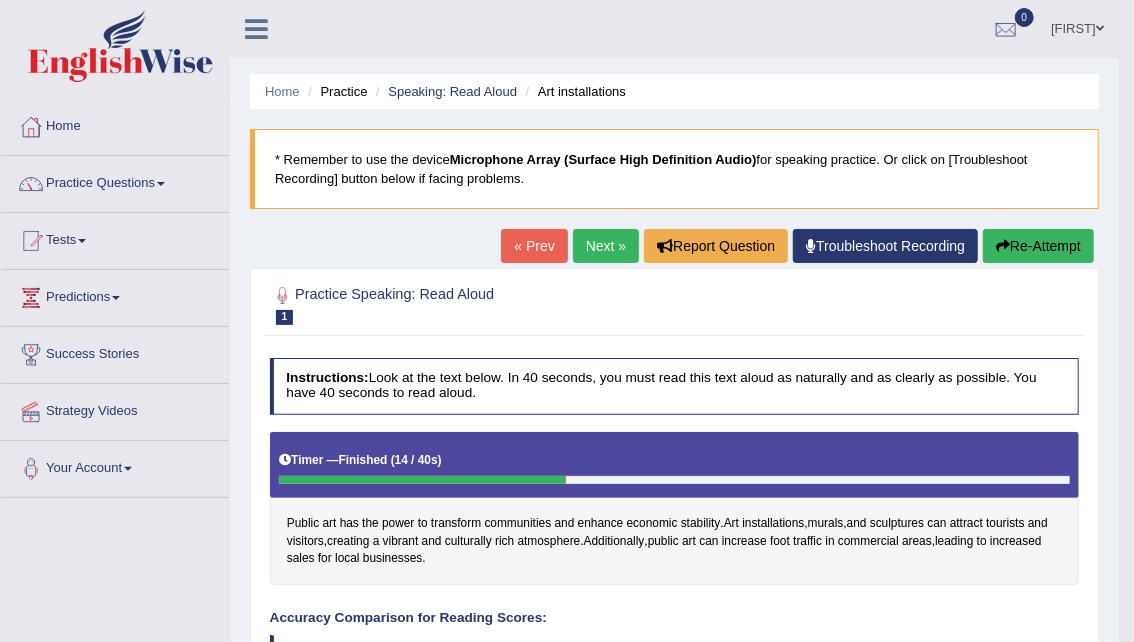 click on "Next »" at bounding box center (606, 246) 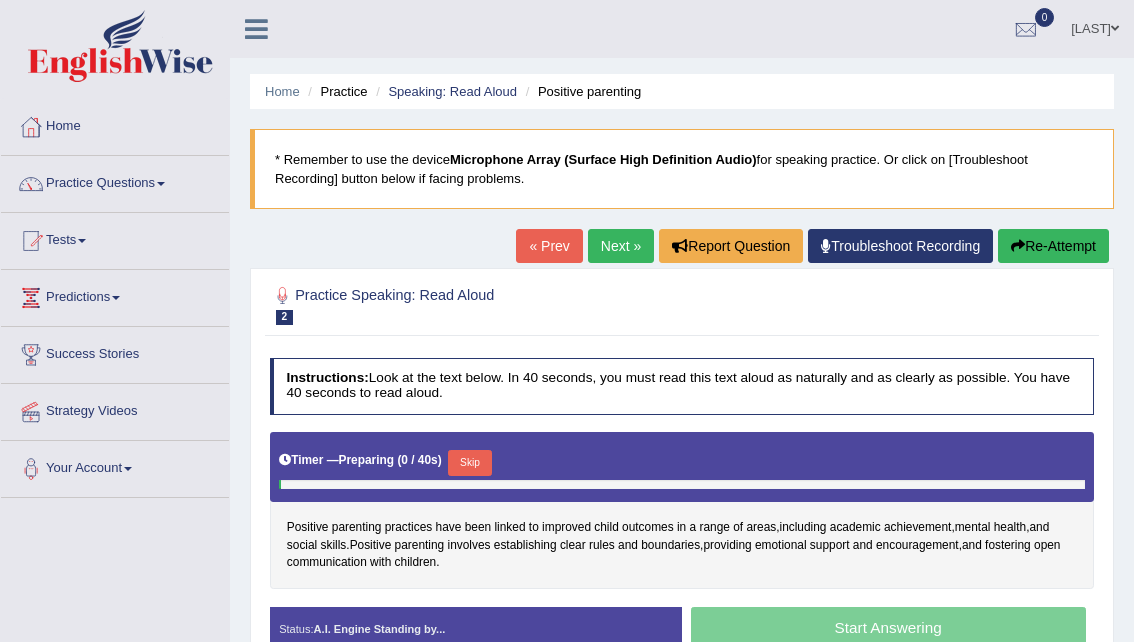 scroll, scrollTop: 0, scrollLeft: 0, axis: both 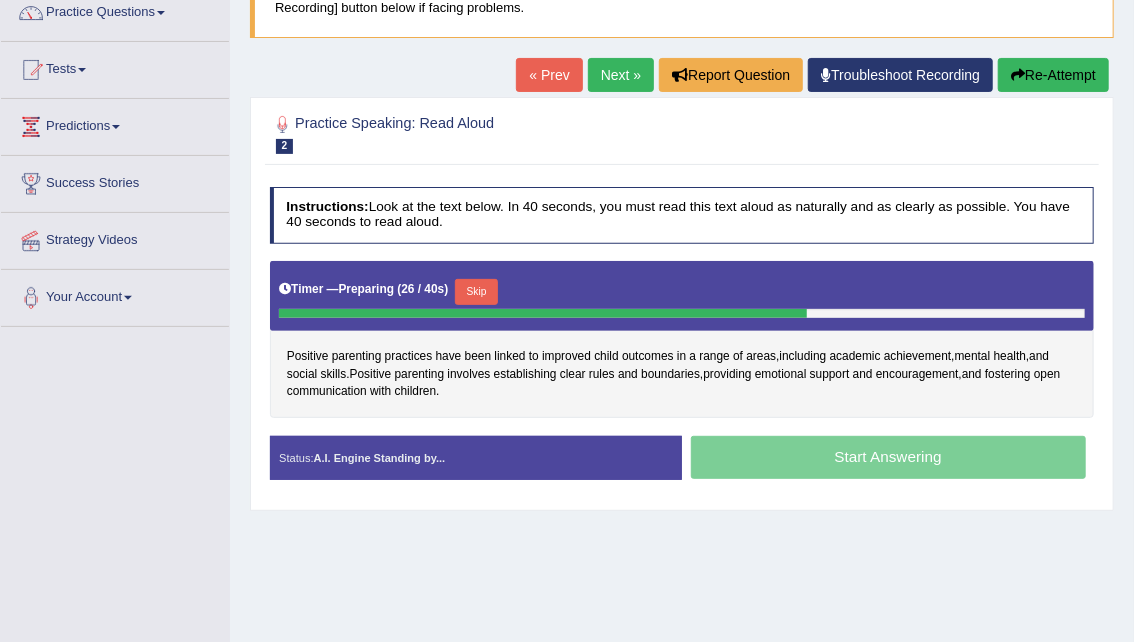click on "Skip" at bounding box center (476, 292) 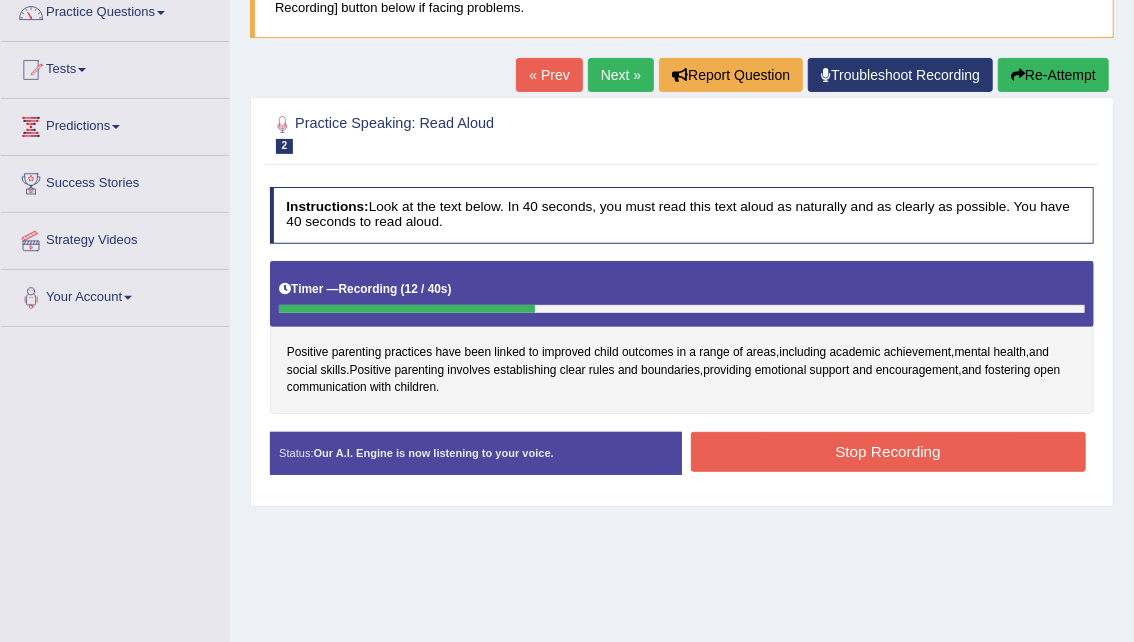 click on "Stop Recording" at bounding box center [888, 451] 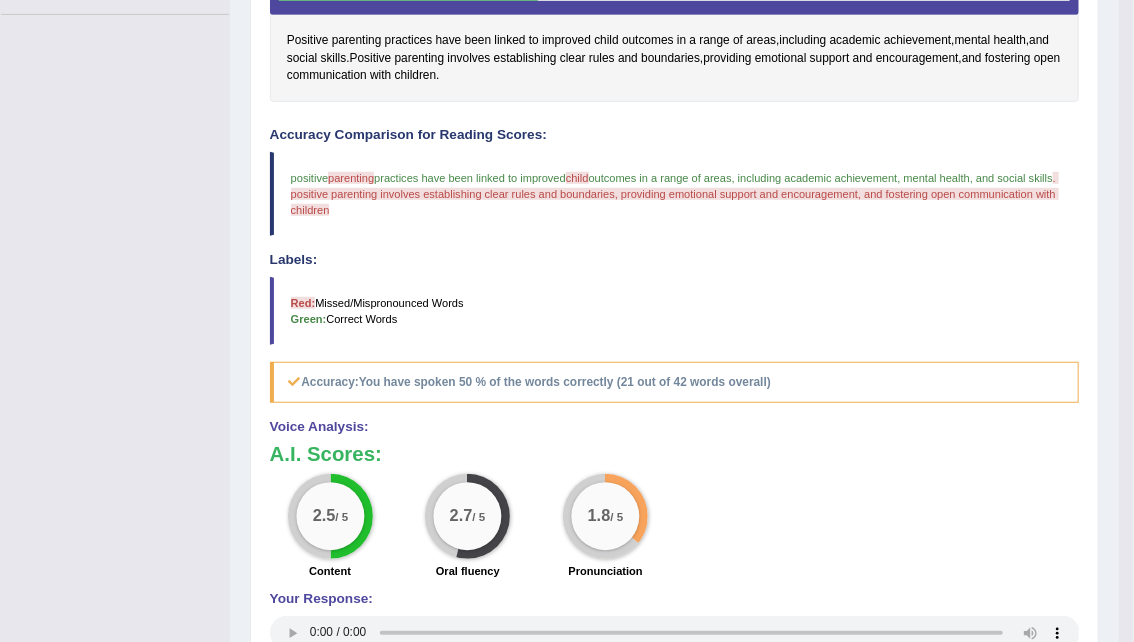 scroll, scrollTop: 484, scrollLeft: 0, axis: vertical 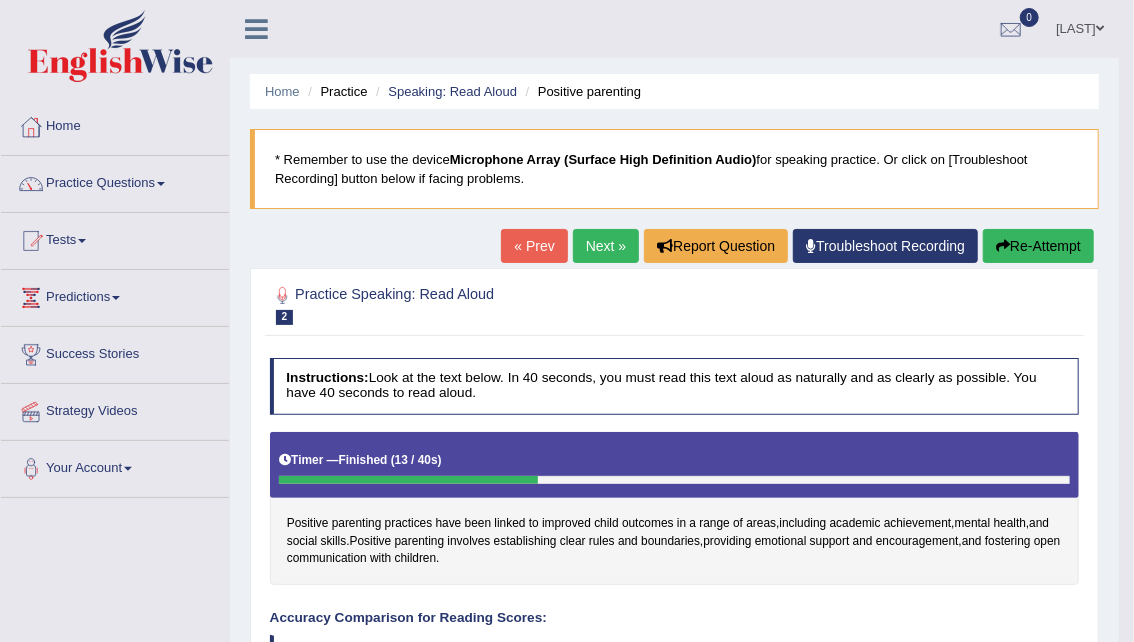 click on "Next »" at bounding box center [606, 246] 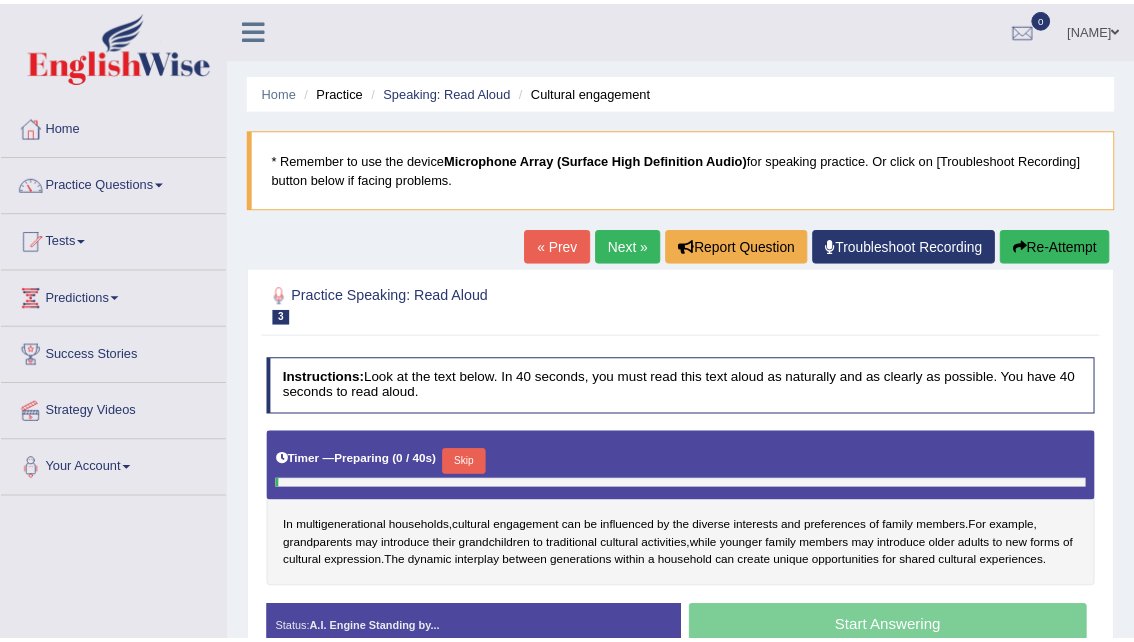 scroll, scrollTop: 0, scrollLeft: 0, axis: both 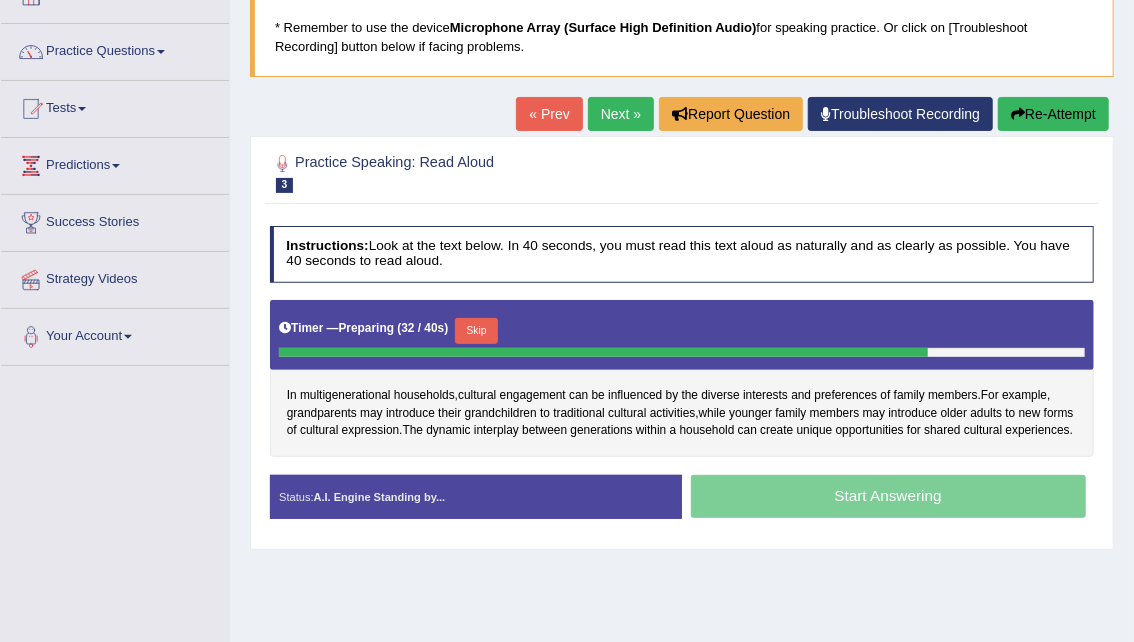 click on "Skip" at bounding box center [476, 331] 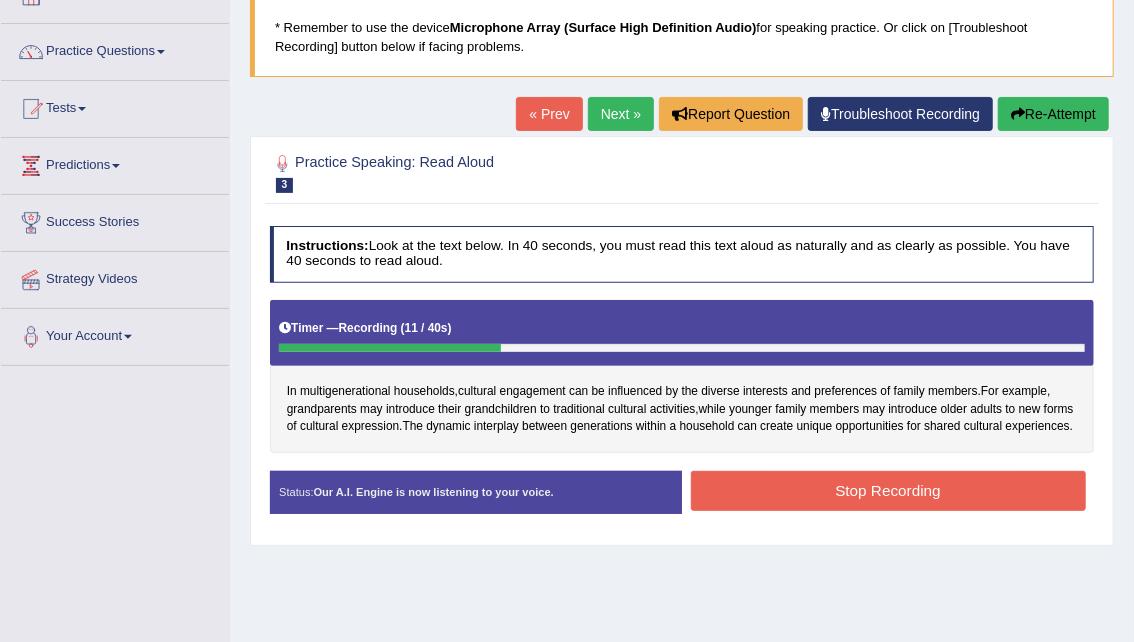 click on "Stop Recording" at bounding box center [888, 490] 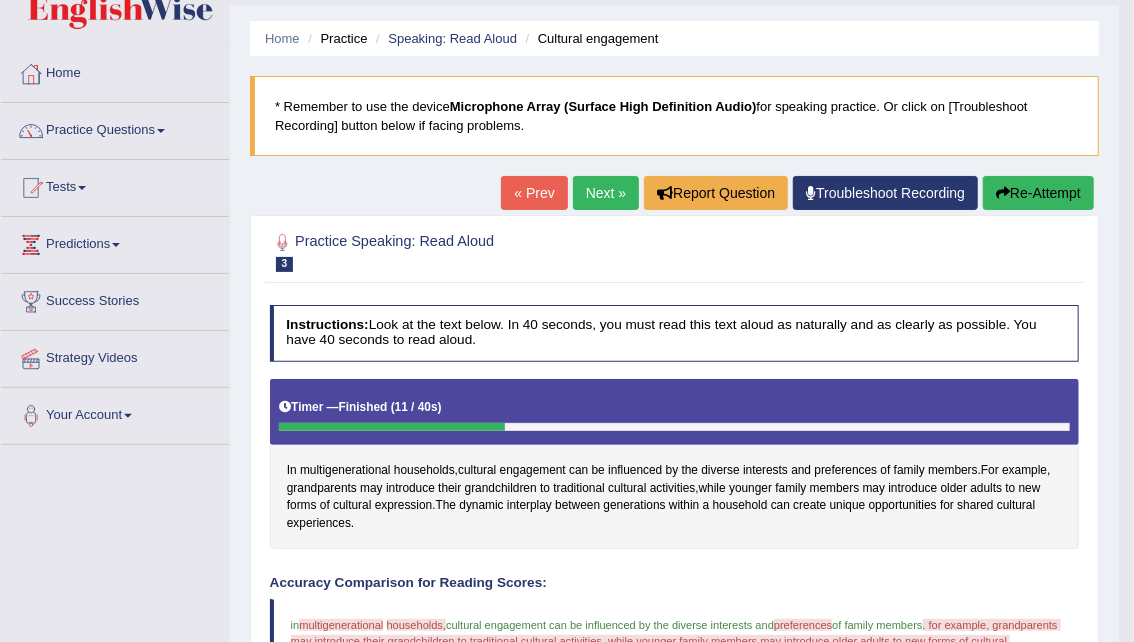 scroll, scrollTop: 0, scrollLeft: 0, axis: both 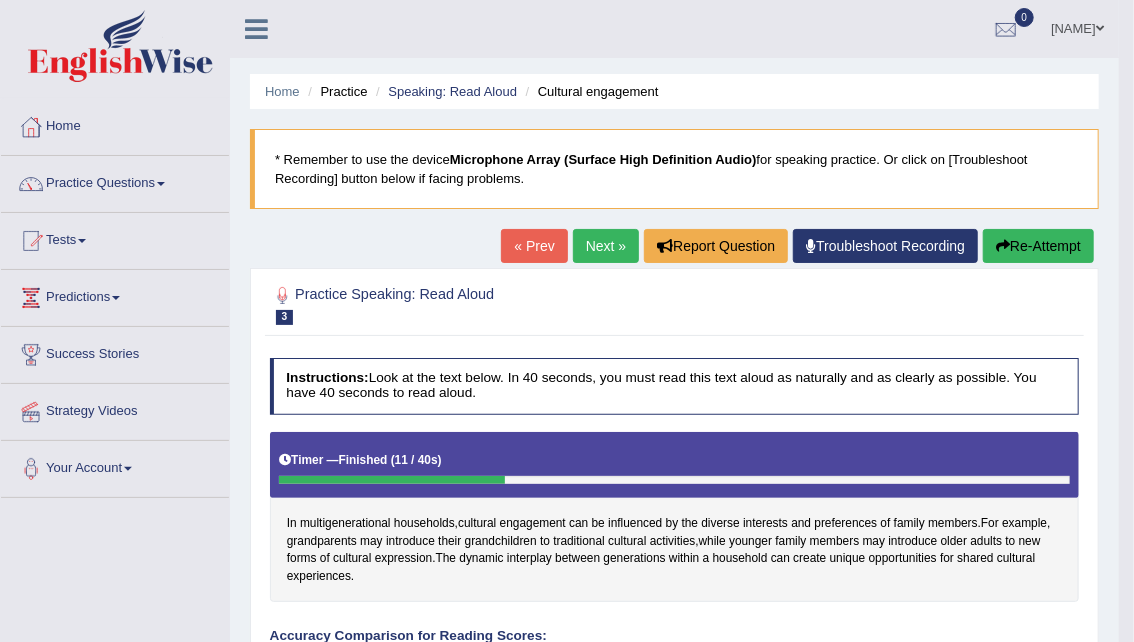 click on "Next »" at bounding box center (606, 246) 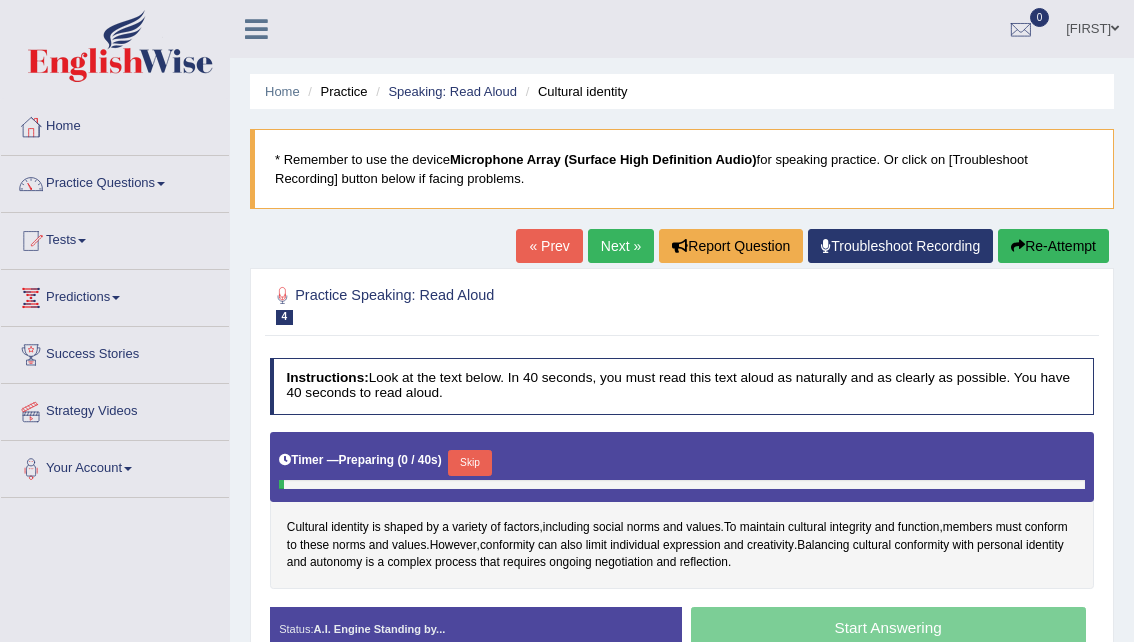 scroll, scrollTop: 0, scrollLeft: 0, axis: both 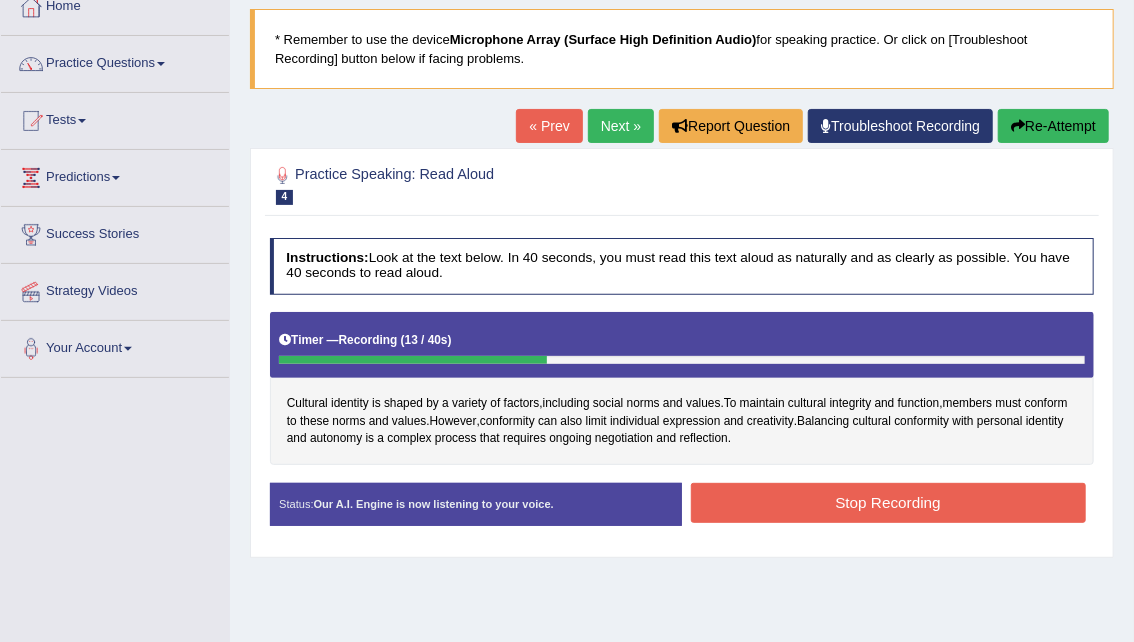 click on "Stop Recording" at bounding box center [888, 502] 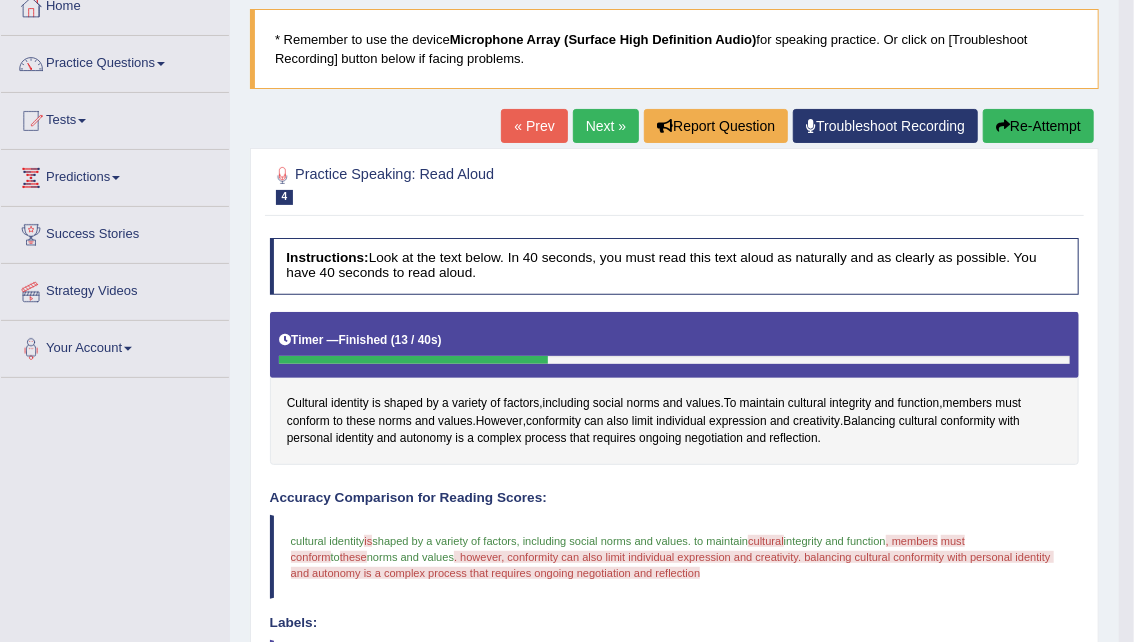 drag, startPoint x: 1147, startPoint y: 358, endPoint x: 1144, endPoint y: 470, distance: 112.04017 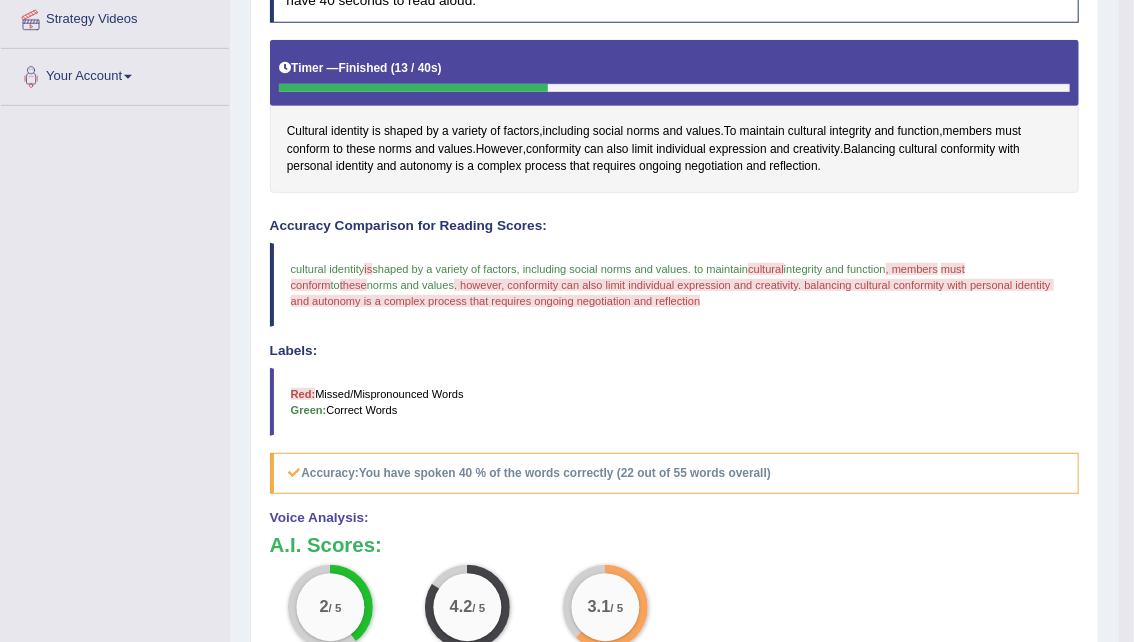 scroll, scrollTop: 390, scrollLeft: 0, axis: vertical 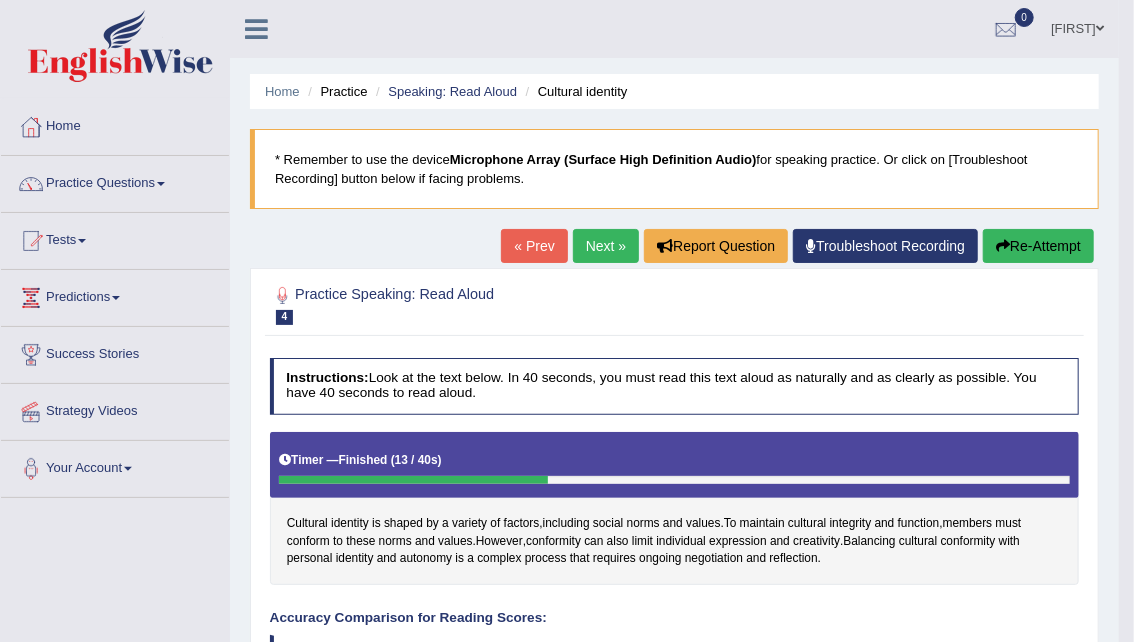 click on "Next »" at bounding box center [606, 246] 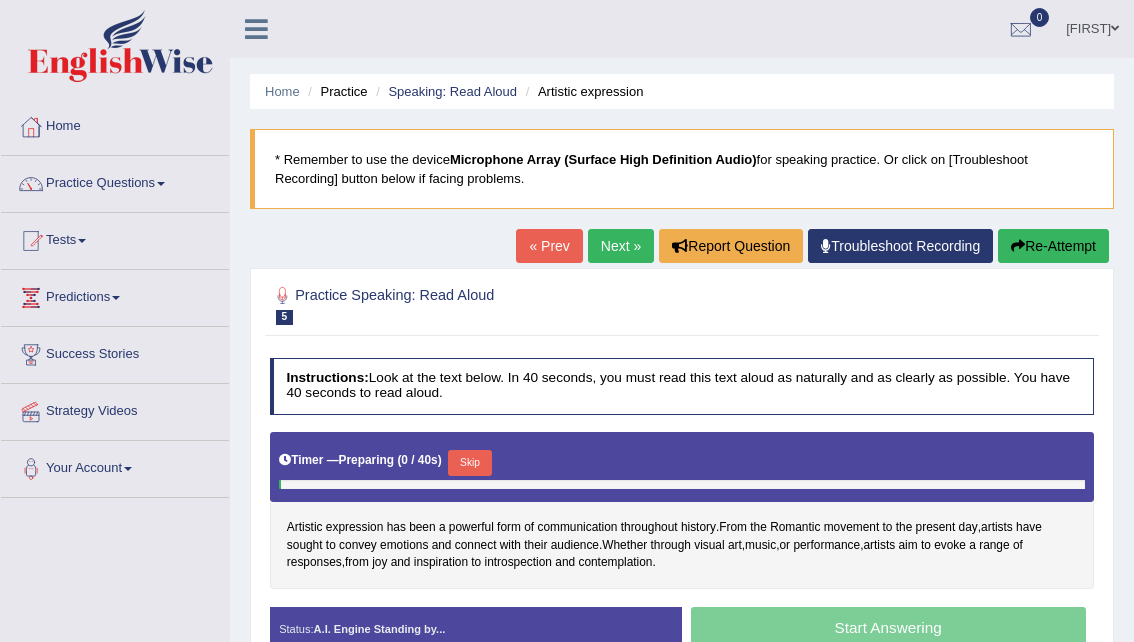 scroll, scrollTop: 0, scrollLeft: 0, axis: both 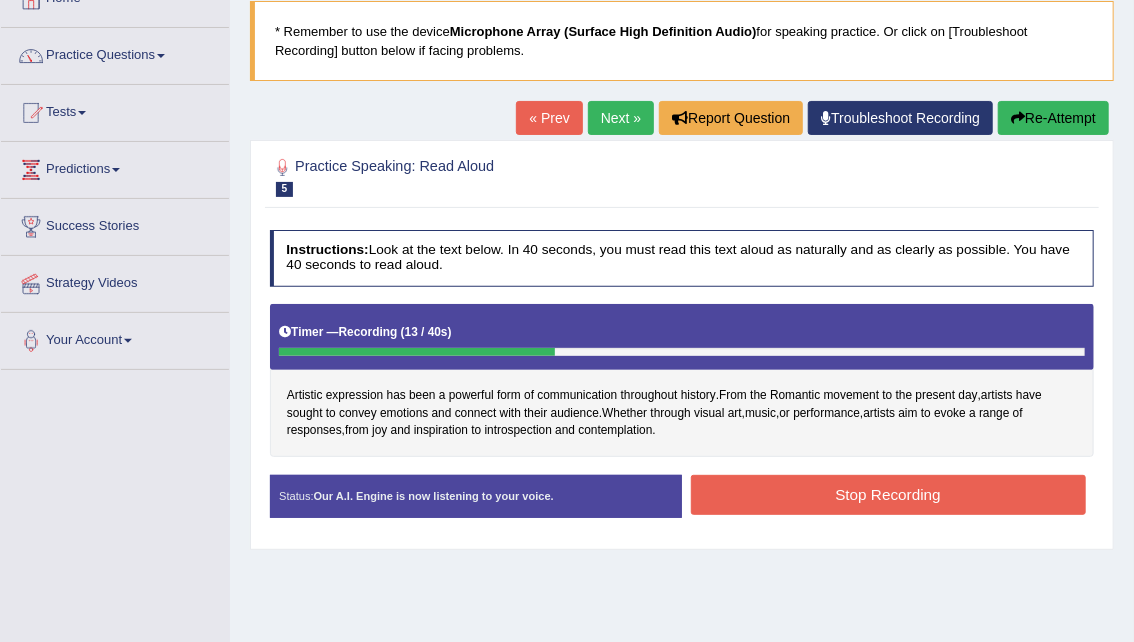 click on "Stop Recording" at bounding box center (888, 494) 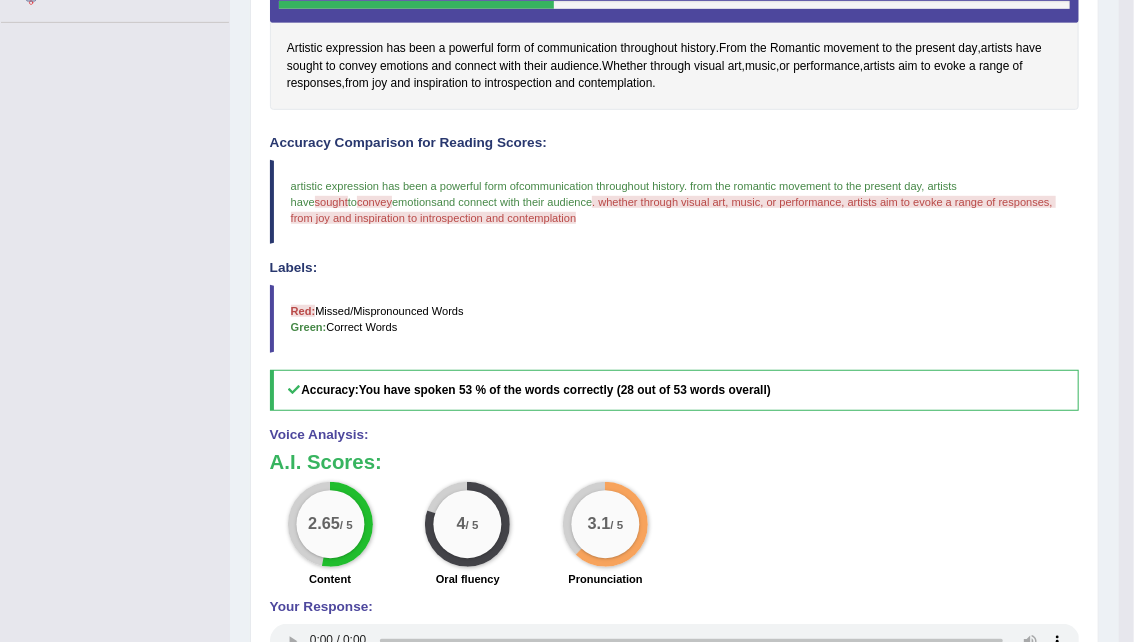 scroll, scrollTop: 476, scrollLeft: 0, axis: vertical 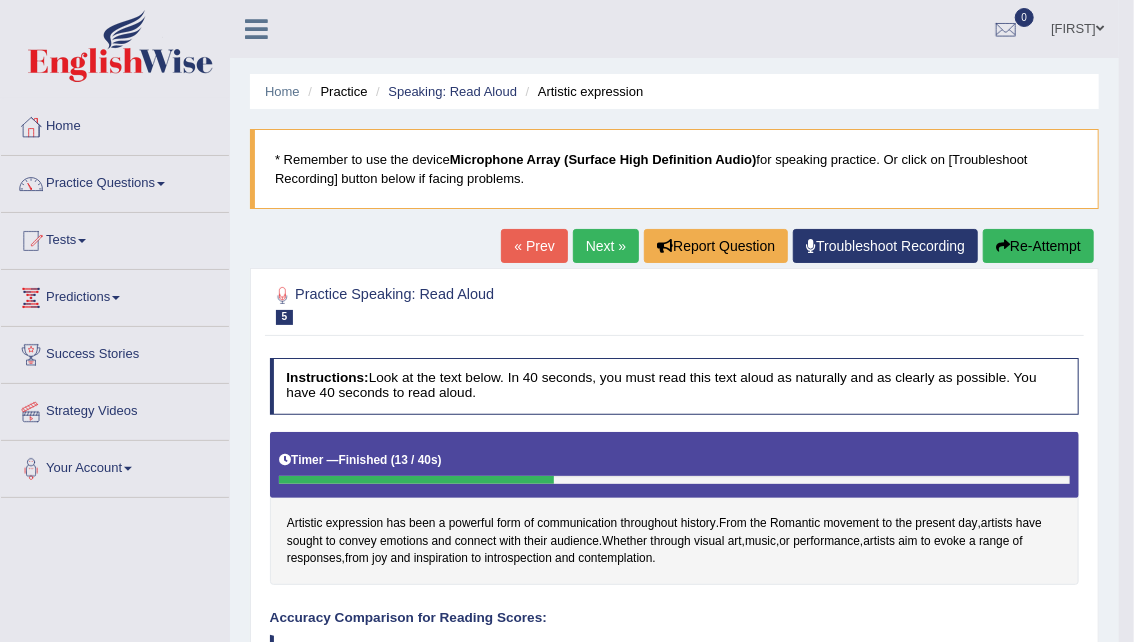 click on "Next »" at bounding box center [606, 246] 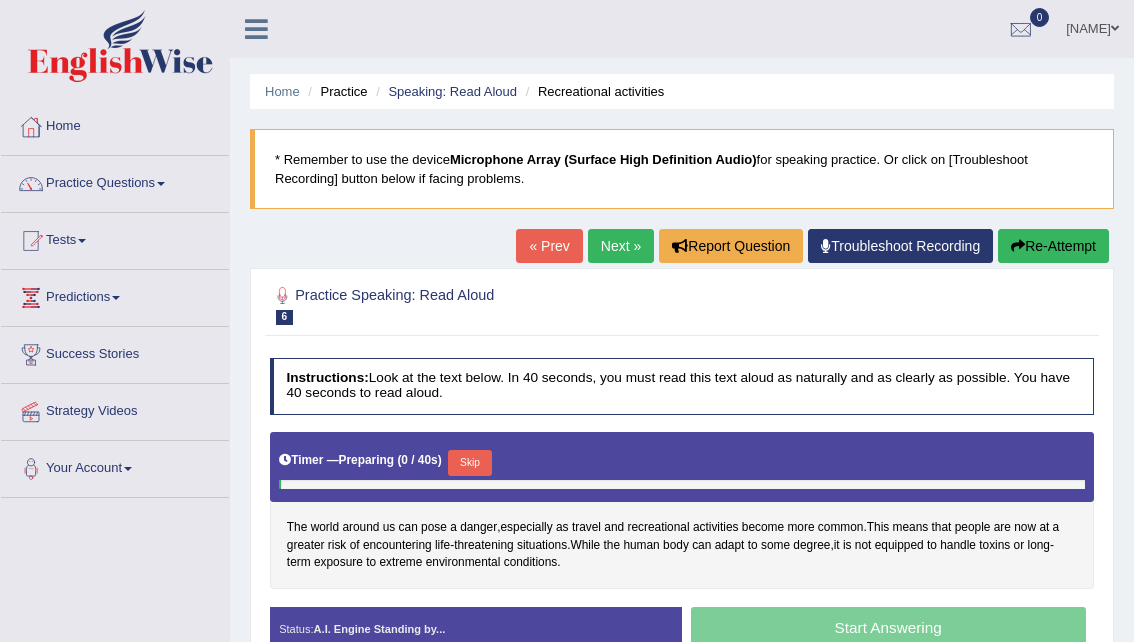 scroll, scrollTop: 0, scrollLeft: 0, axis: both 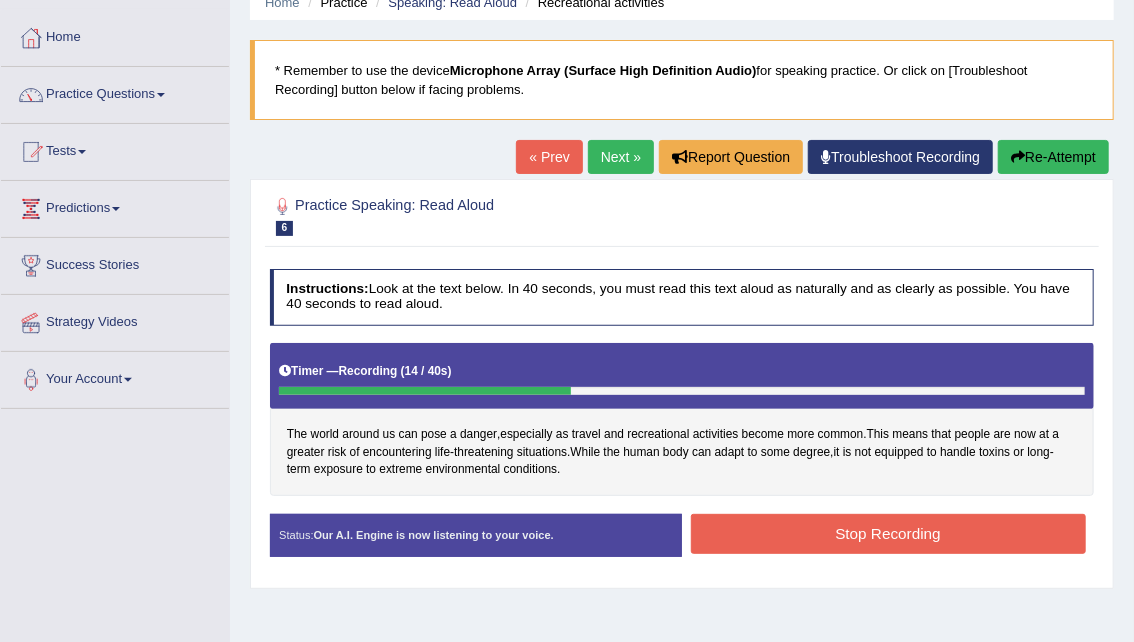 click on "Stop Recording" at bounding box center (888, 533) 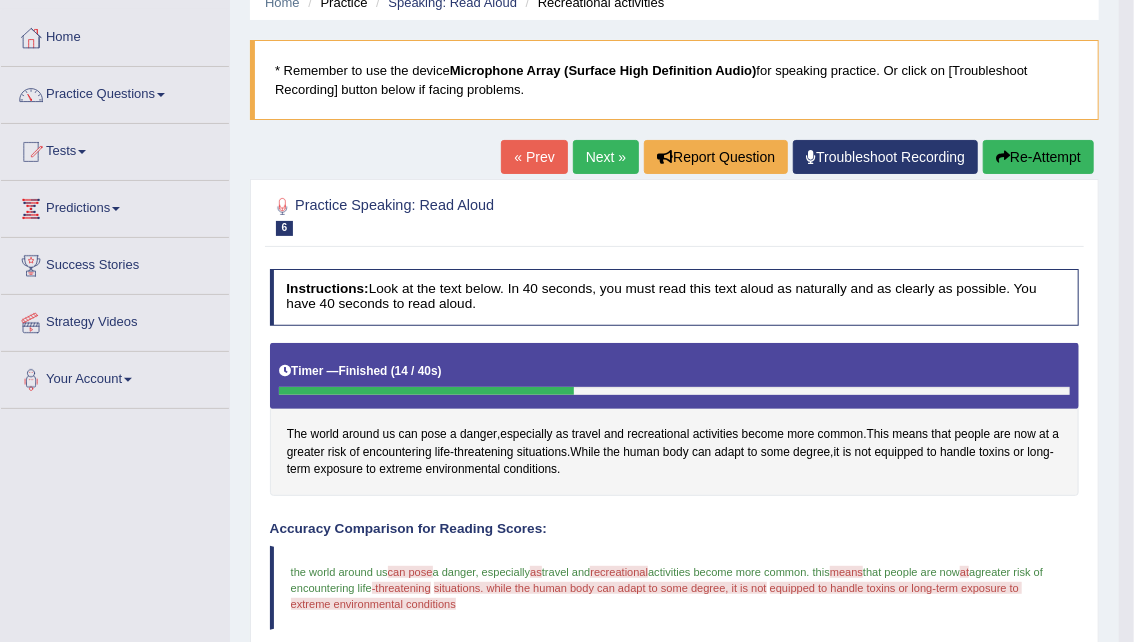 drag, startPoint x: 1147, startPoint y: 162, endPoint x: 1139, endPoint y: 218, distance: 56.568542 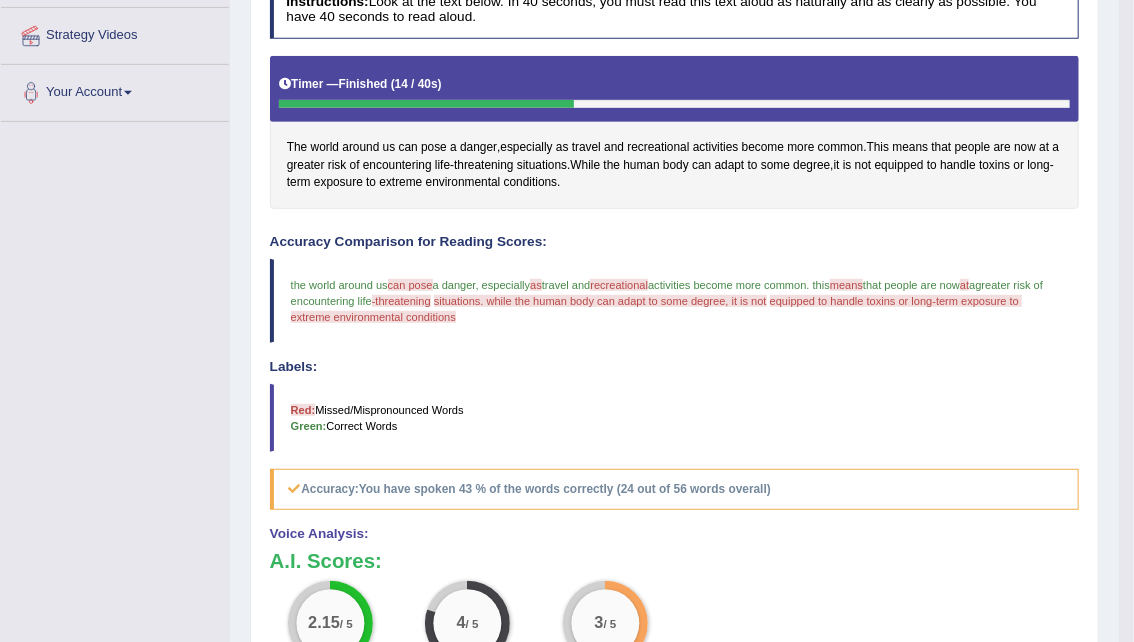 scroll, scrollTop: 375, scrollLeft: 0, axis: vertical 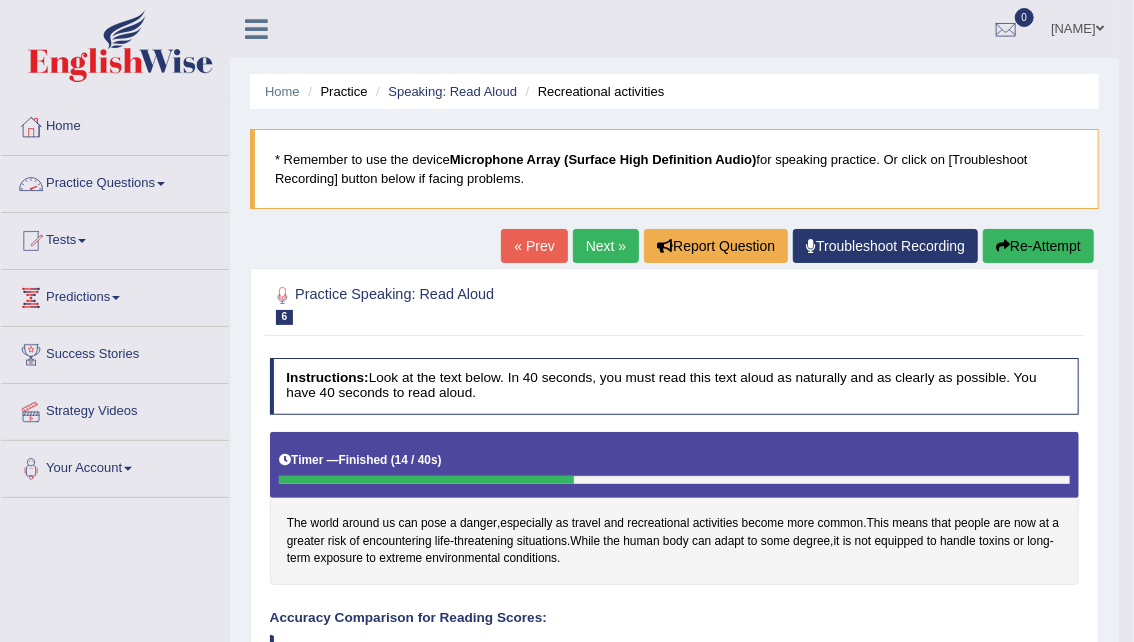 click on "Practice Questions" at bounding box center [115, 181] 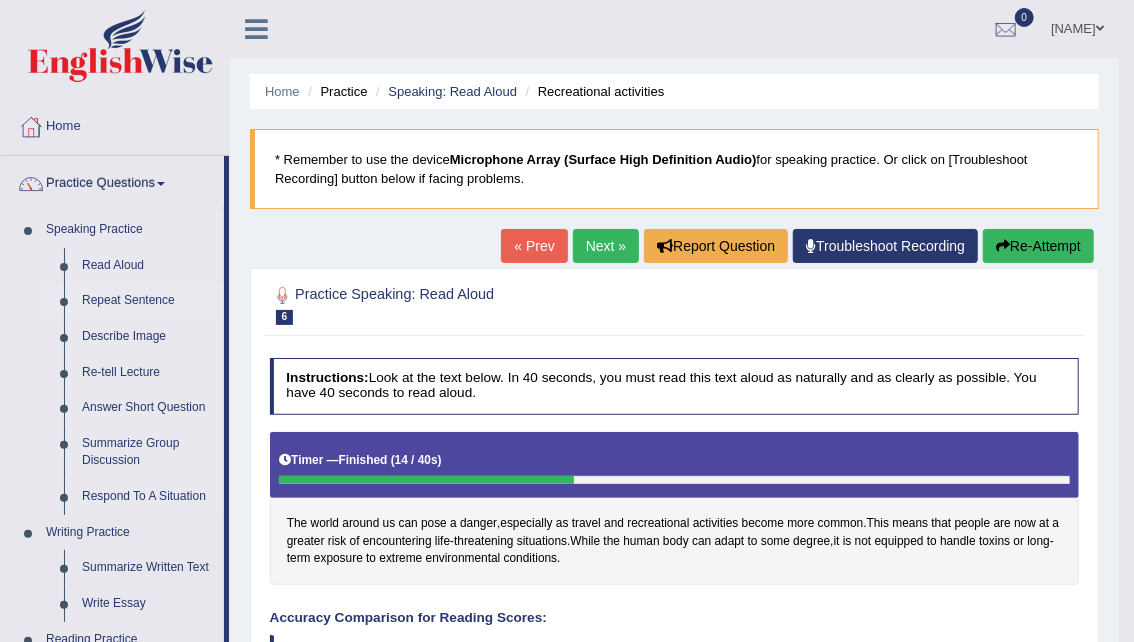 click on "Repeat Sentence" at bounding box center [148, 301] 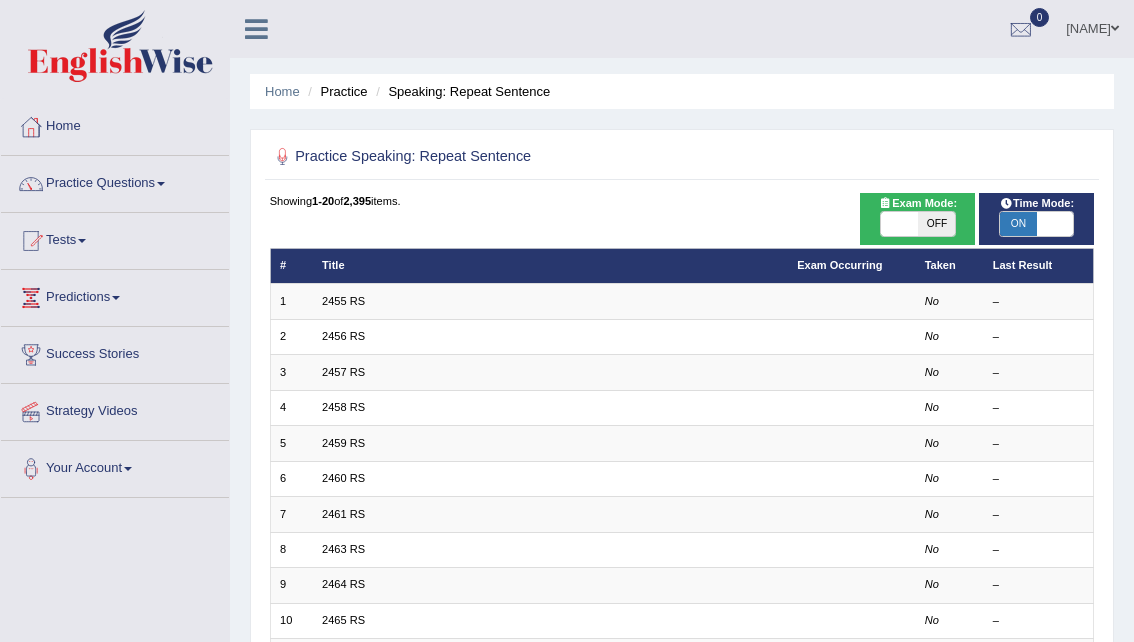 scroll, scrollTop: 0, scrollLeft: 0, axis: both 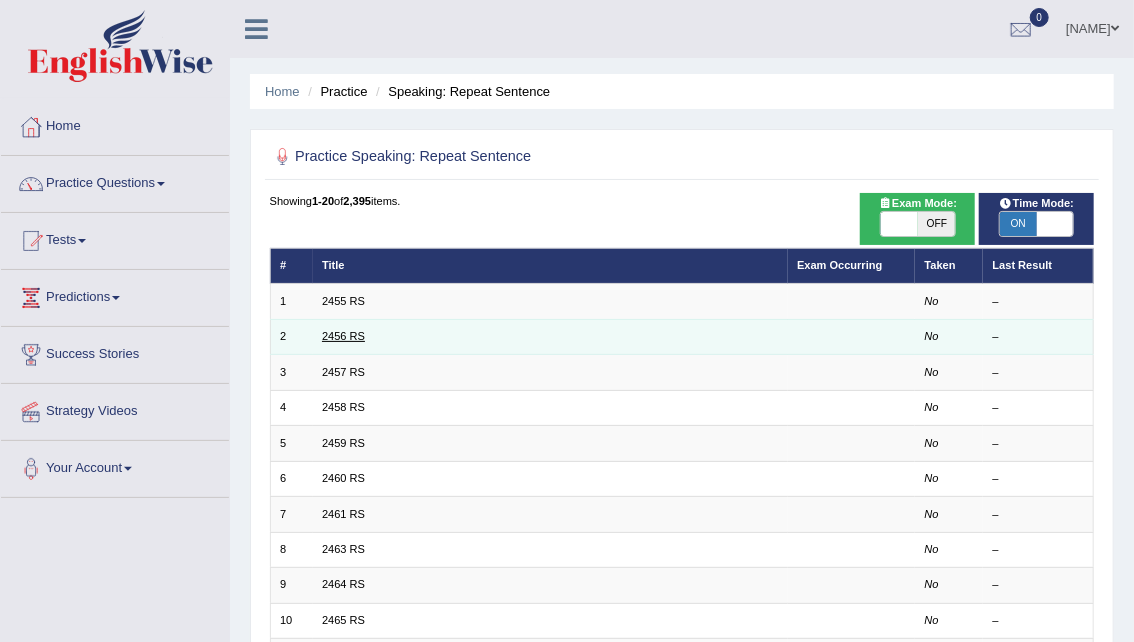 click on "2456 RS" at bounding box center (343, 336) 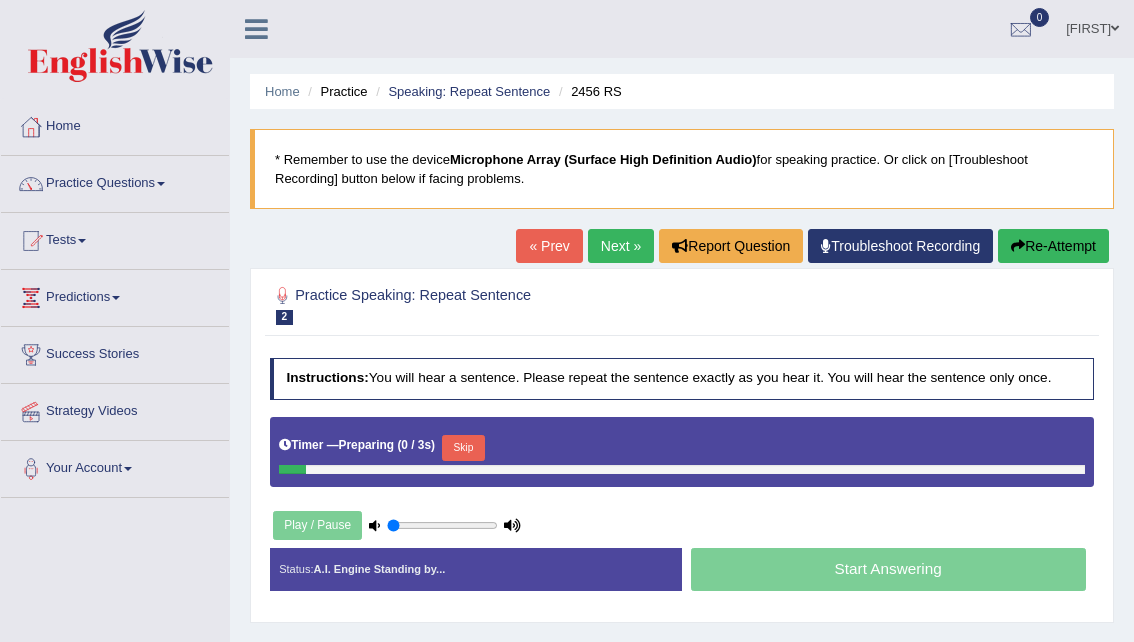 scroll, scrollTop: 0, scrollLeft: 0, axis: both 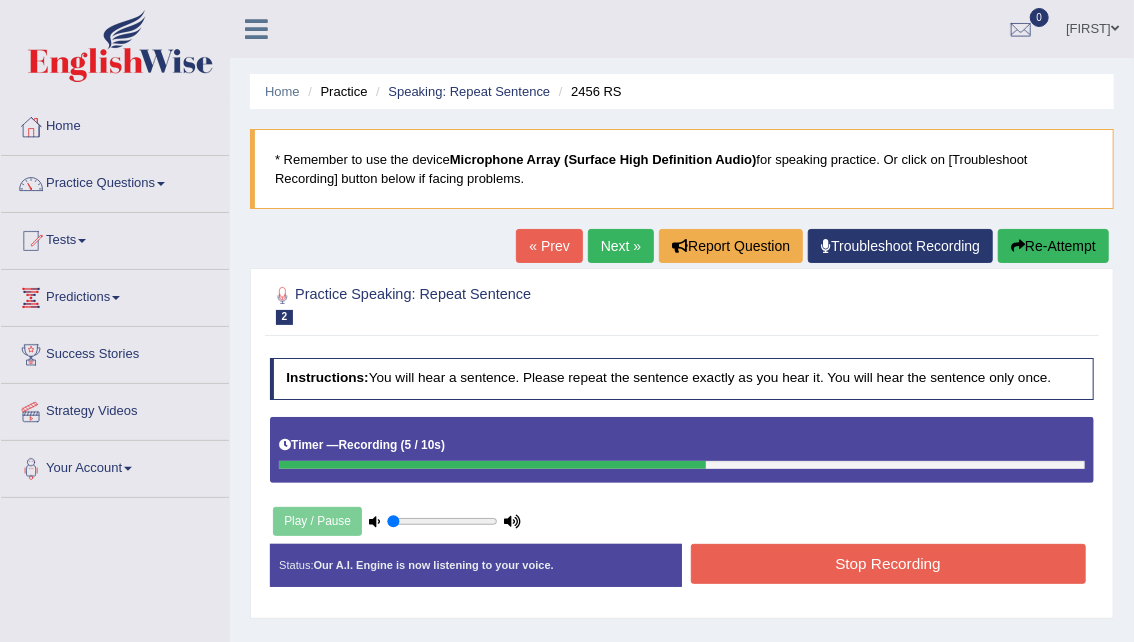 click on "Stop Recording" at bounding box center [888, 563] 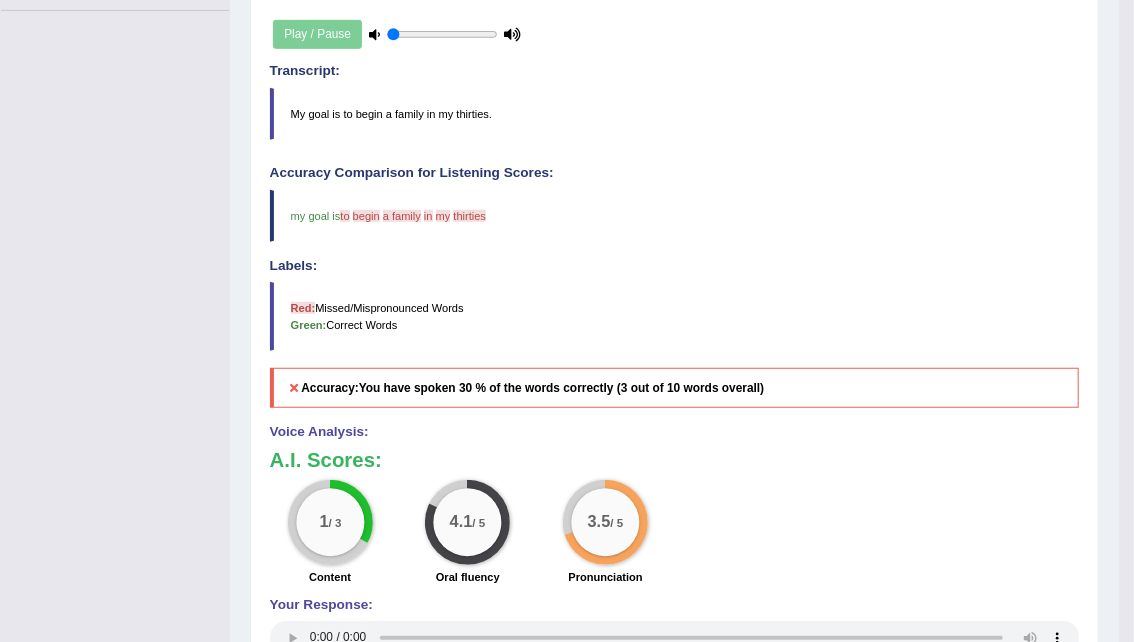 scroll, scrollTop: 488, scrollLeft: 0, axis: vertical 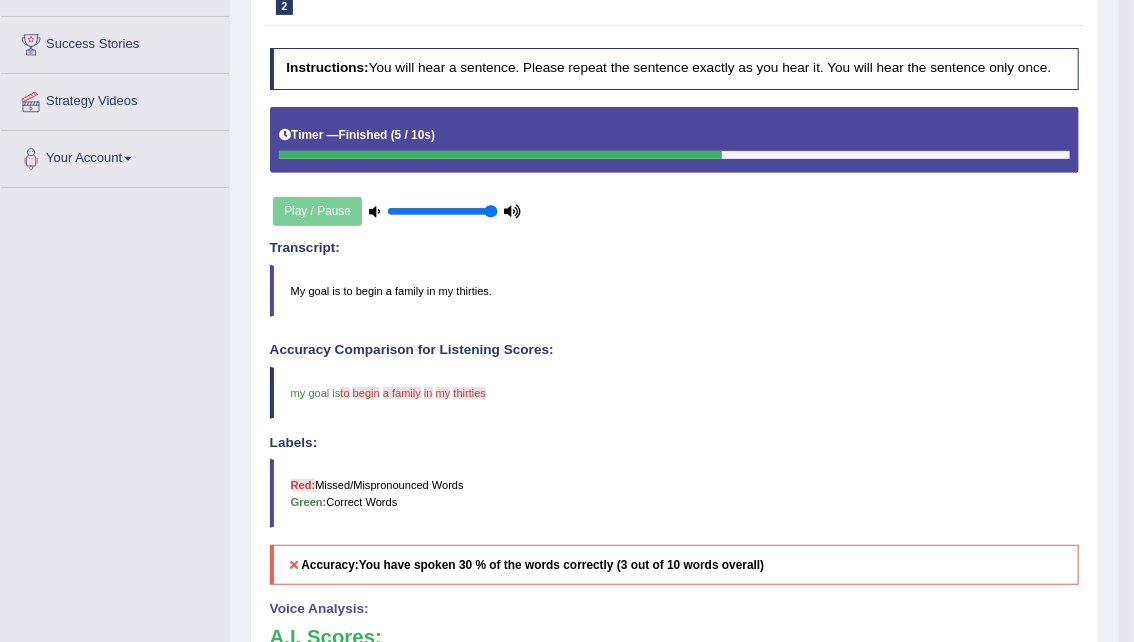 drag, startPoint x: 411, startPoint y: 211, endPoint x: 547, endPoint y: 218, distance: 136.18002 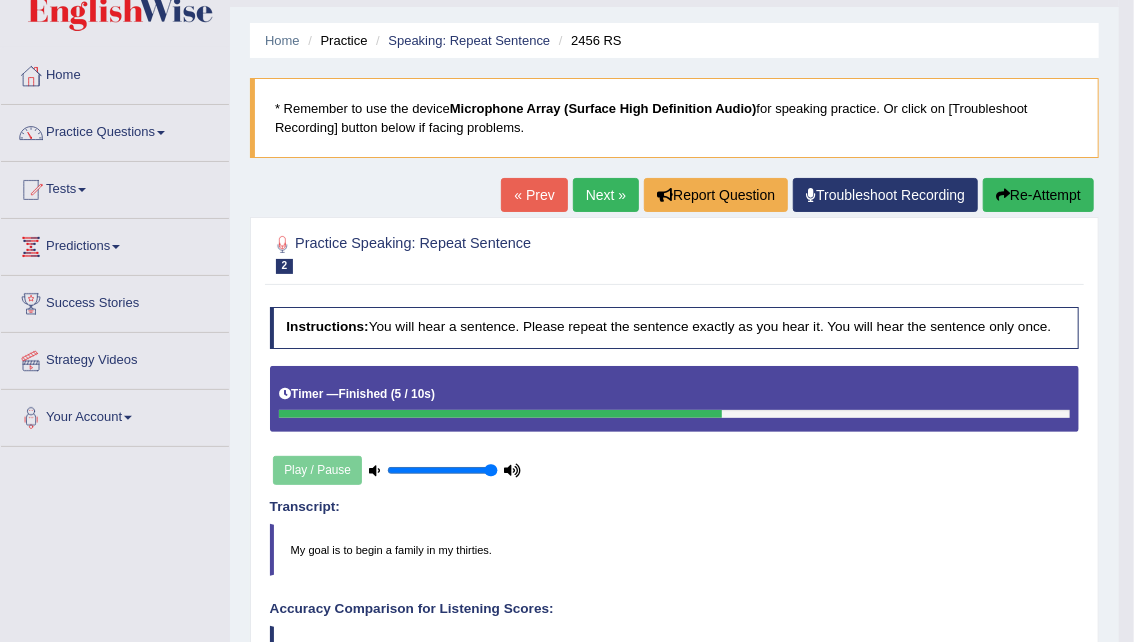 scroll, scrollTop: 0, scrollLeft: 0, axis: both 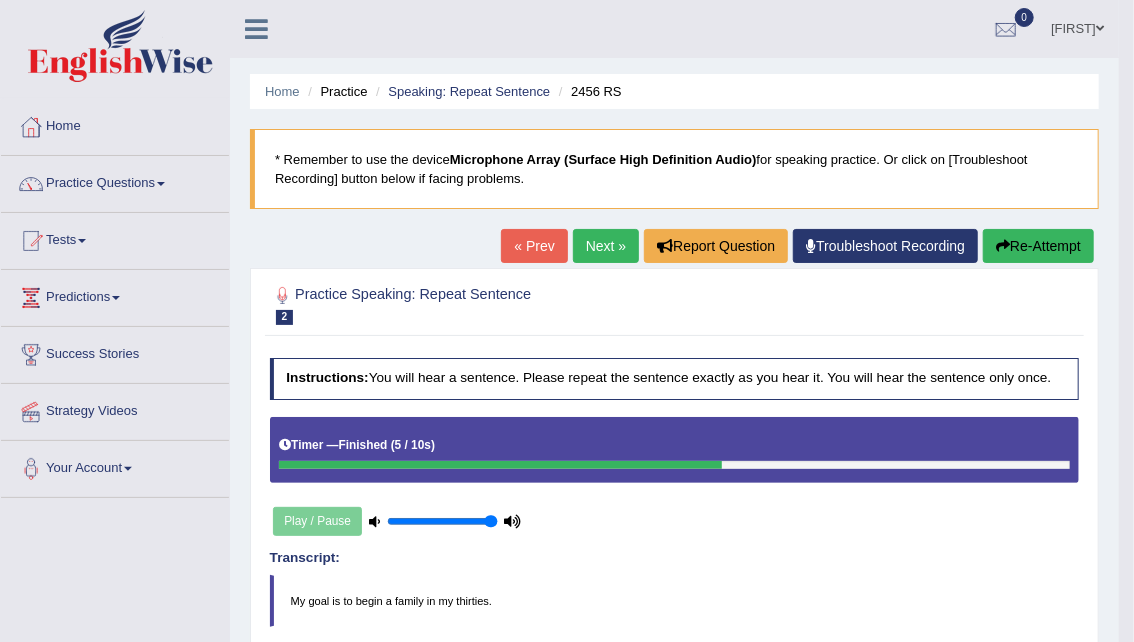 click on "Next »" at bounding box center (606, 246) 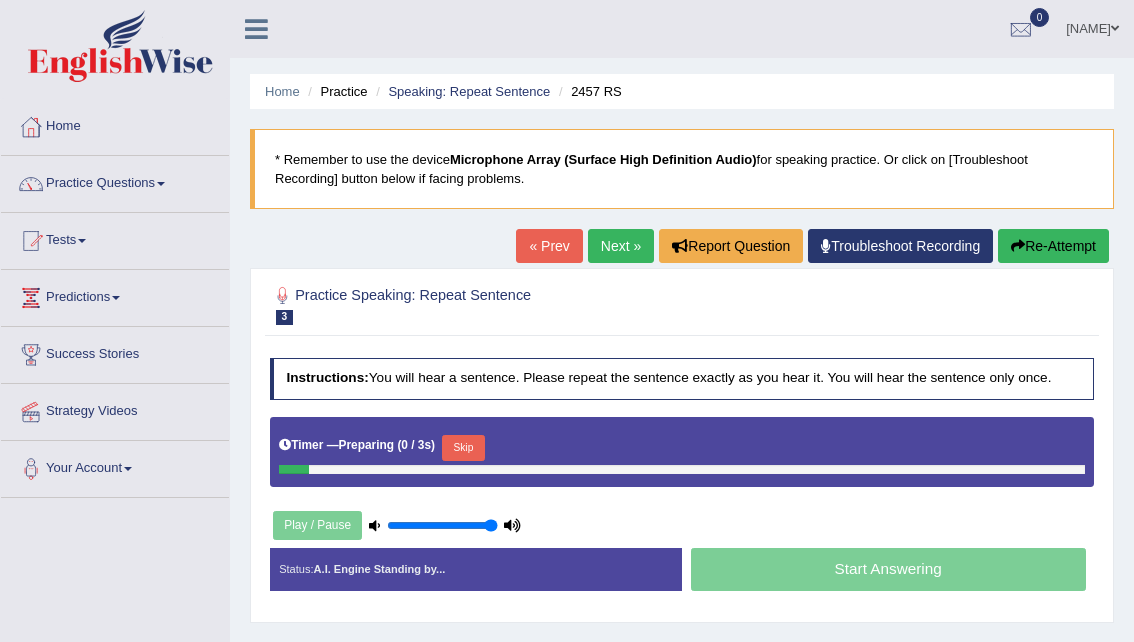 scroll, scrollTop: 0, scrollLeft: 0, axis: both 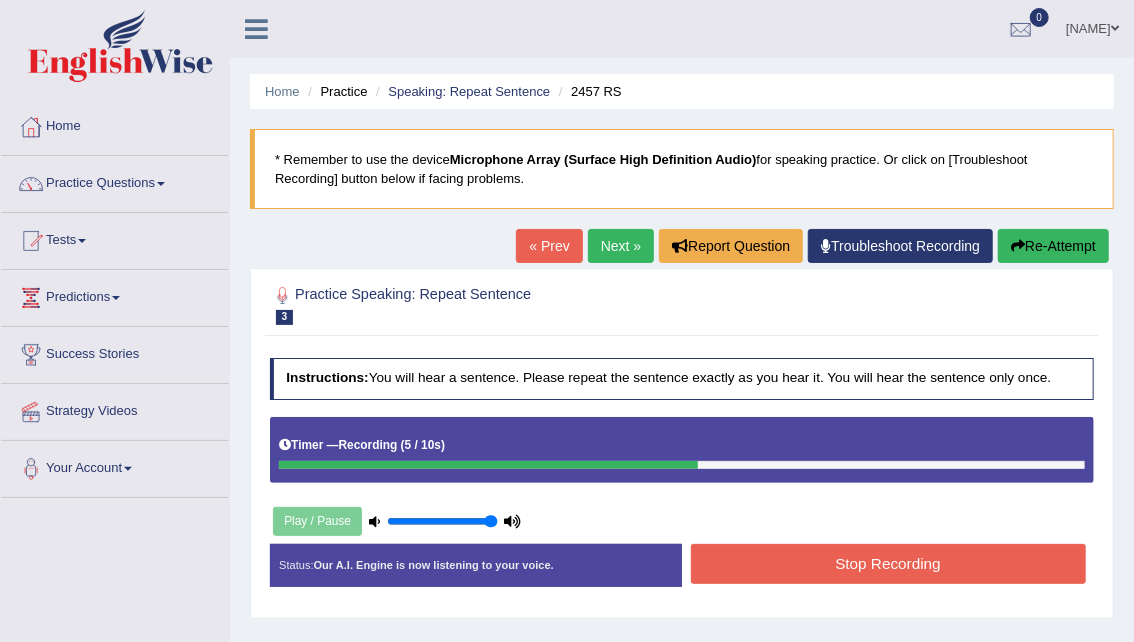 click on "Stop Recording" at bounding box center [888, 563] 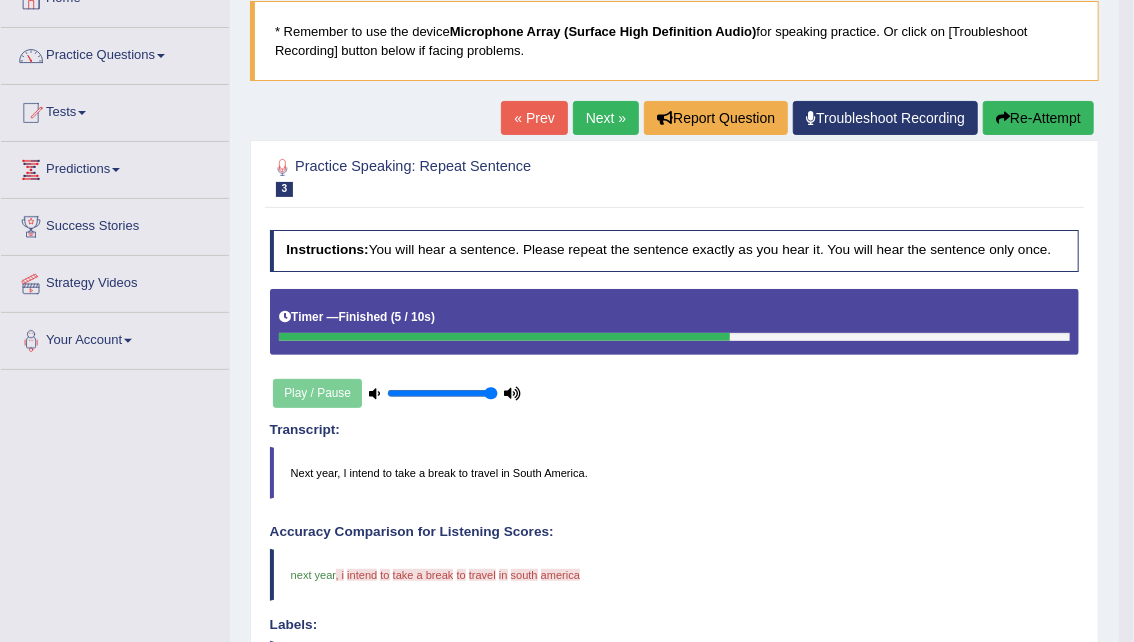 scroll, scrollTop: 0, scrollLeft: 0, axis: both 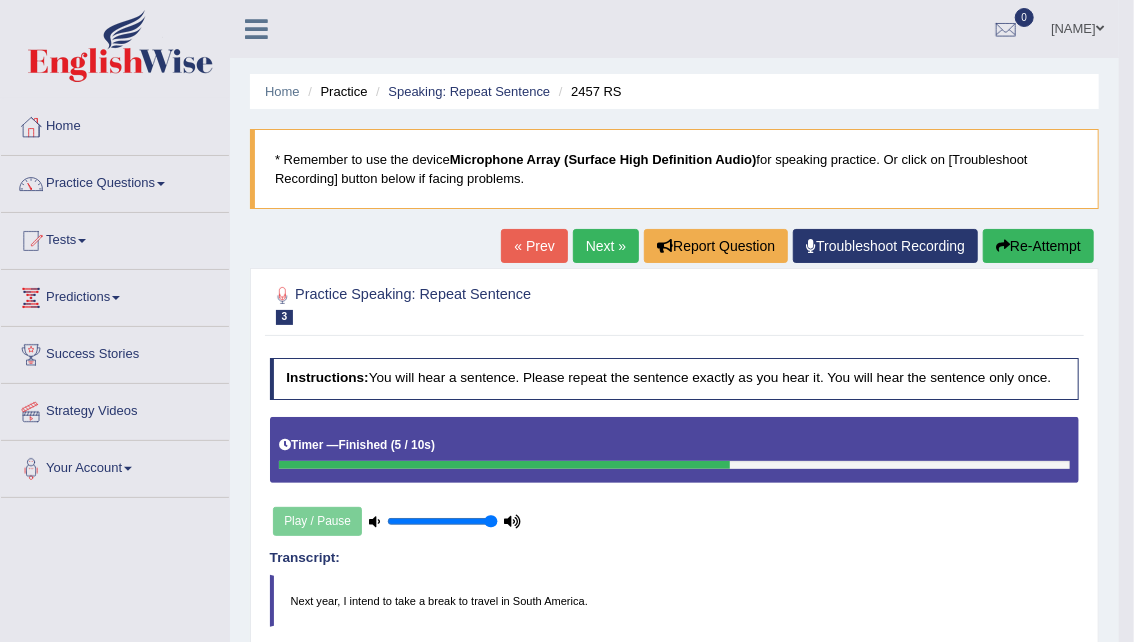 click on "Next »" at bounding box center [606, 246] 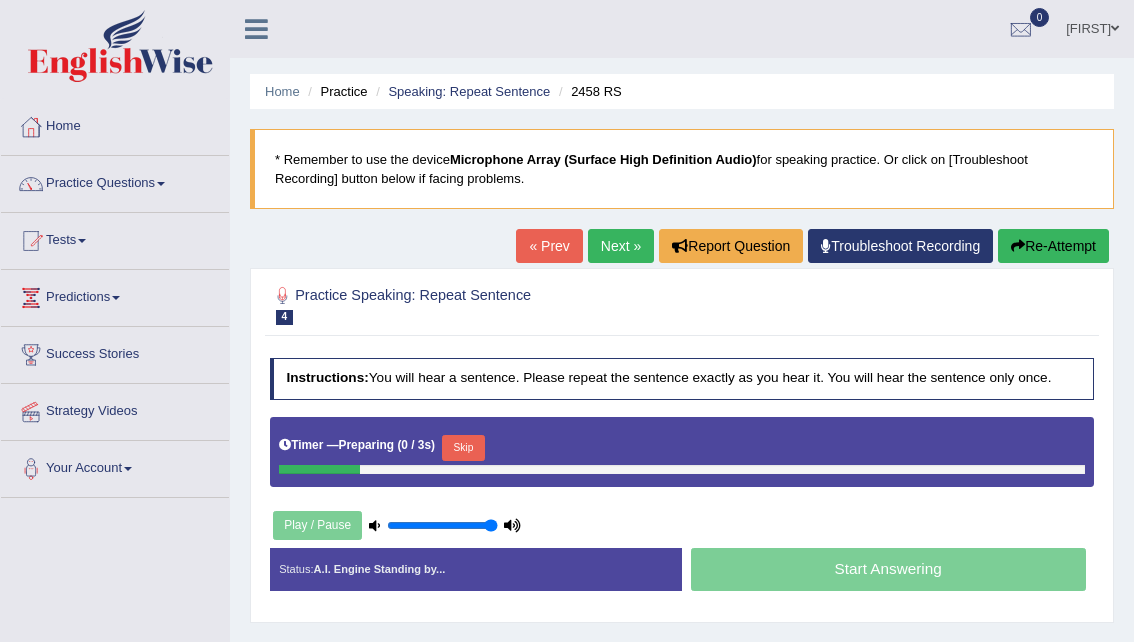 scroll, scrollTop: 74, scrollLeft: 0, axis: vertical 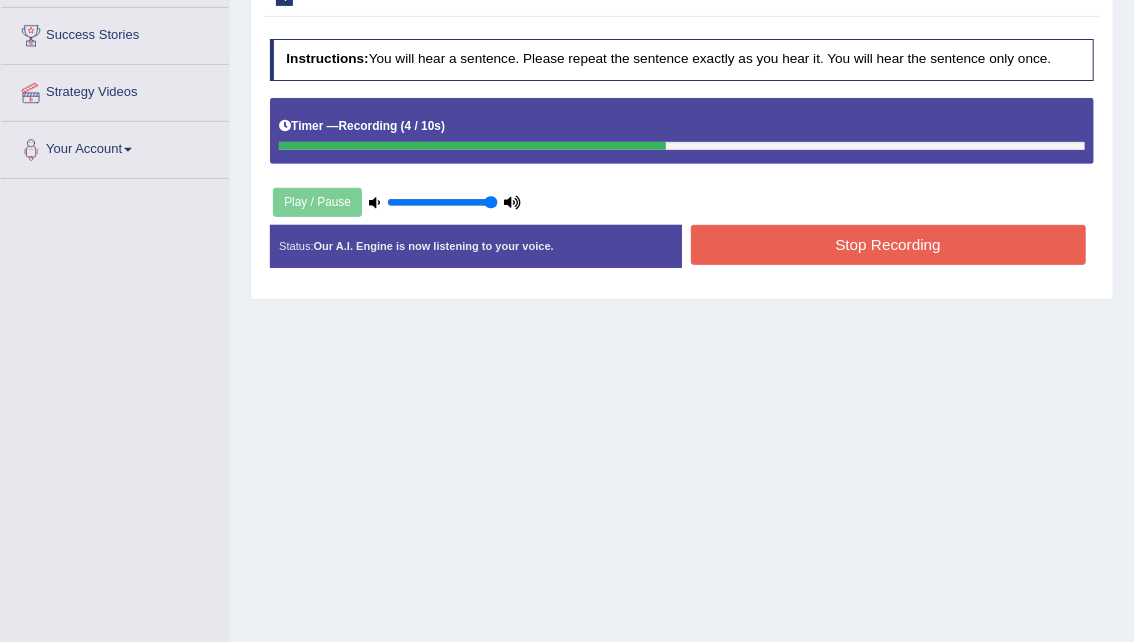click on "Stop Recording" at bounding box center [888, 244] 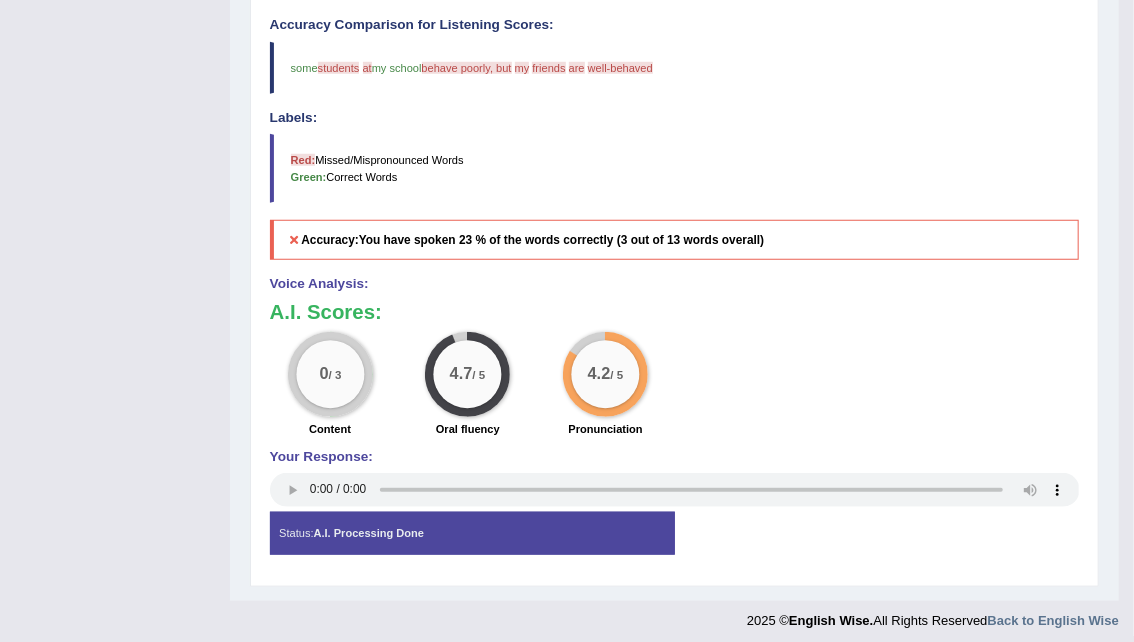 type 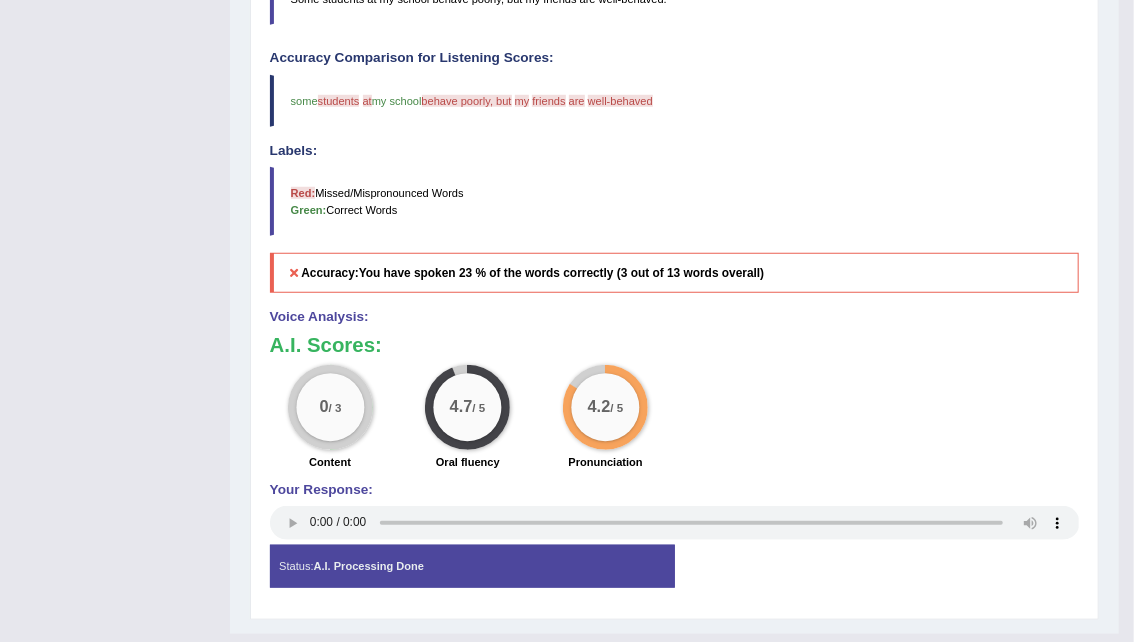 scroll, scrollTop: 600, scrollLeft: 0, axis: vertical 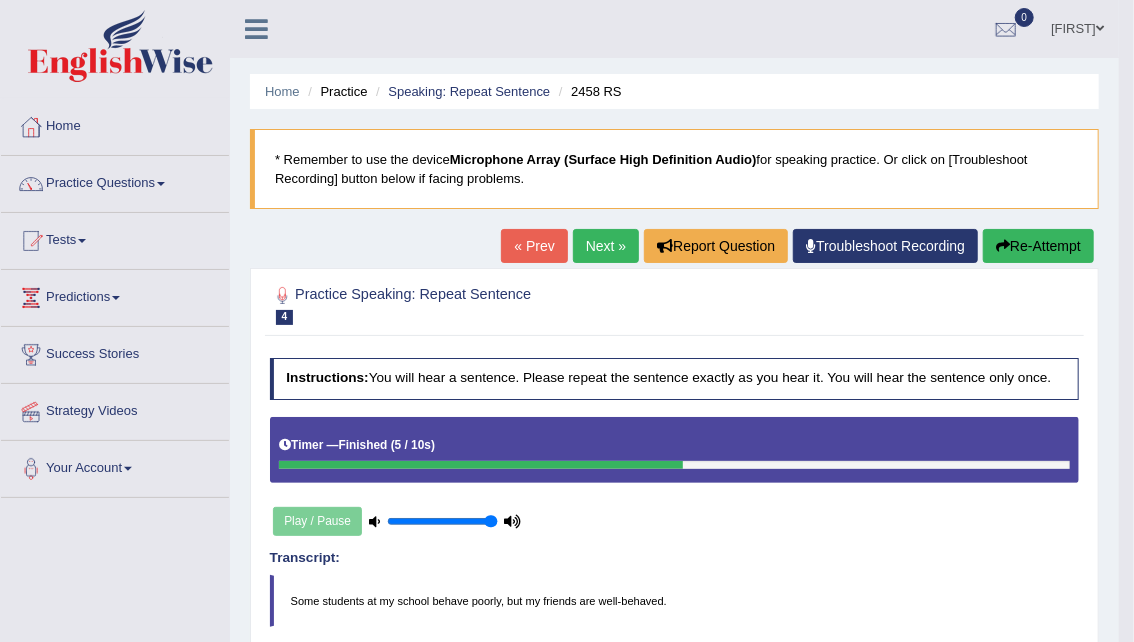 click on "Next »" at bounding box center (606, 246) 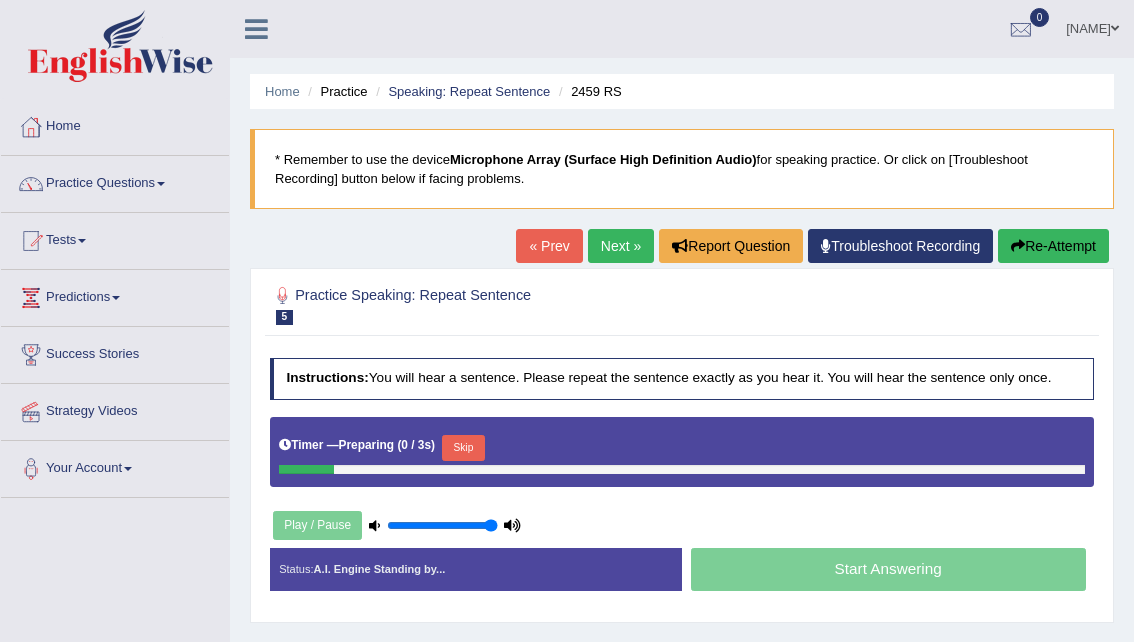 scroll, scrollTop: 0, scrollLeft: 0, axis: both 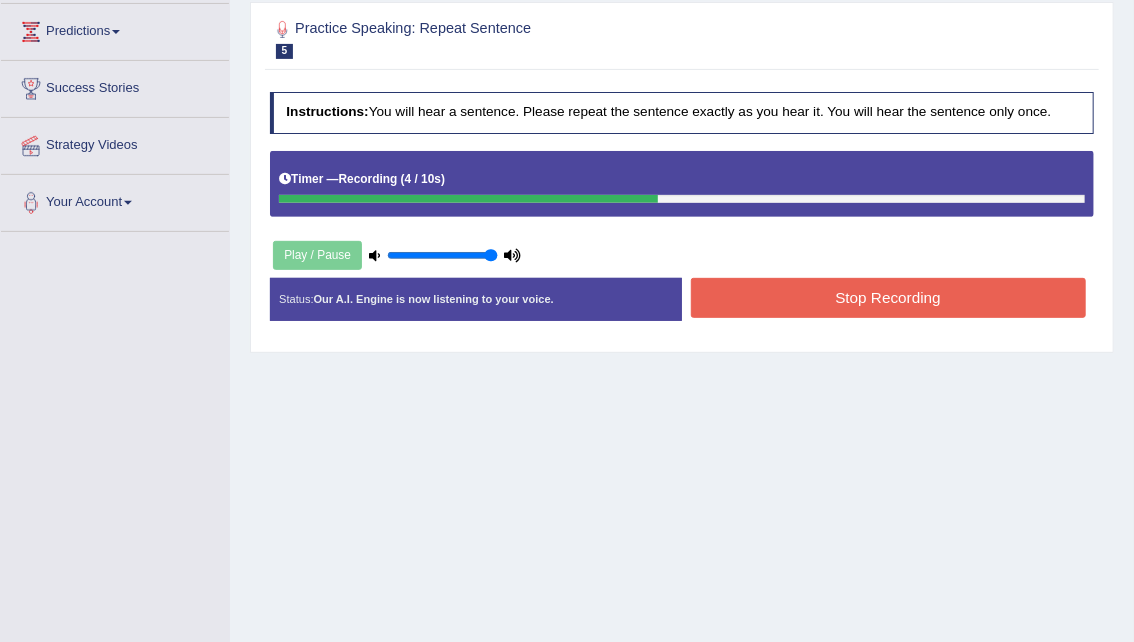 click on "Stop Recording" at bounding box center (888, 297) 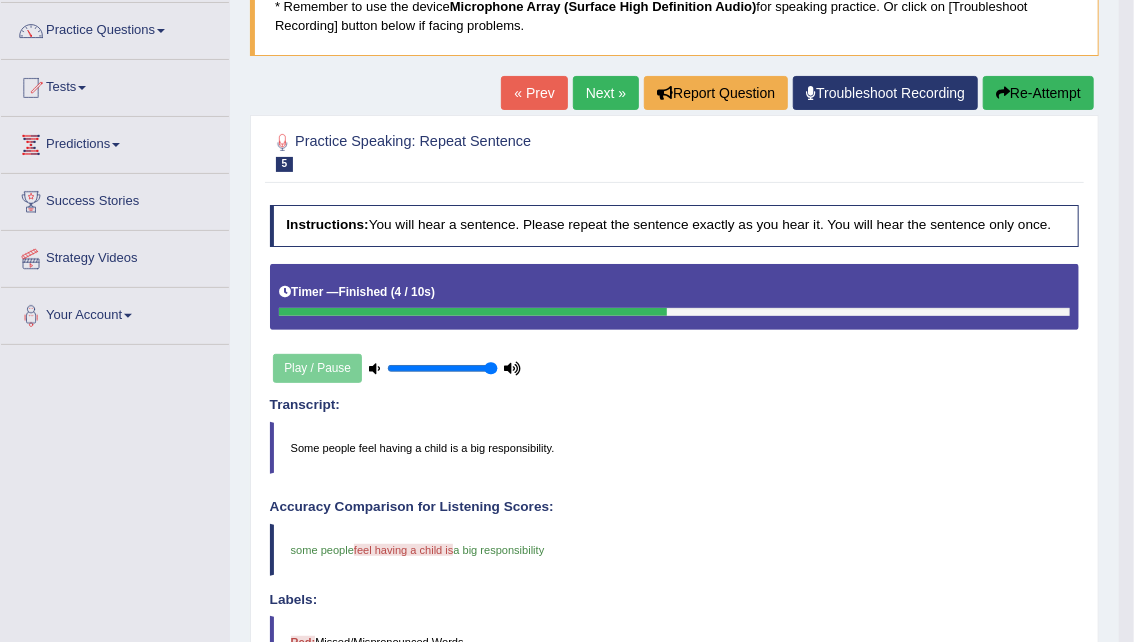 scroll, scrollTop: 0, scrollLeft: 0, axis: both 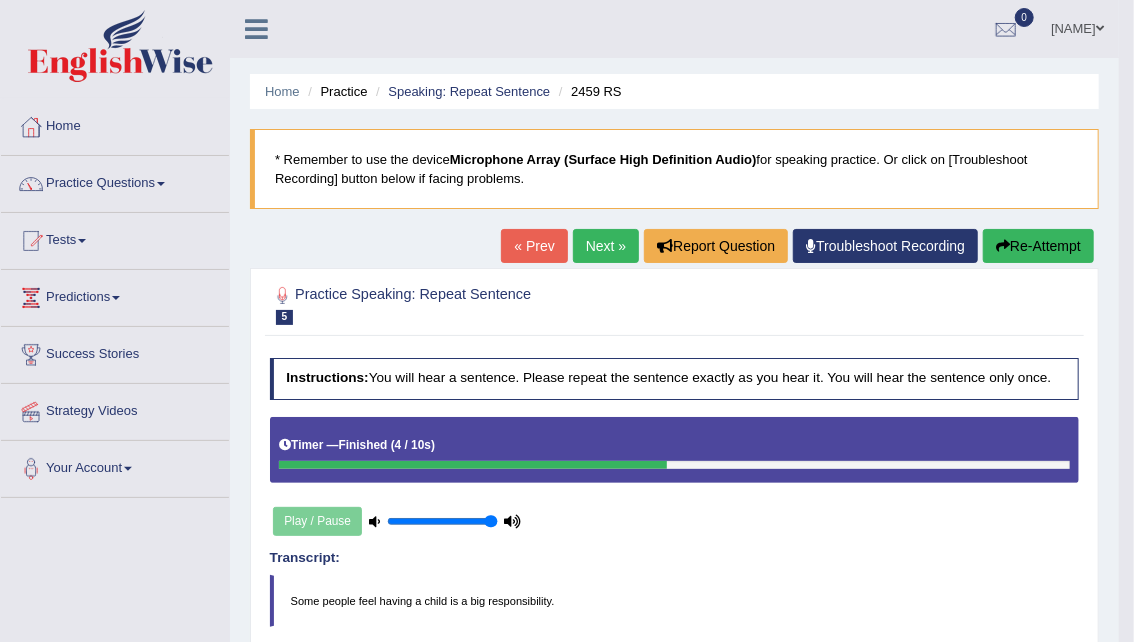 click on "Next »" at bounding box center [606, 246] 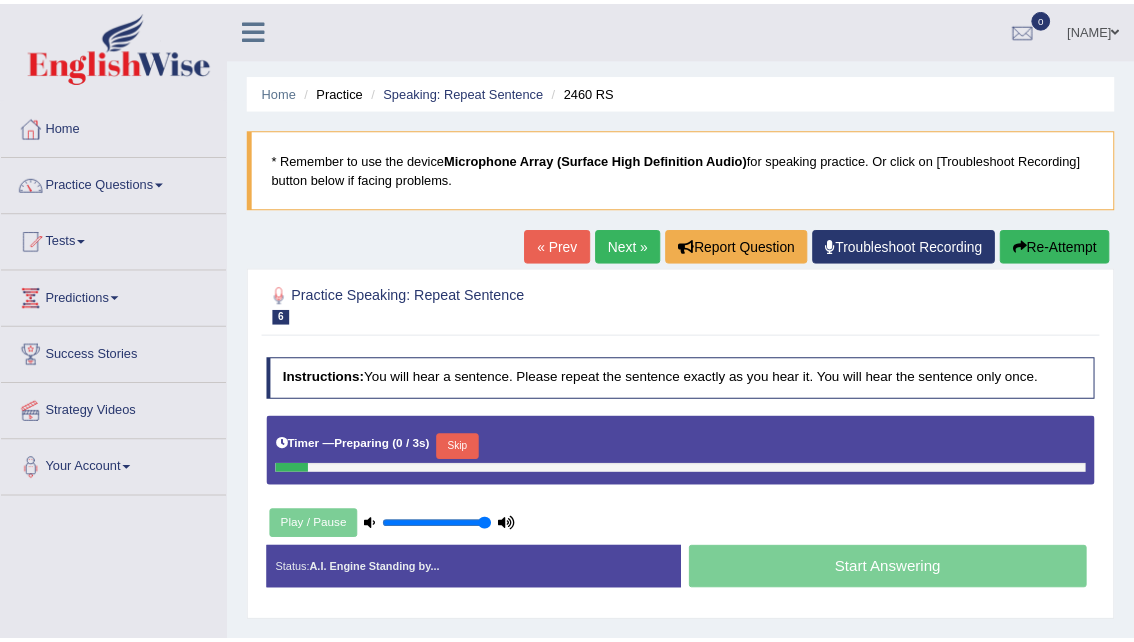 scroll, scrollTop: 0, scrollLeft: 0, axis: both 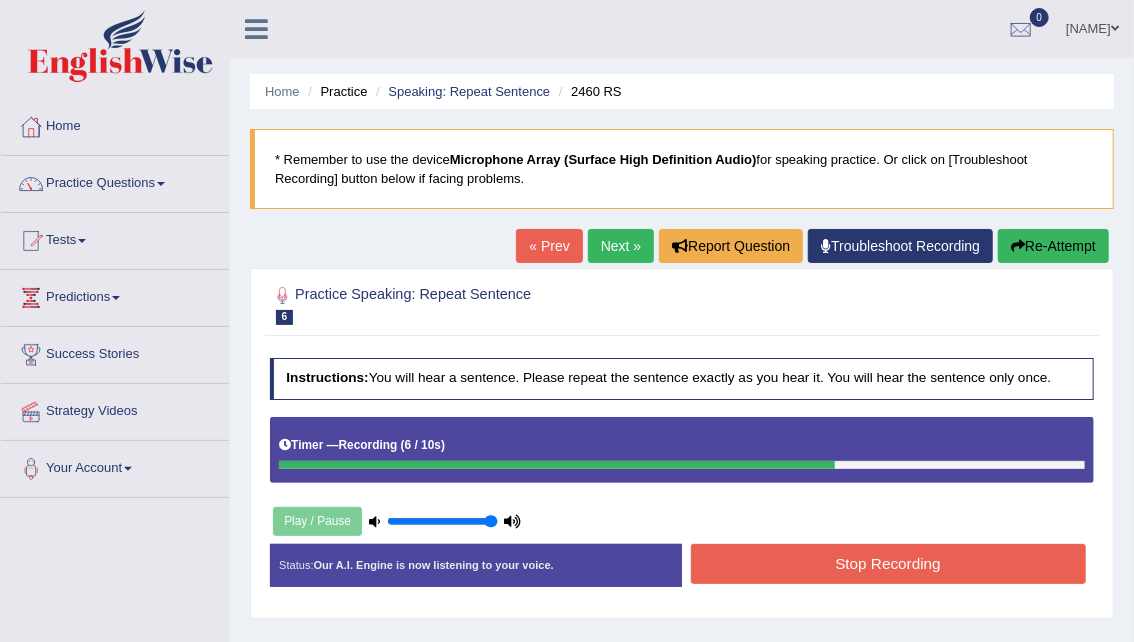 click on "Stop Recording" at bounding box center [888, 563] 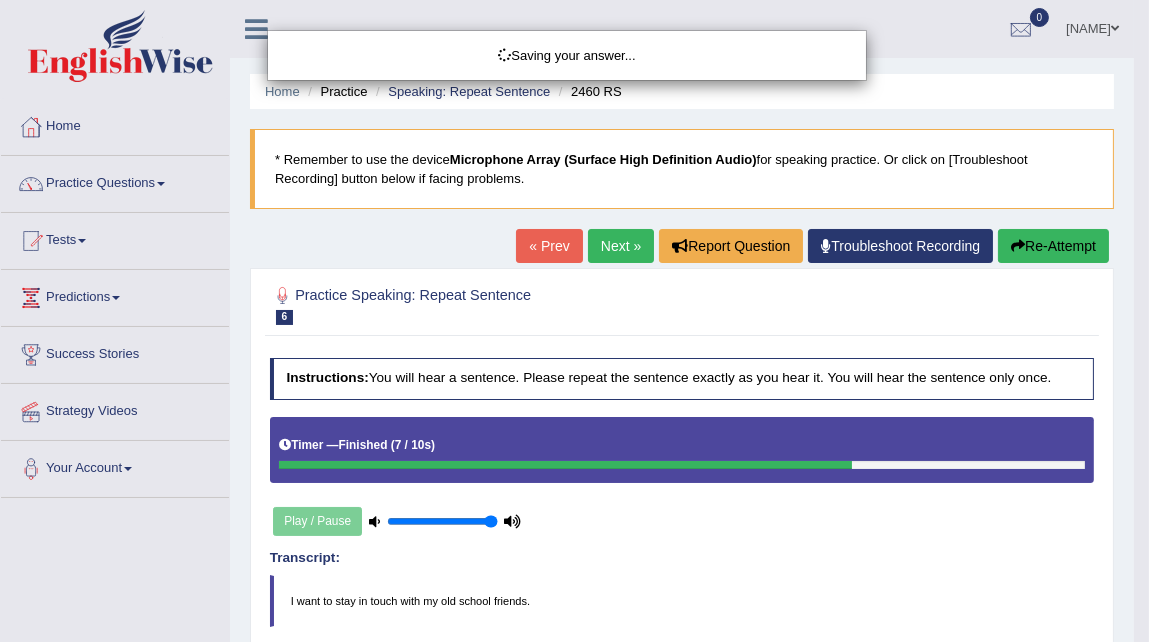 click on "Saving your answer..." at bounding box center (574, 321) 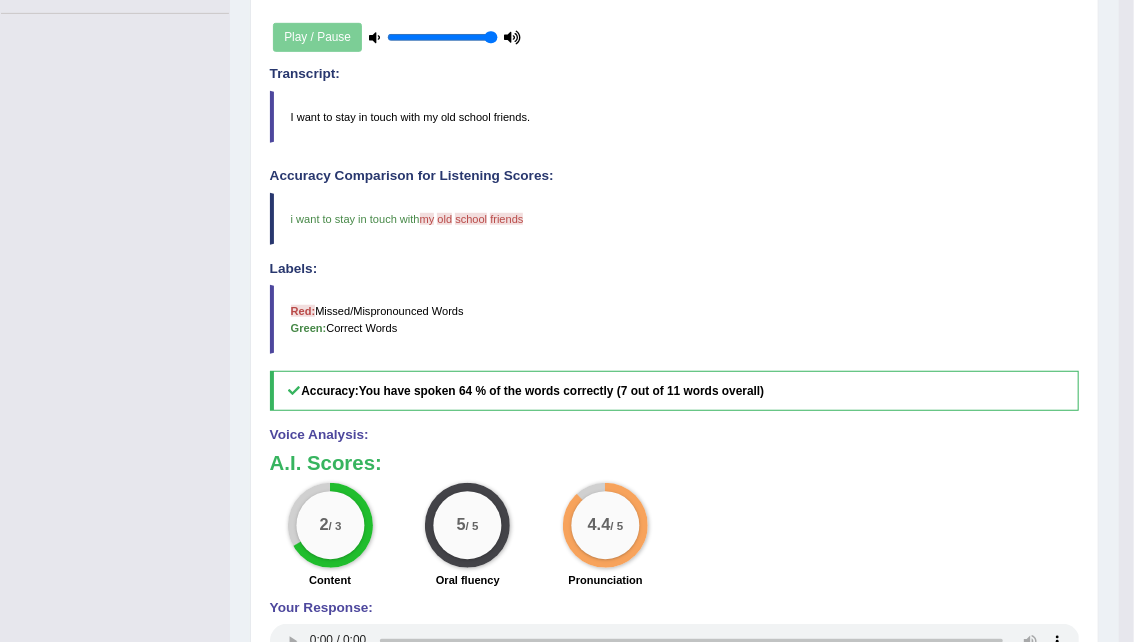 scroll, scrollTop: 483, scrollLeft: 0, axis: vertical 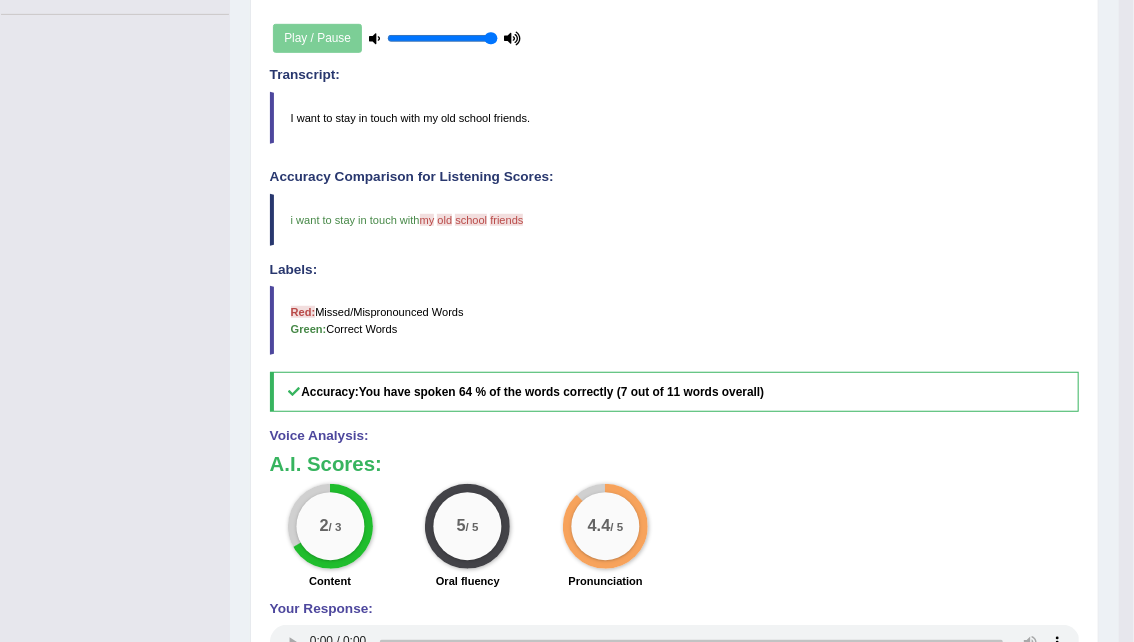 click on "2  / 3              Content
5  / 5              Oral fluency
4.4  / 5              Pronunciation" at bounding box center (674, 539) 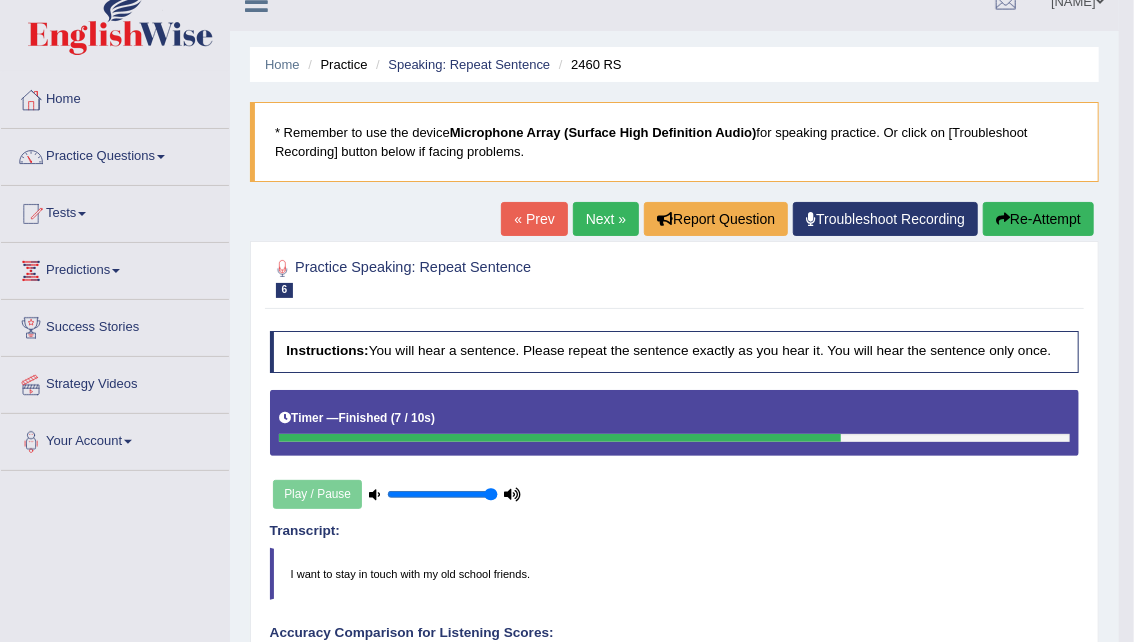 scroll, scrollTop: 0, scrollLeft: 0, axis: both 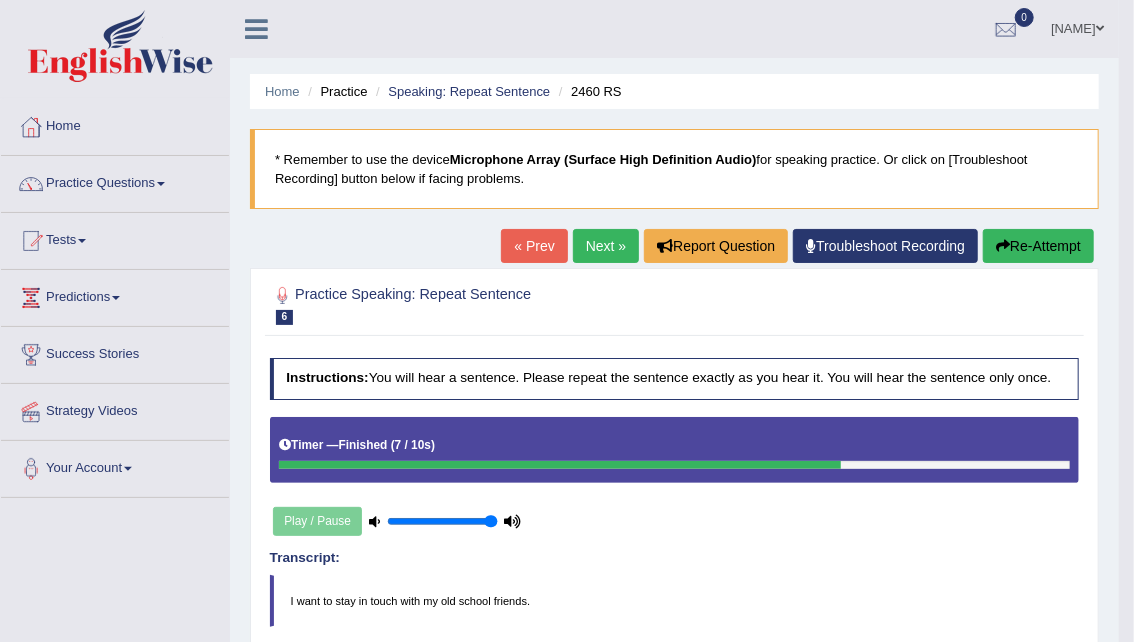 click on "Next »" at bounding box center [606, 246] 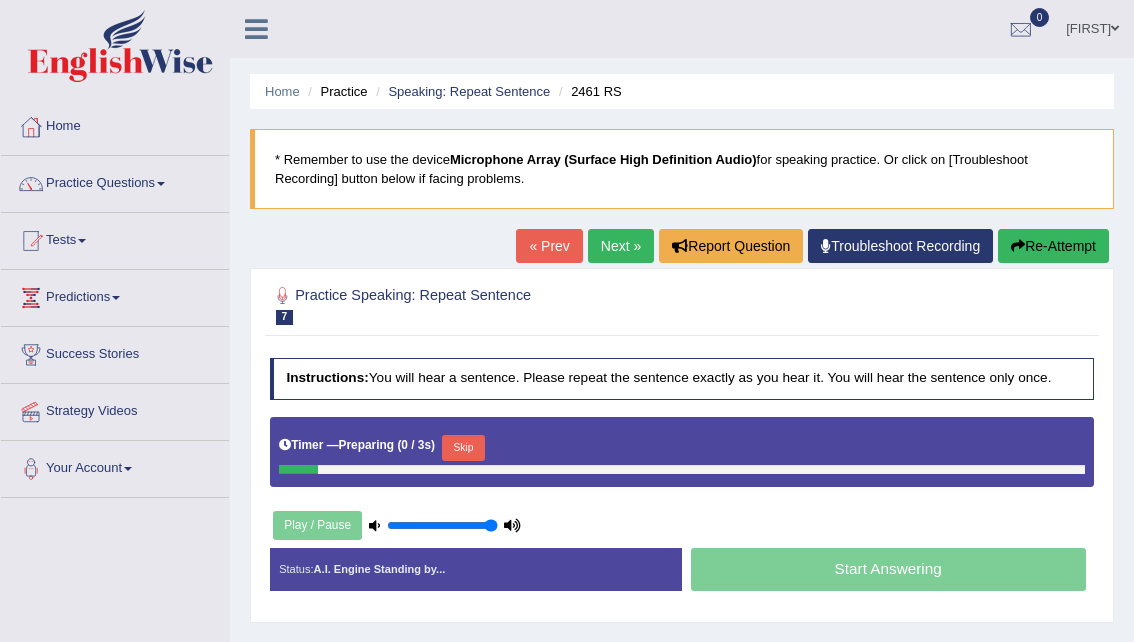 scroll, scrollTop: 0, scrollLeft: 0, axis: both 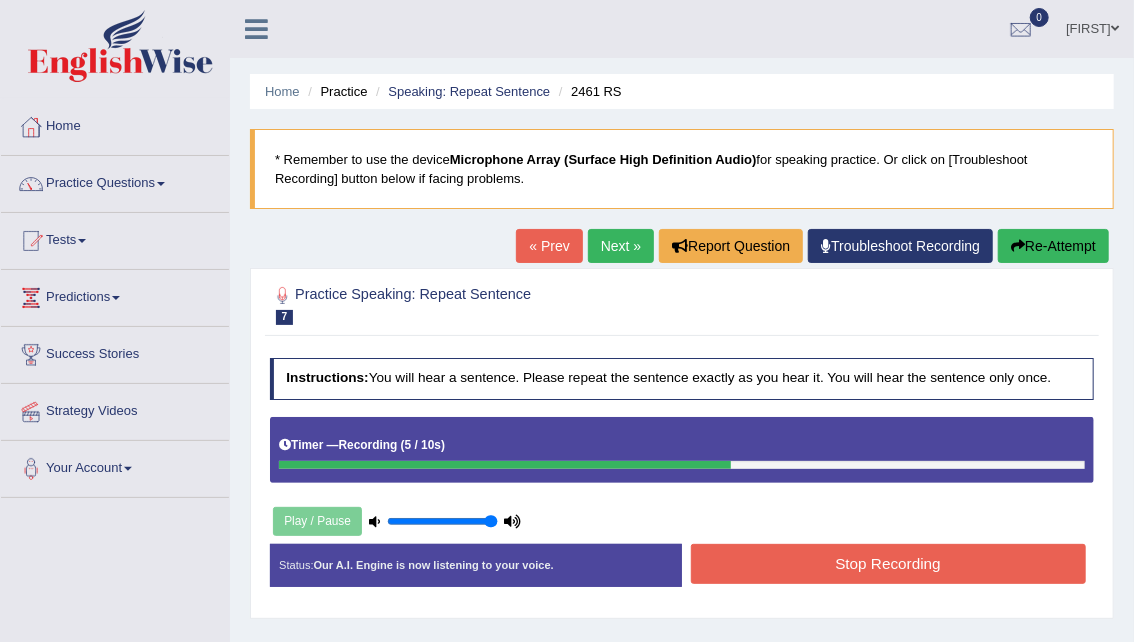 click on "Stop Recording" at bounding box center [888, 563] 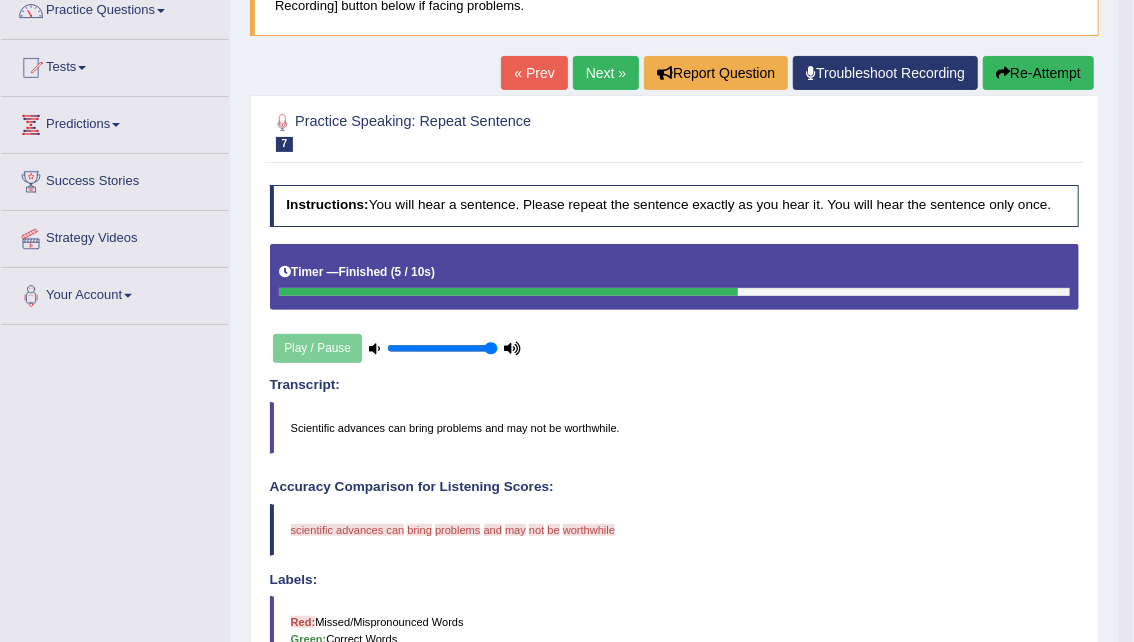 scroll, scrollTop: 171, scrollLeft: 0, axis: vertical 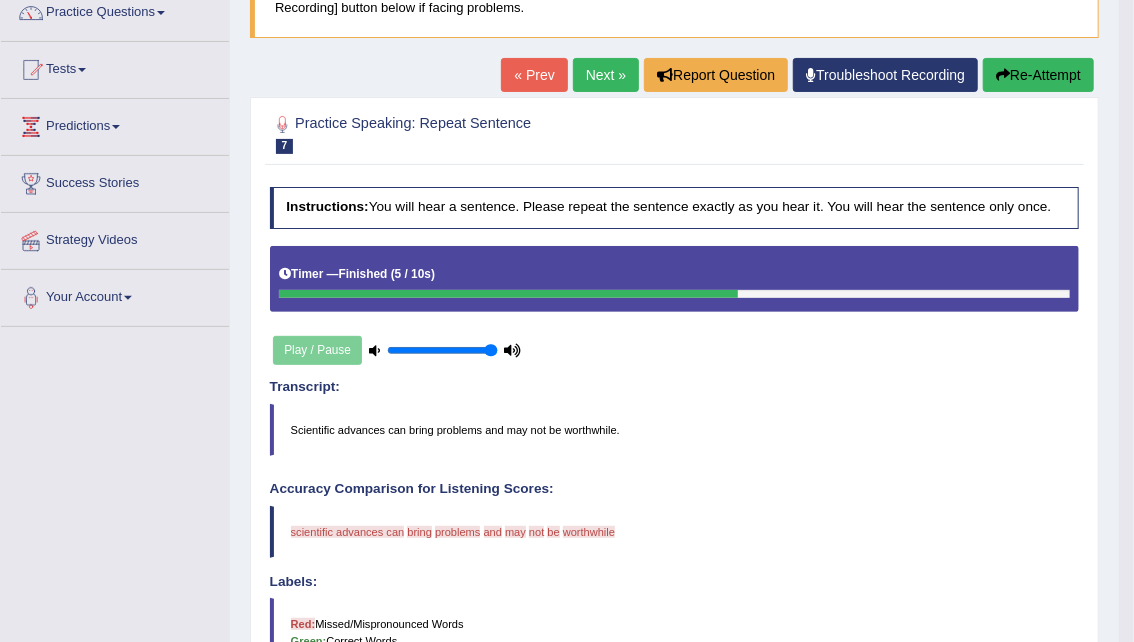 click on "Timer —  Finished   ( 5 / 10s )" at bounding box center (675, 279) 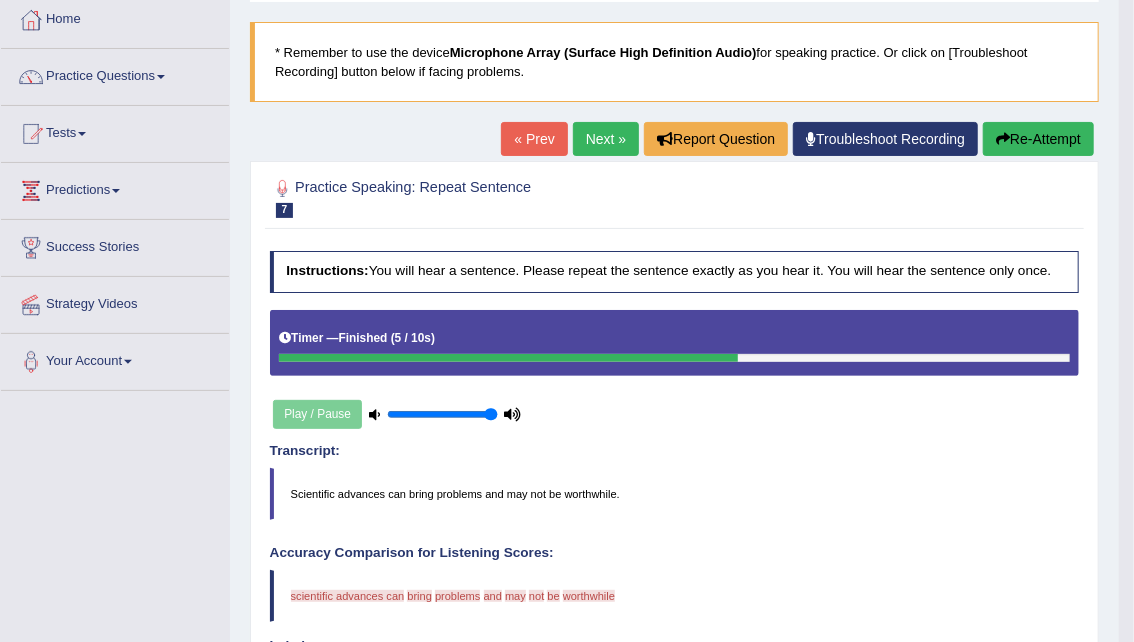 scroll, scrollTop: 0, scrollLeft: 0, axis: both 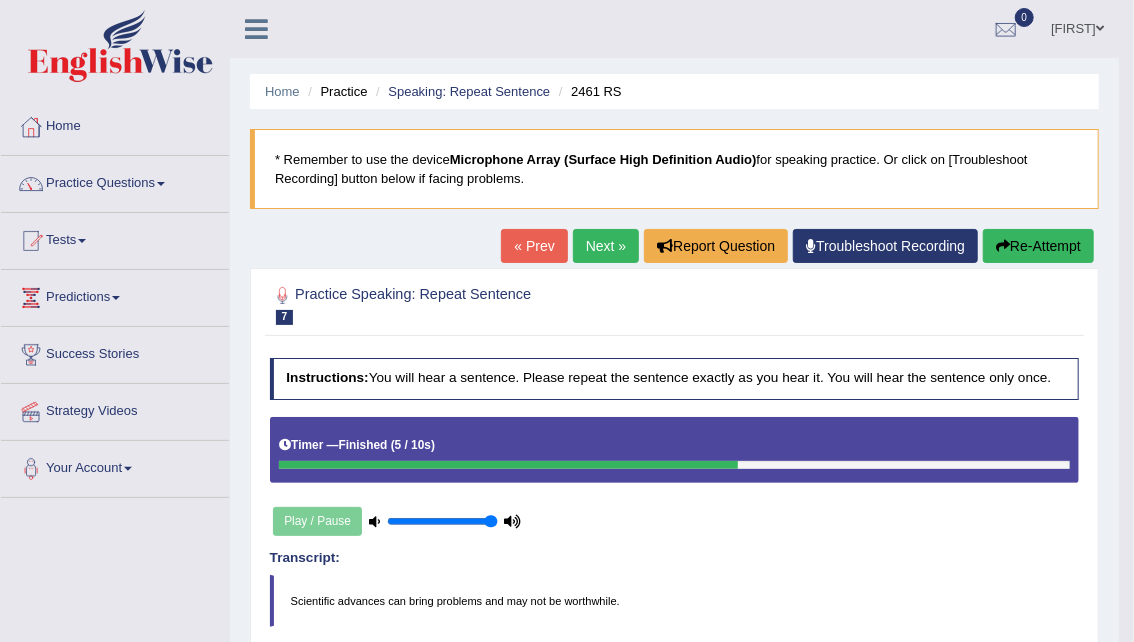 click on "Re-Attempt" at bounding box center [1038, 246] 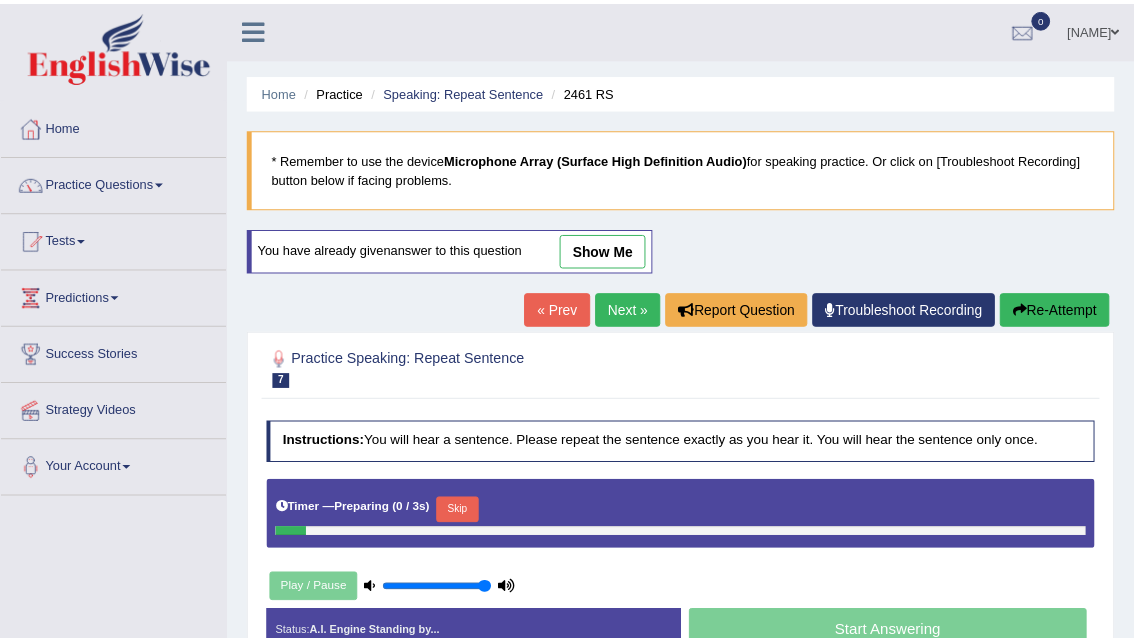 scroll, scrollTop: 0, scrollLeft: 0, axis: both 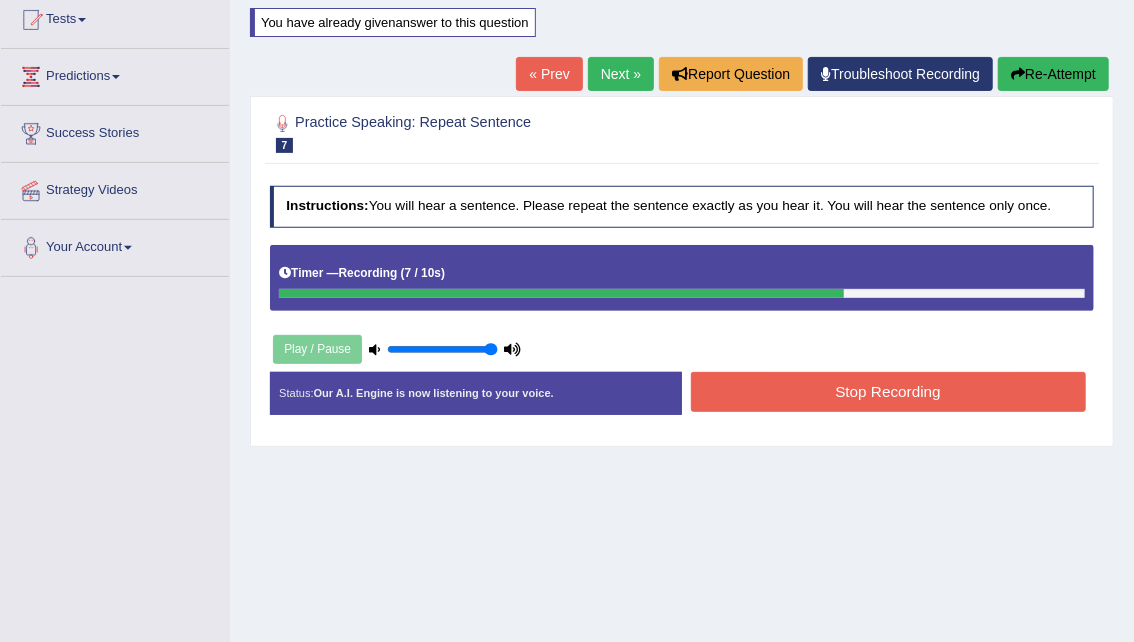 click on "Stop Recording" at bounding box center (888, 391) 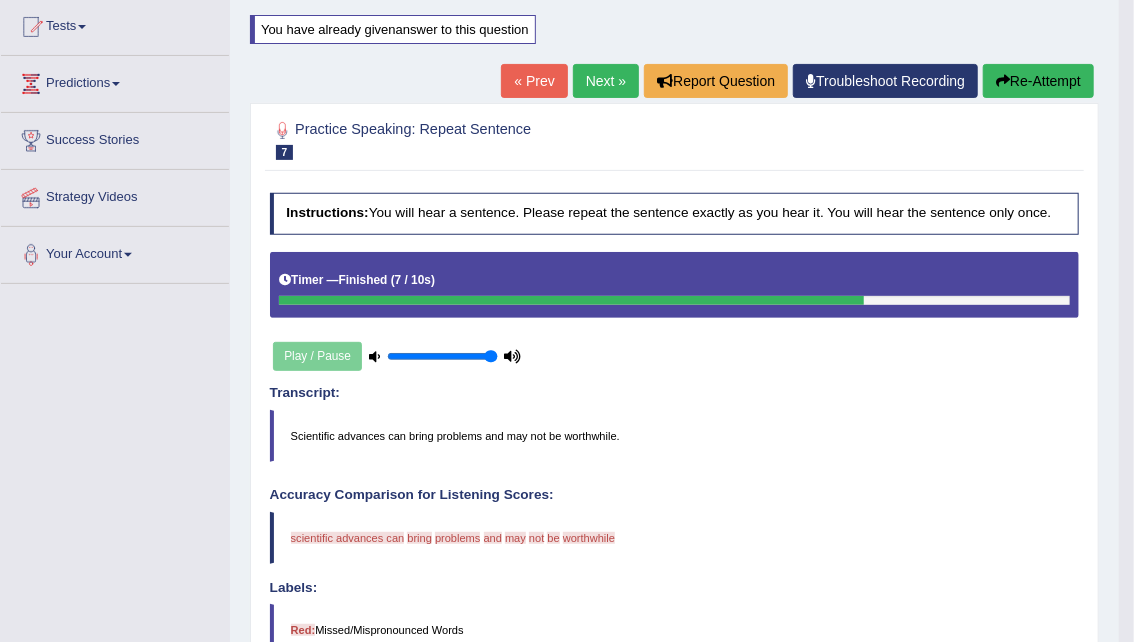 scroll, scrollTop: 213, scrollLeft: 0, axis: vertical 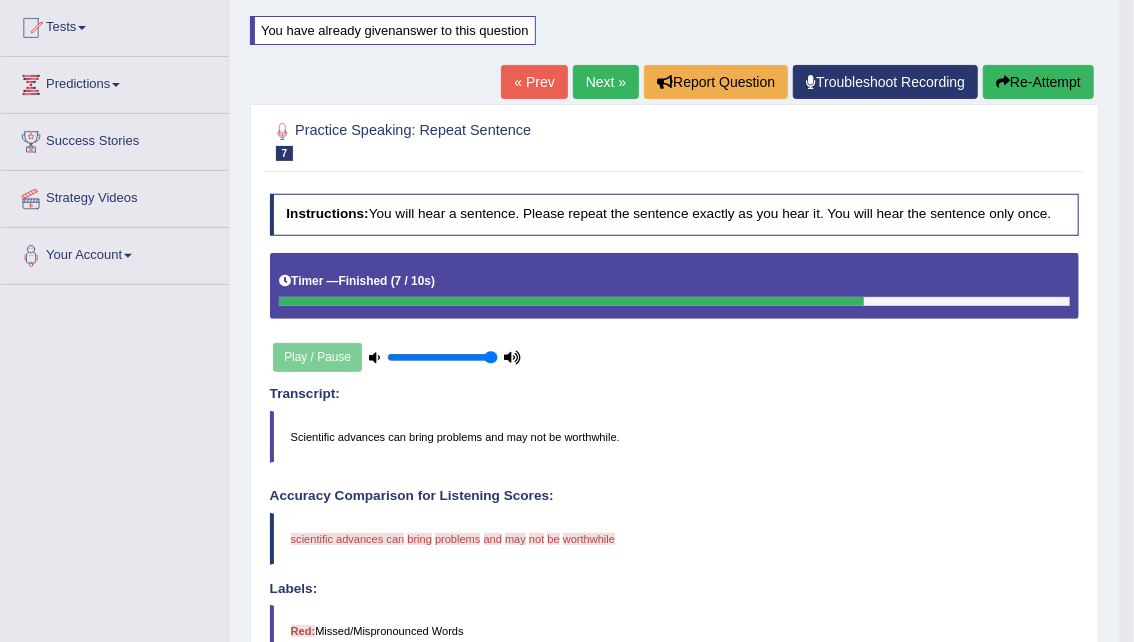click on "Re-Attempt" at bounding box center [1038, 82] 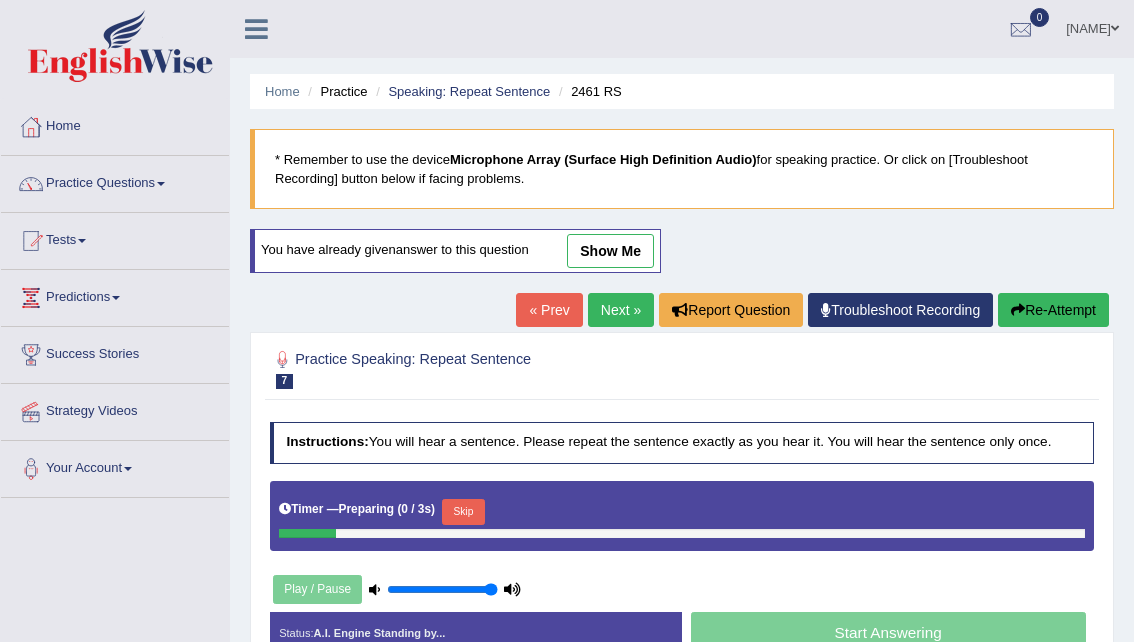 scroll, scrollTop: 220, scrollLeft: 0, axis: vertical 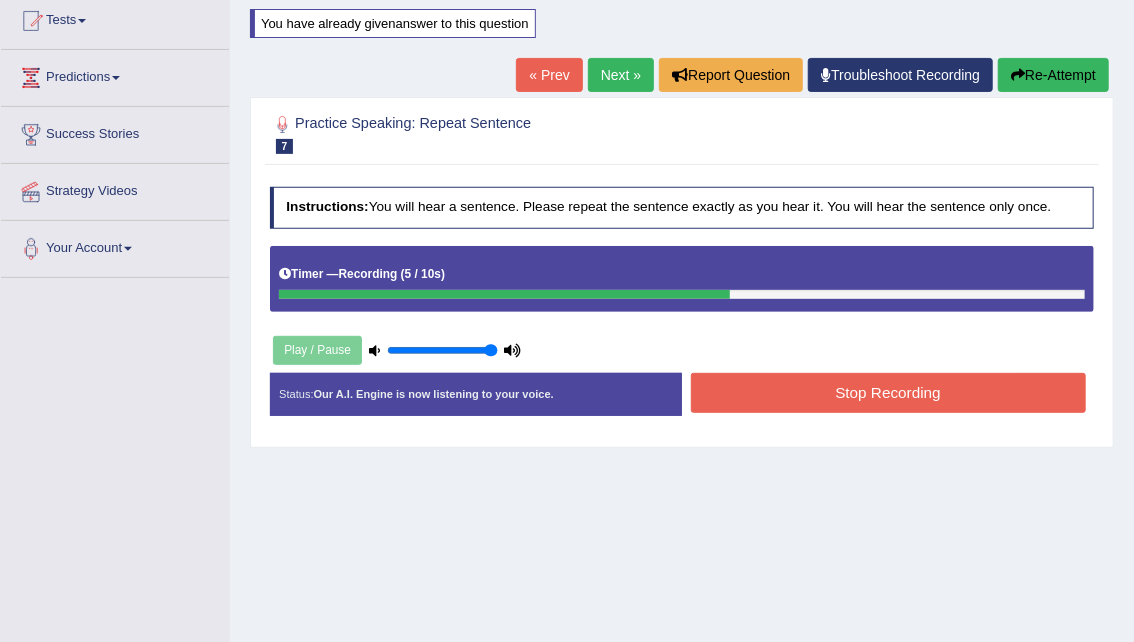 click on "Stop Recording" at bounding box center (888, 392) 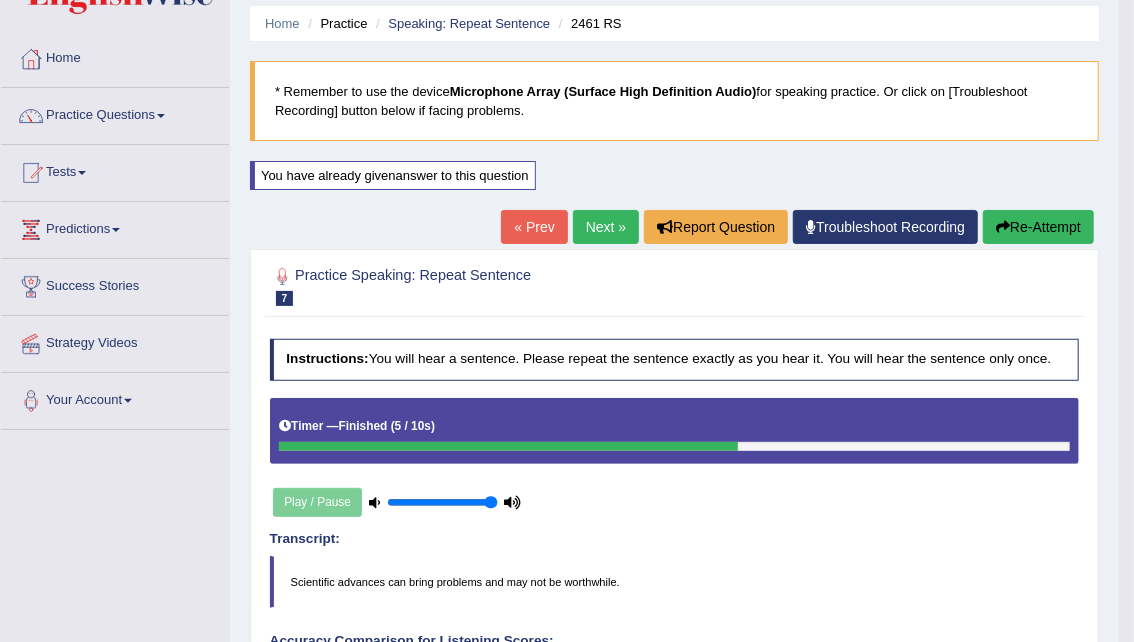 scroll, scrollTop: 0, scrollLeft: 0, axis: both 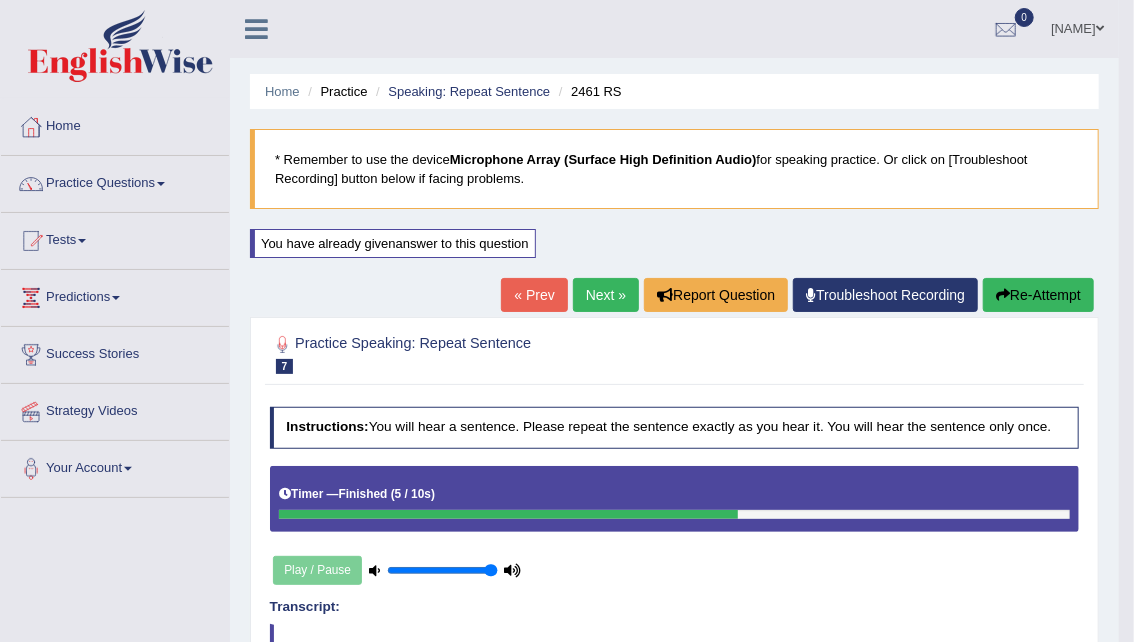 click on "Re-Attempt" at bounding box center (1038, 295) 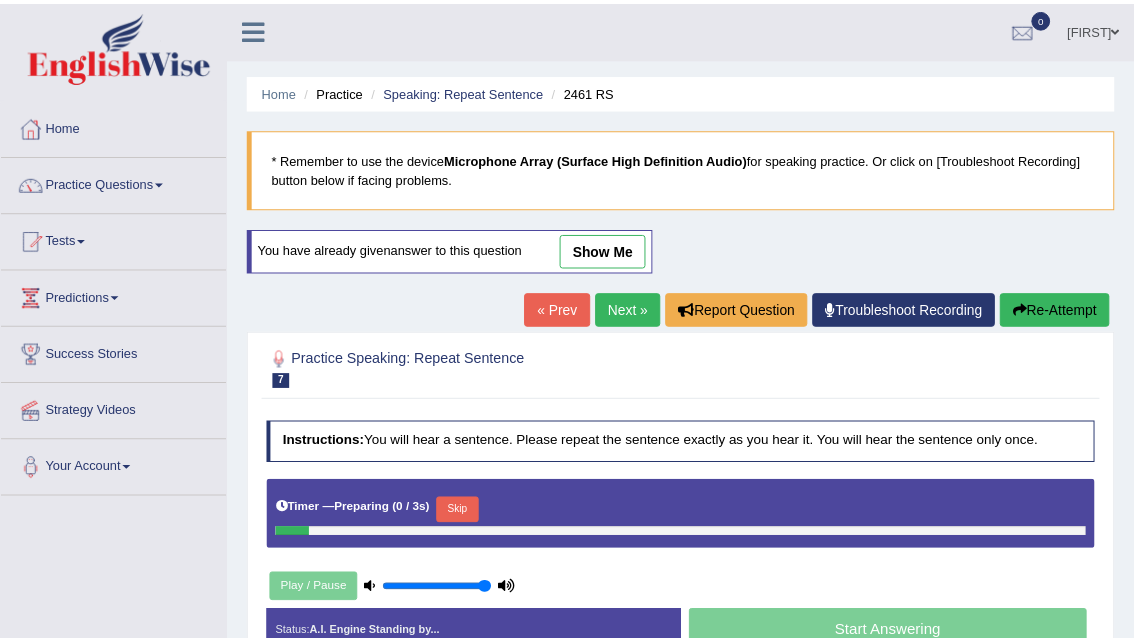 scroll, scrollTop: 0, scrollLeft: 0, axis: both 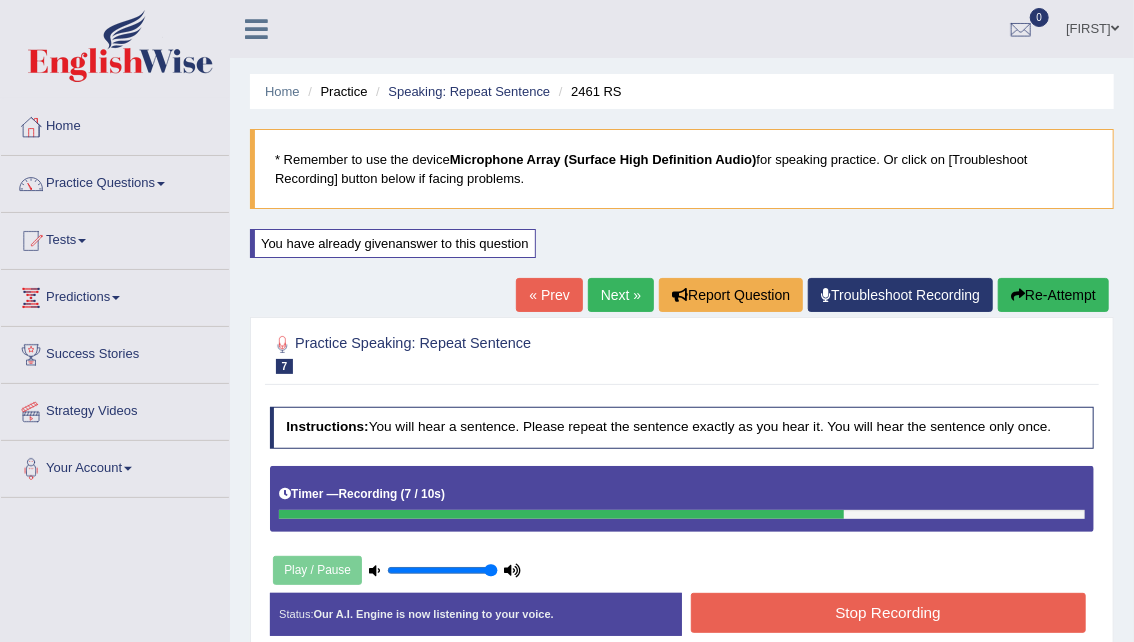 click on "Stop Recording" at bounding box center [888, 612] 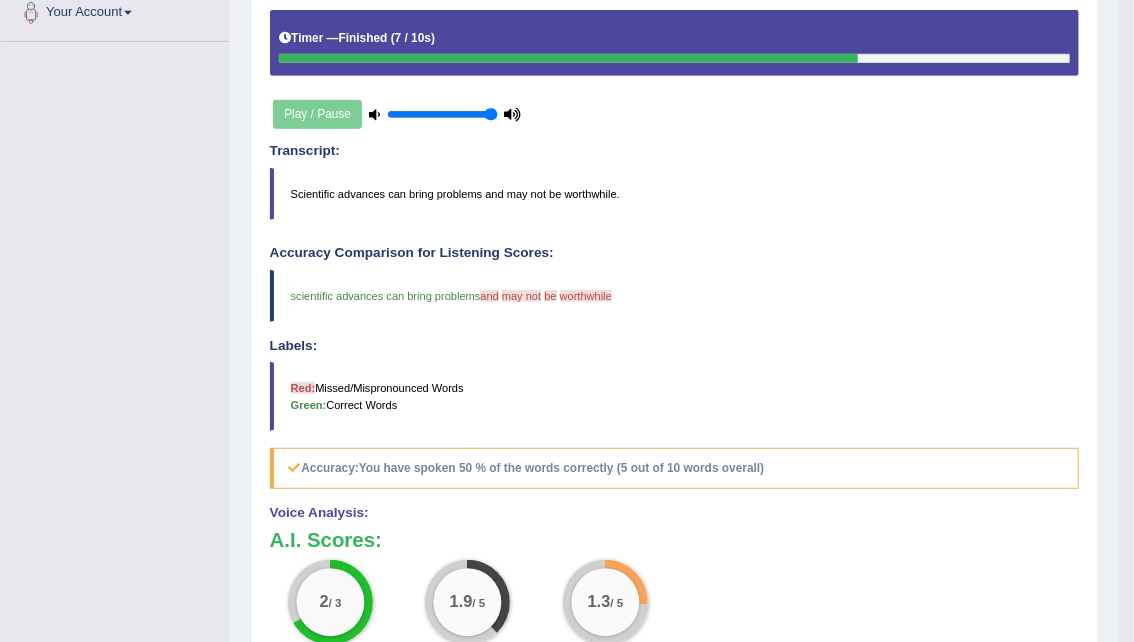 scroll, scrollTop: 0, scrollLeft: 0, axis: both 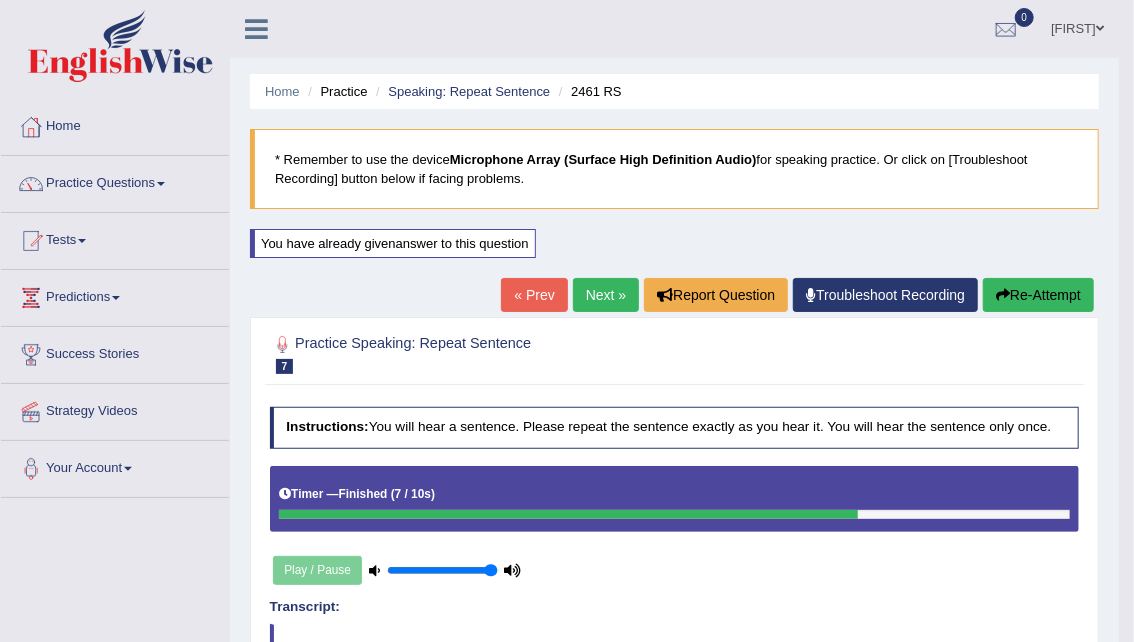 click on "Next »" at bounding box center (606, 295) 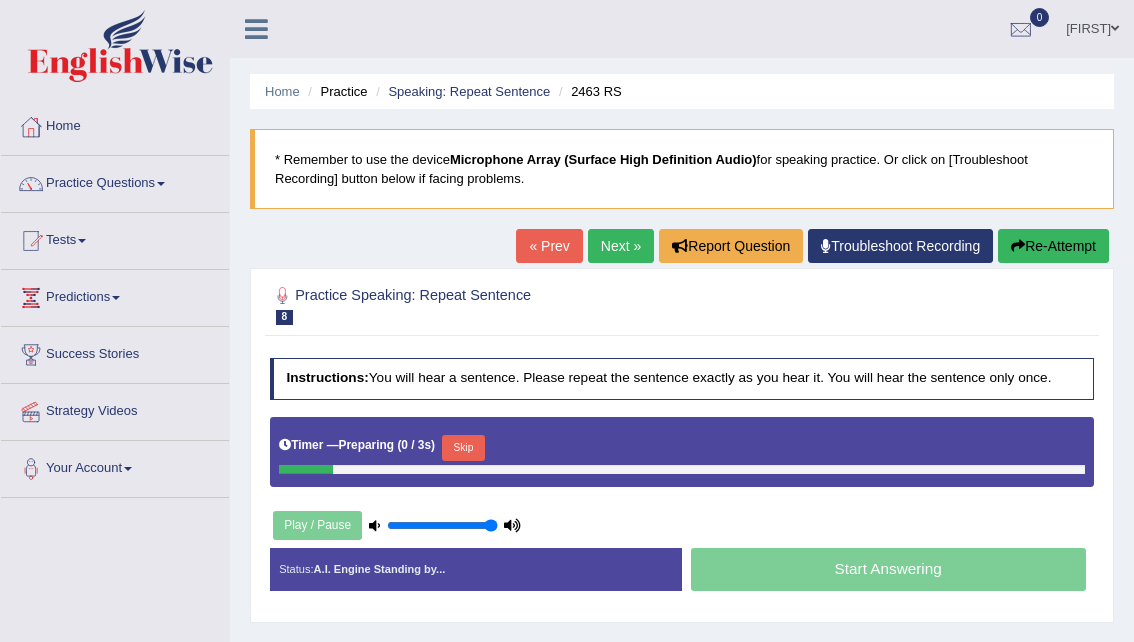 scroll, scrollTop: 0, scrollLeft: 0, axis: both 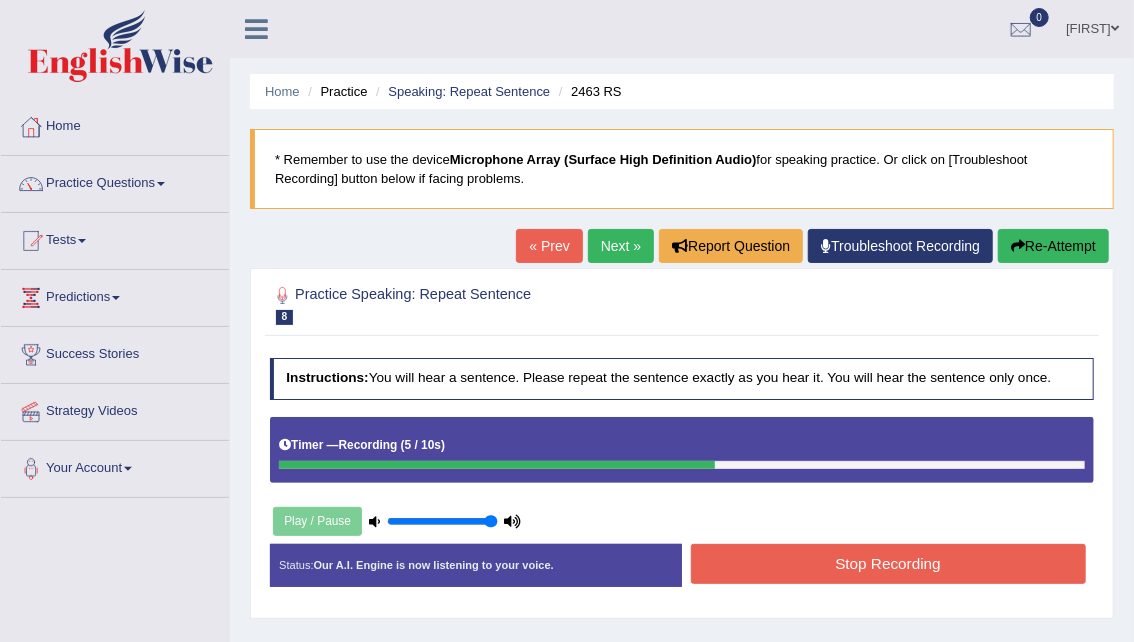 click on "Stop Recording" at bounding box center [888, 563] 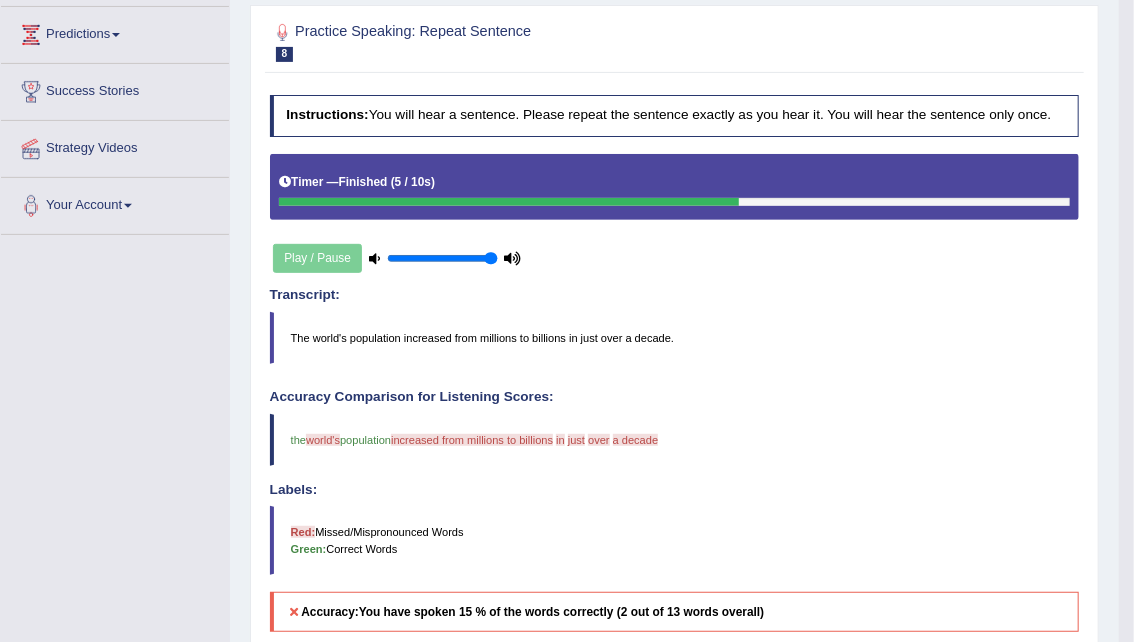 scroll, scrollTop: 0, scrollLeft: 0, axis: both 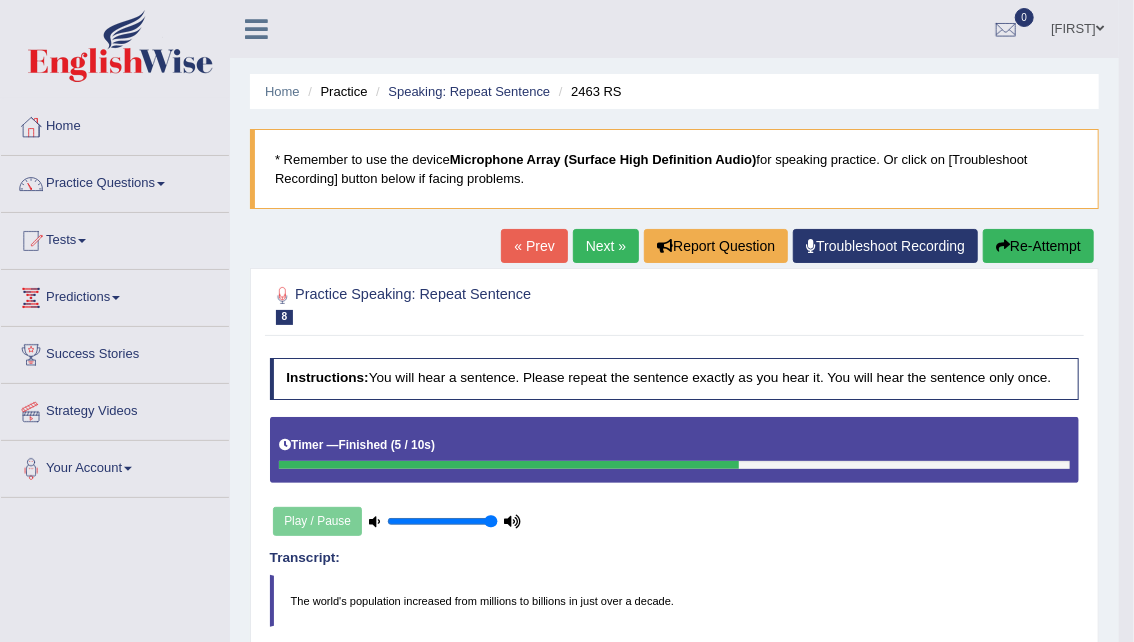 click on "Re-Attempt" at bounding box center [1038, 246] 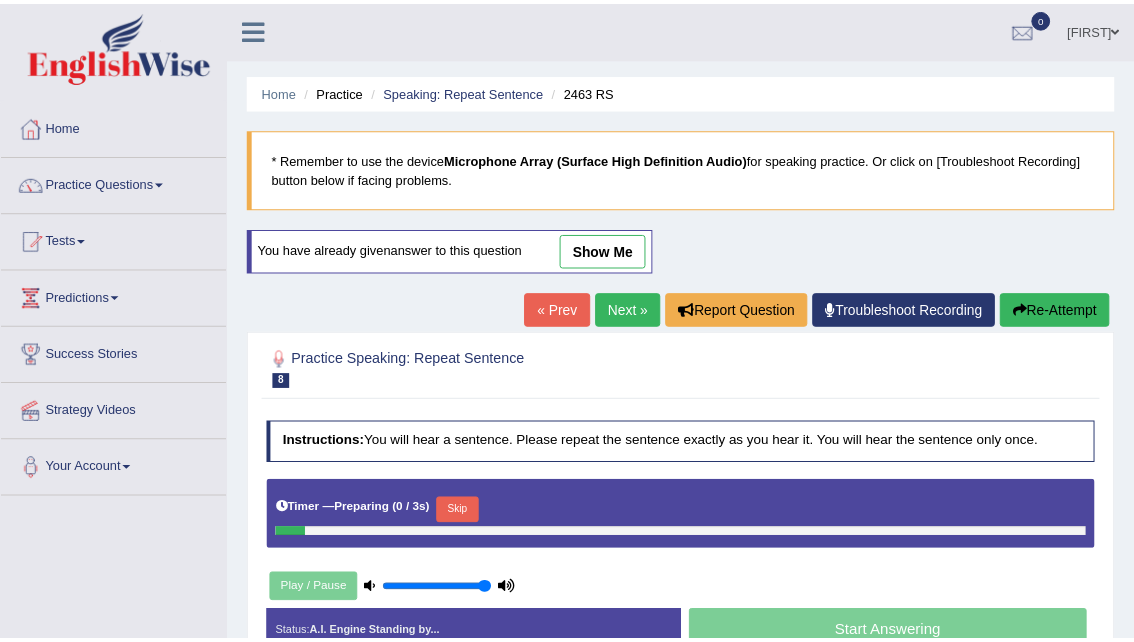 scroll, scrollTop: 0, scrollLeft: 0, axis: both 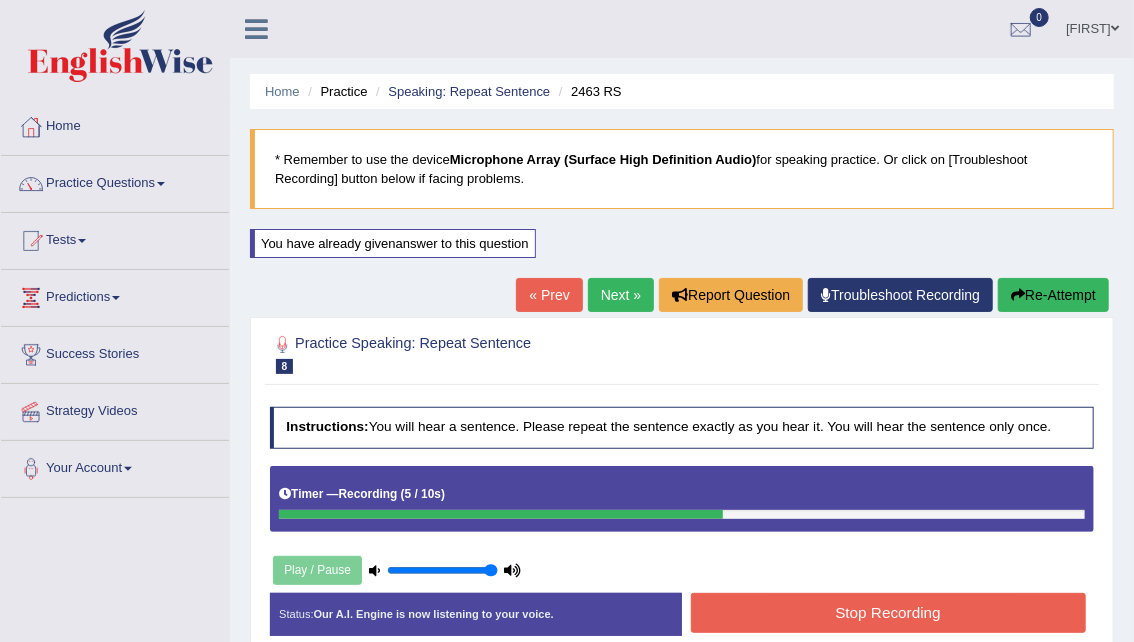 click on "Stop Recording" at bounding box center [888, 612] 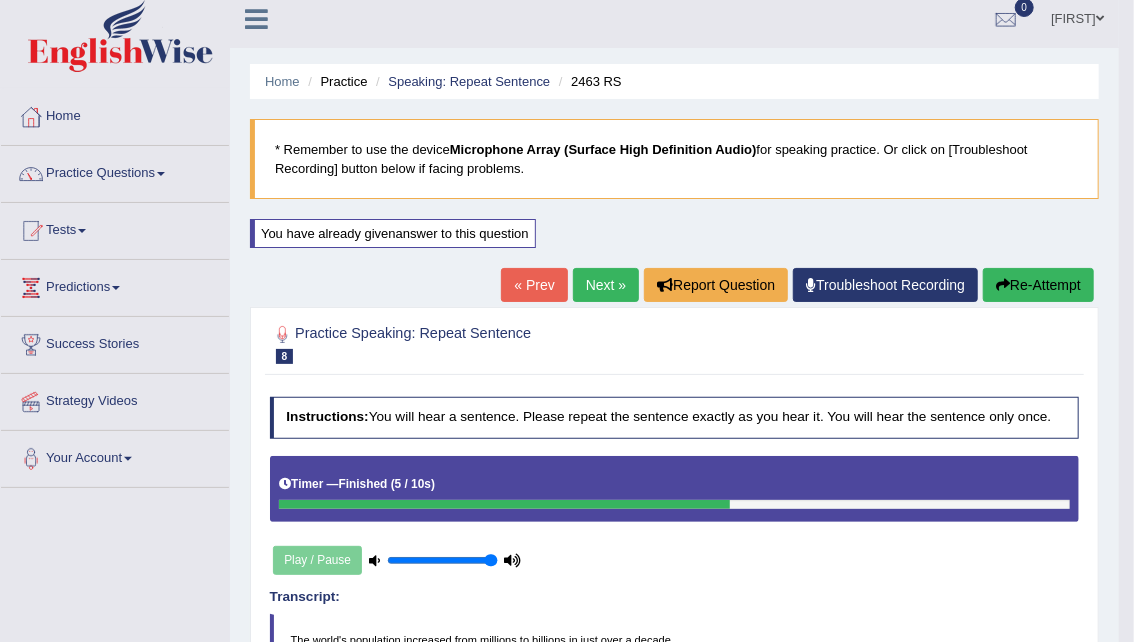 scroll, scrollTop: 0, scrollLeft: 0, axis: both 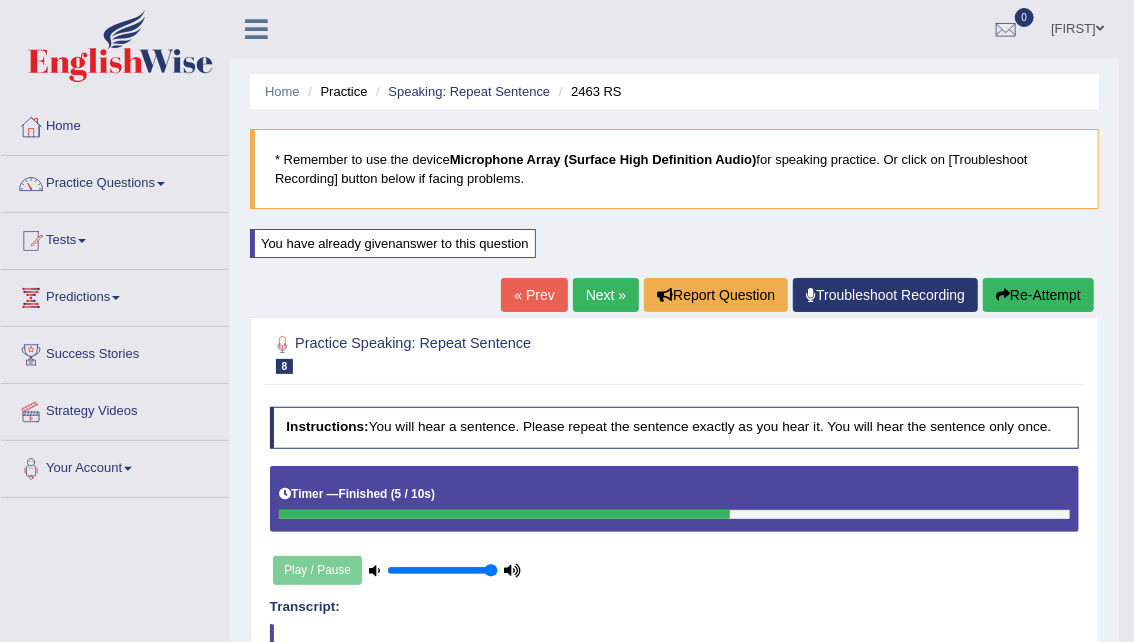 click on "Next »" at bounding box center (606, 295) 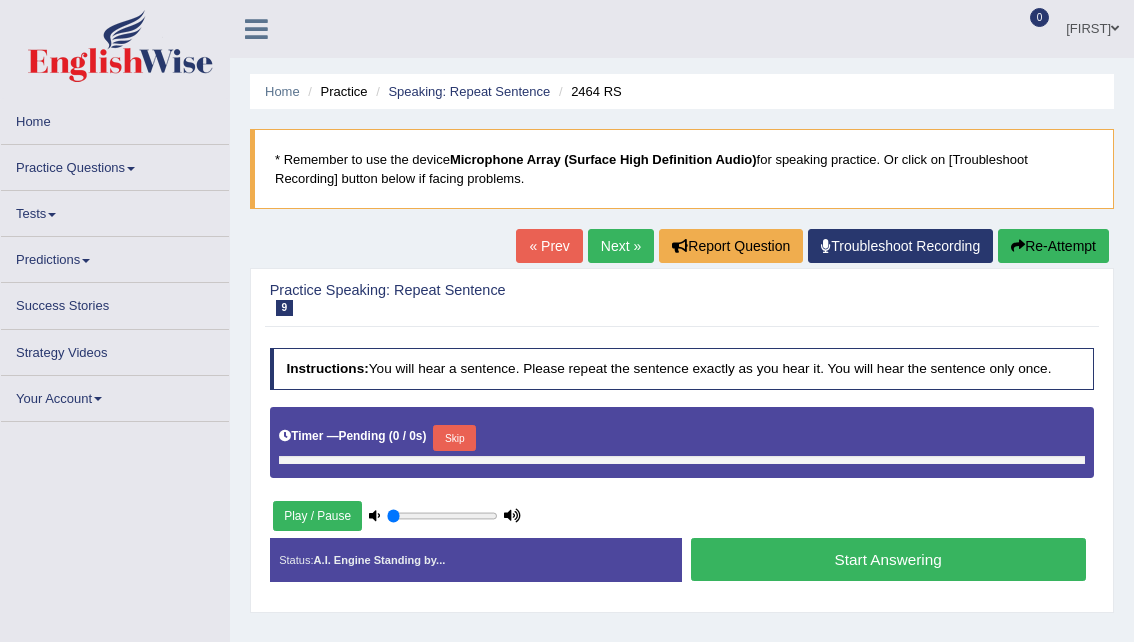 scroll, scrollTop: 0, scrollLeft: 0, axis: both 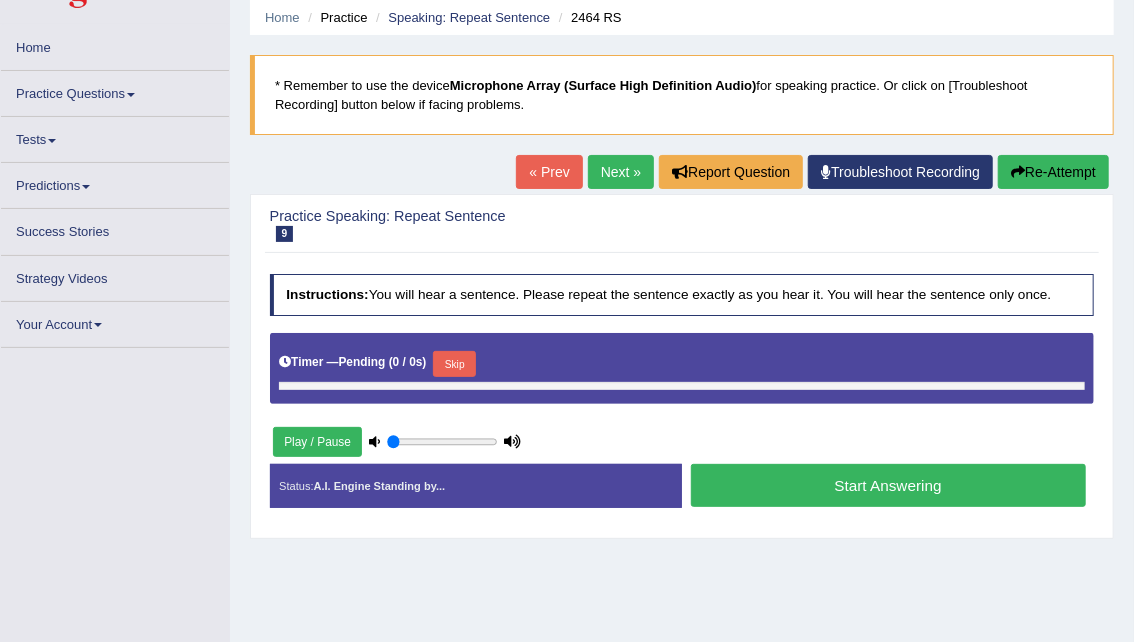 type on "1" 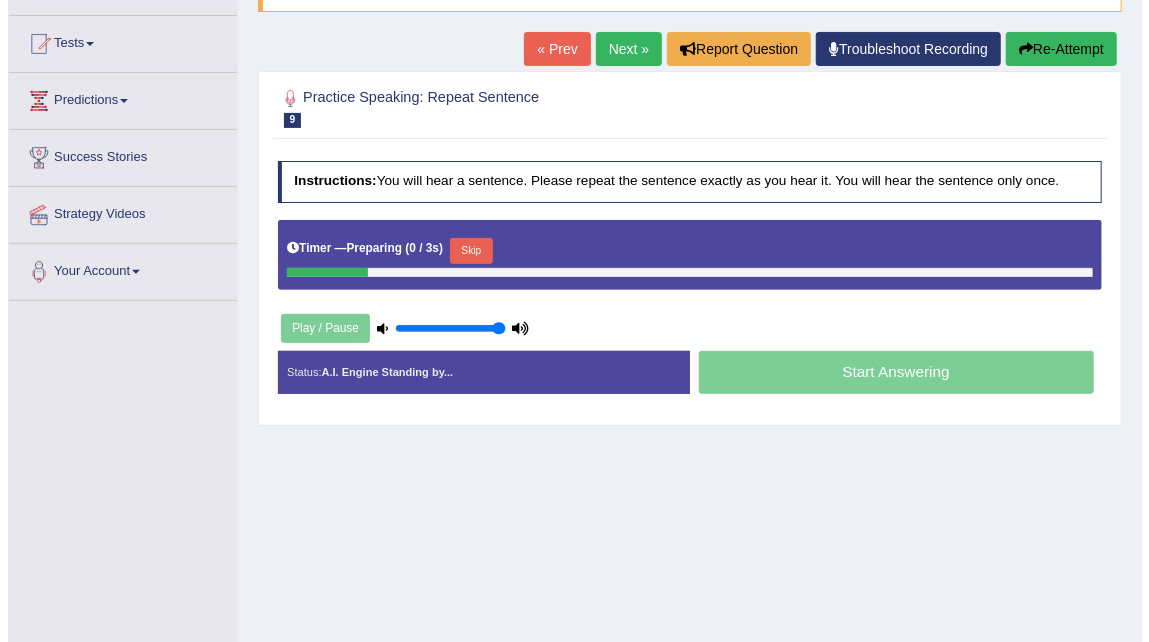 scroll, scrollTop: 194, scrollLeft: 0, axis: vertical 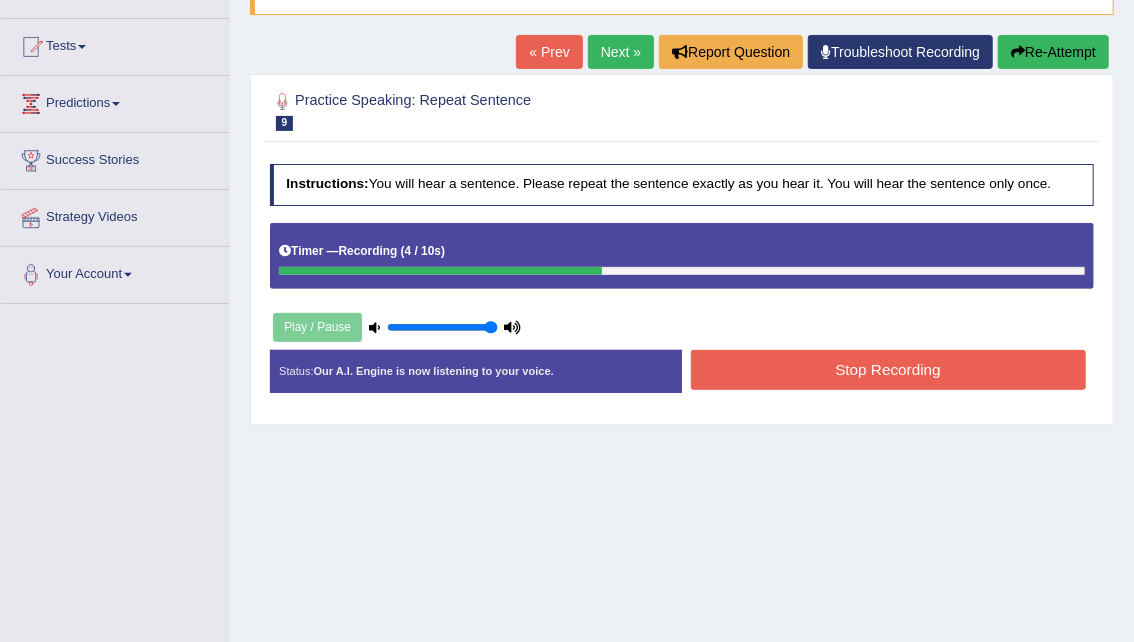 click on "Stop Recording" at bounding box center (888, 369) 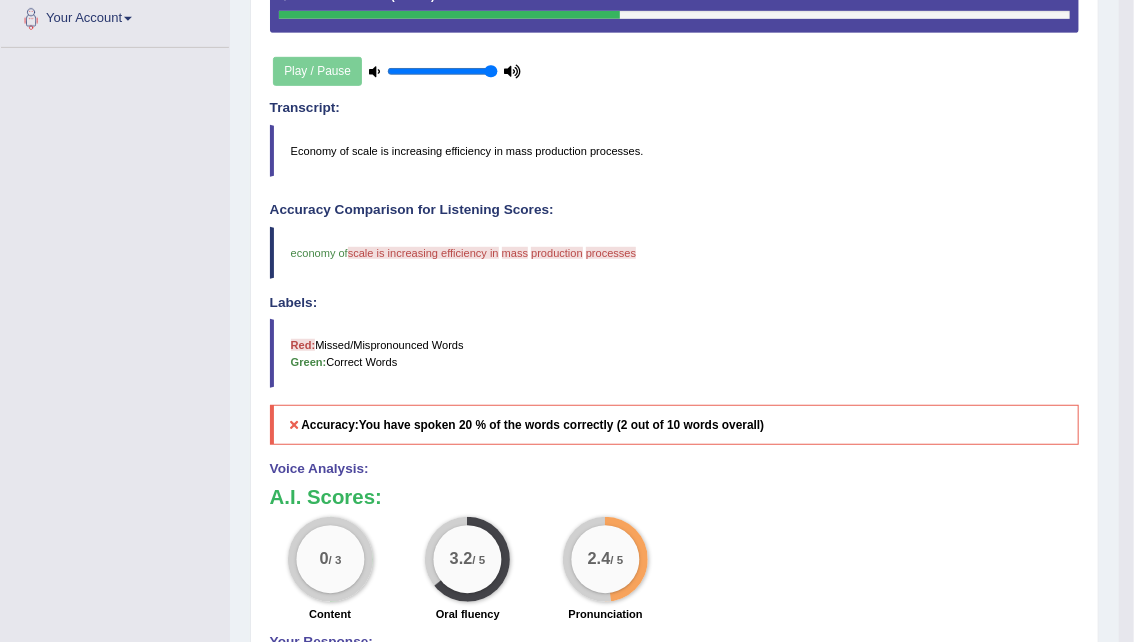 scroll, scrollTop: 0, scrollLeft: 0, axis: both 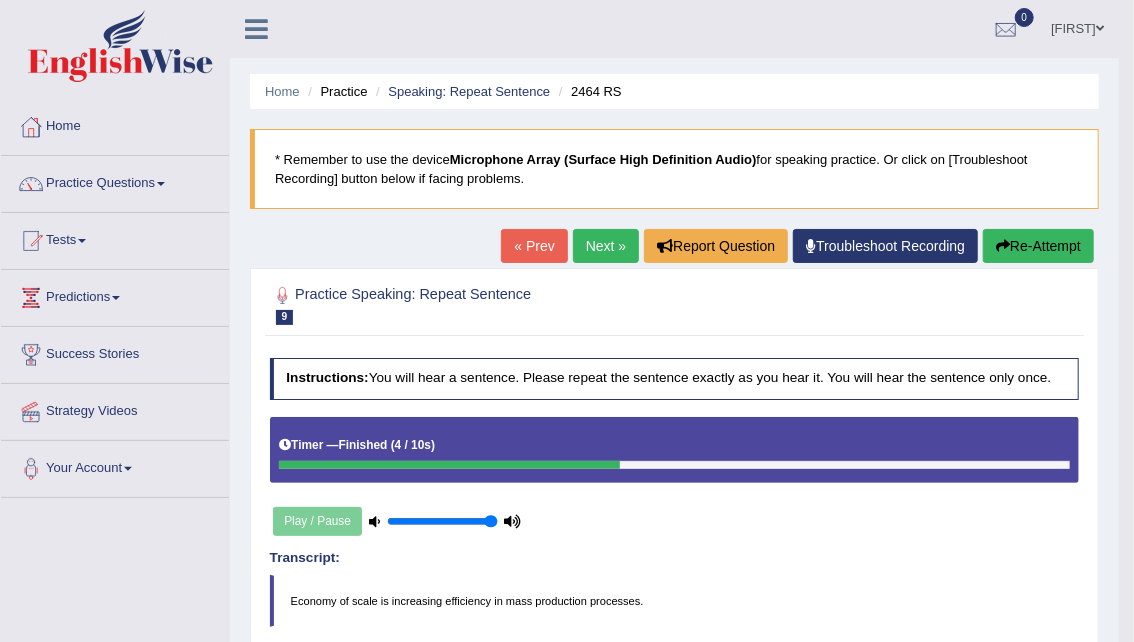 click on "Re-Attempt" at bounding box center [1038, 246] 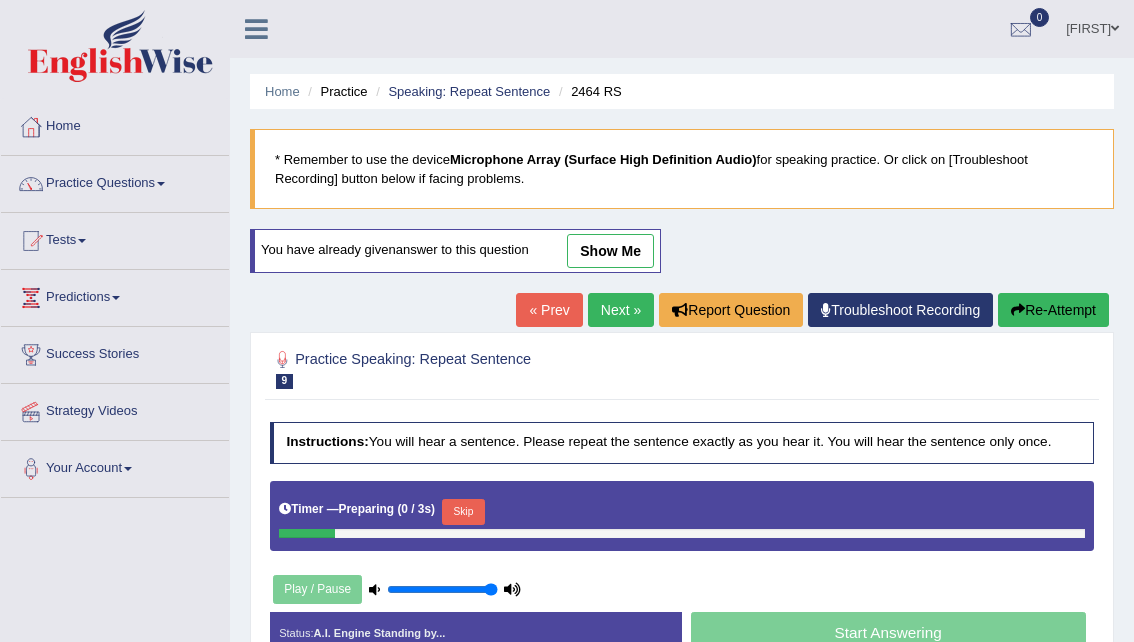scroll, scrollTop: 0, scrollLeft: 0, axis: both 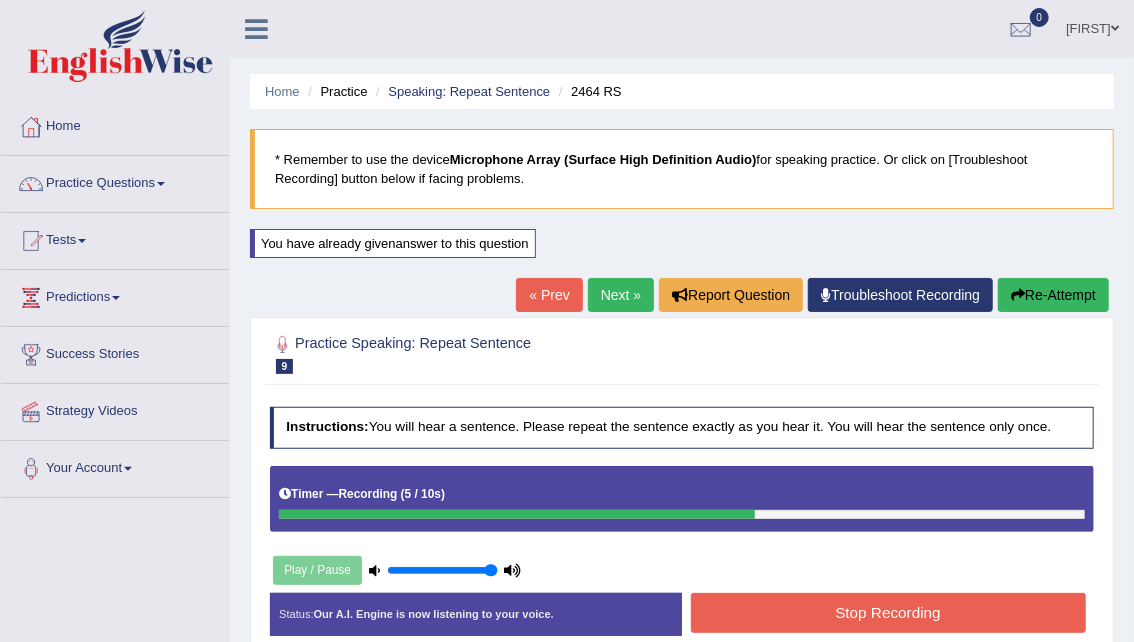 click on "Stop Recording" at bounding box center [888, 612] 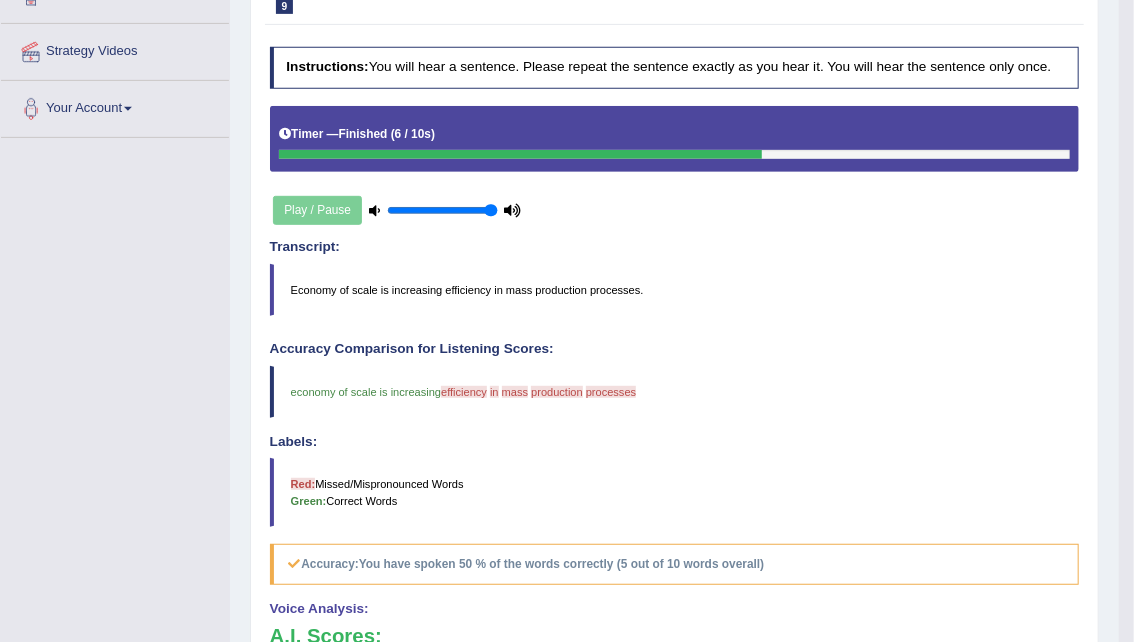 click on "Accuracy:  You have spoken 50 % of the words correctly (5 out of 10 words overall)" at bounding box center [675, 564] 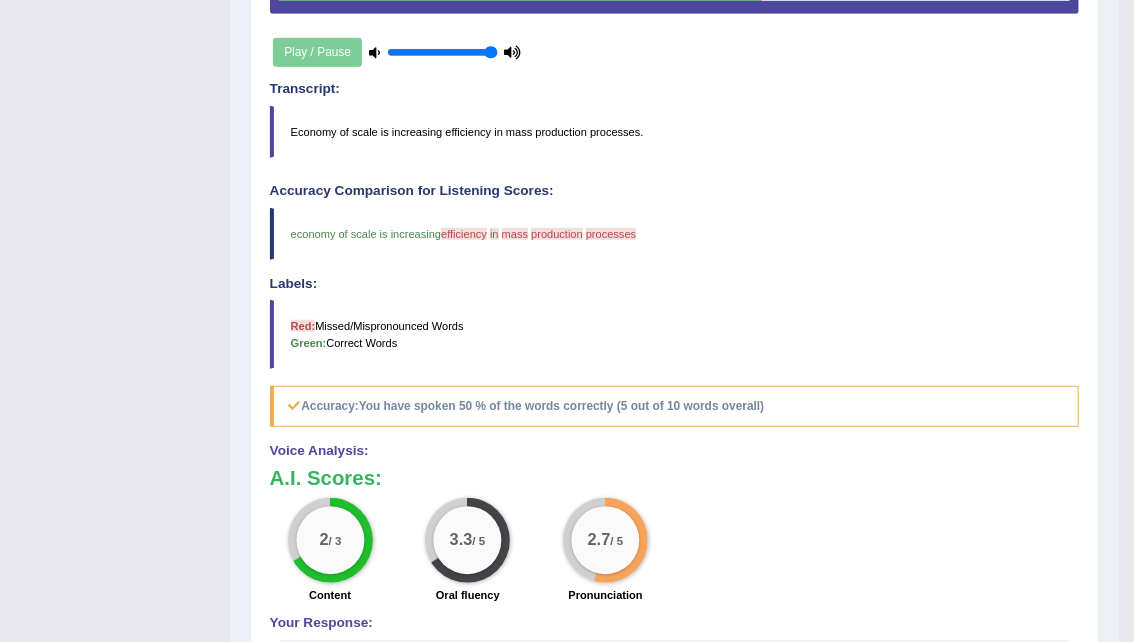 click on "2  / 3              Content
3.3  / 5              Oral fluency
2.7  / 5              Pronunciation" at bounding box center (674, 553) 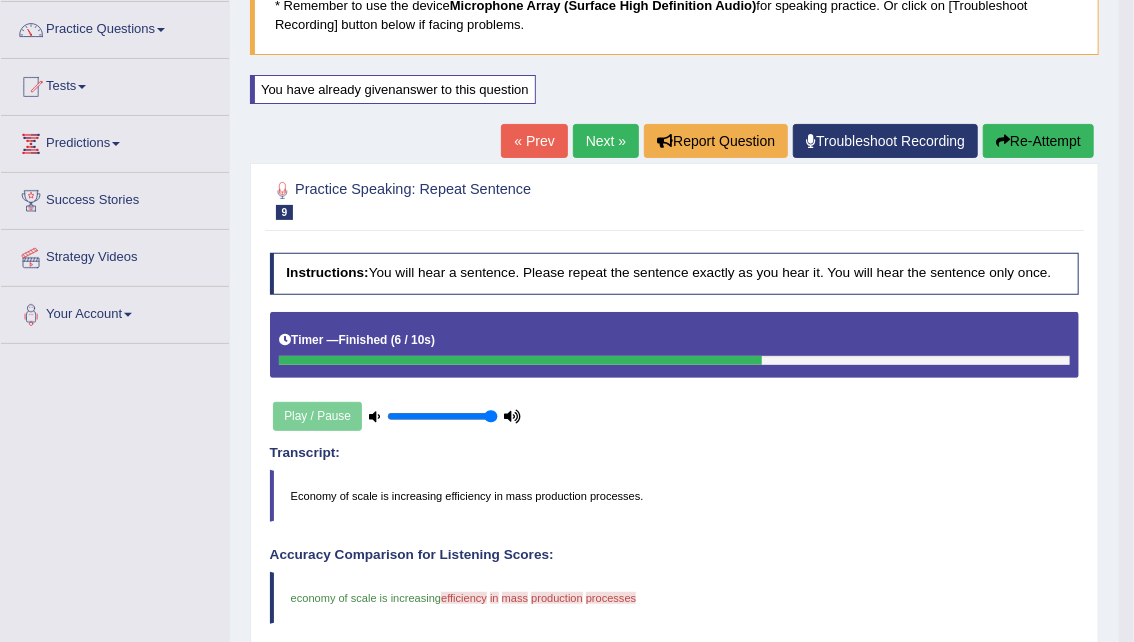 scroll, scrollTop: 0, scrollLeft: 0, axis: both 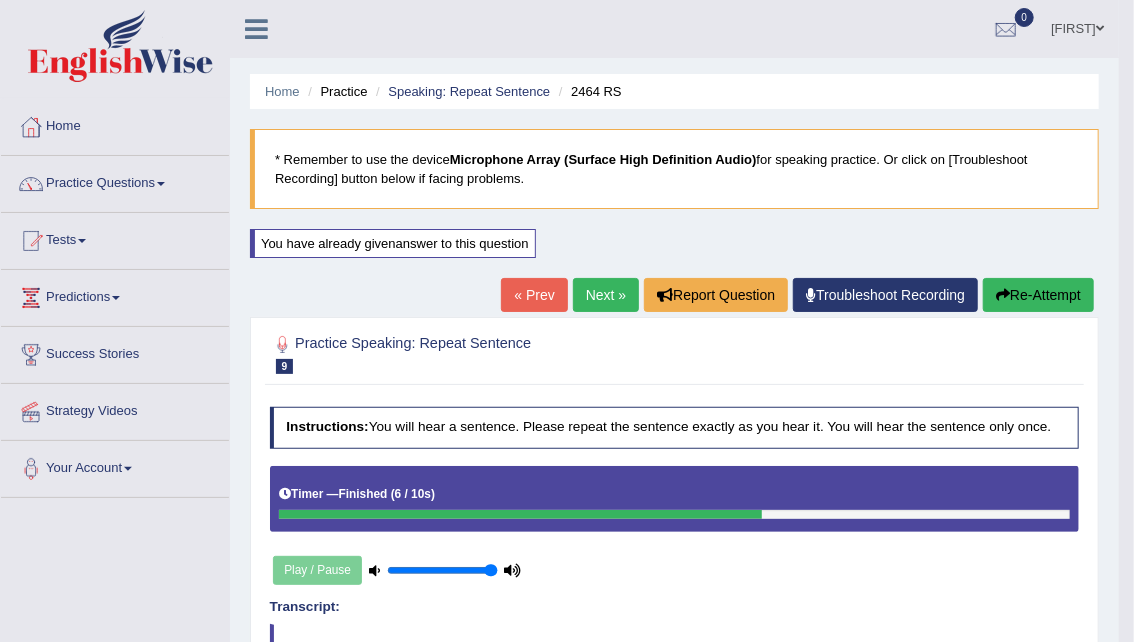 click on "Practice Questions" at bounding box center (115, 181) 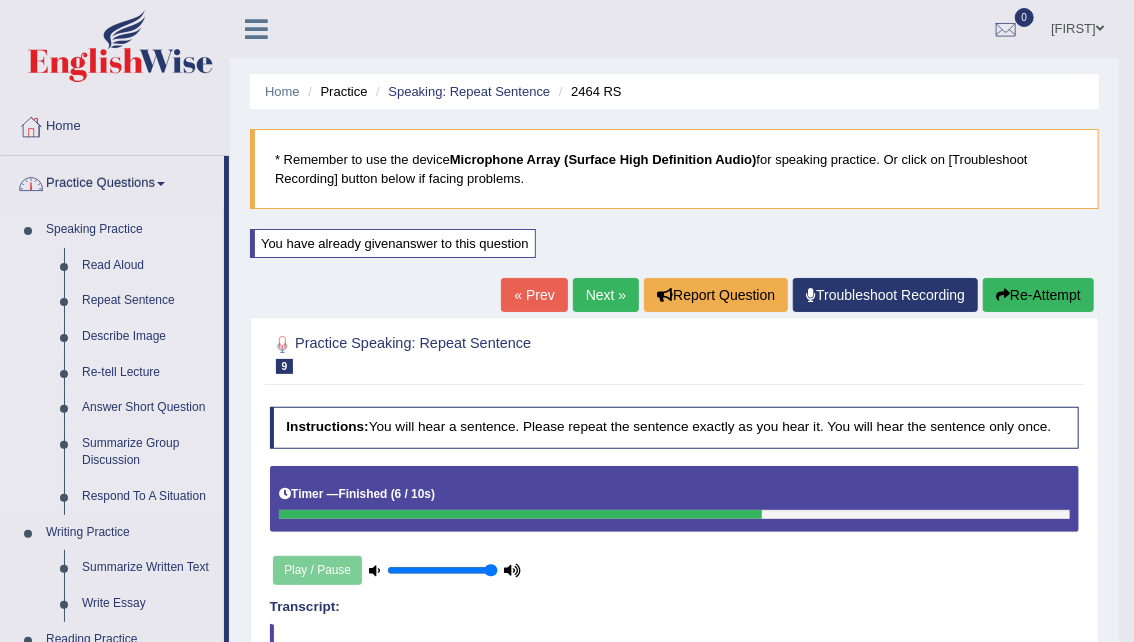 click on "Describe Image" at bounding box center (148, 337) 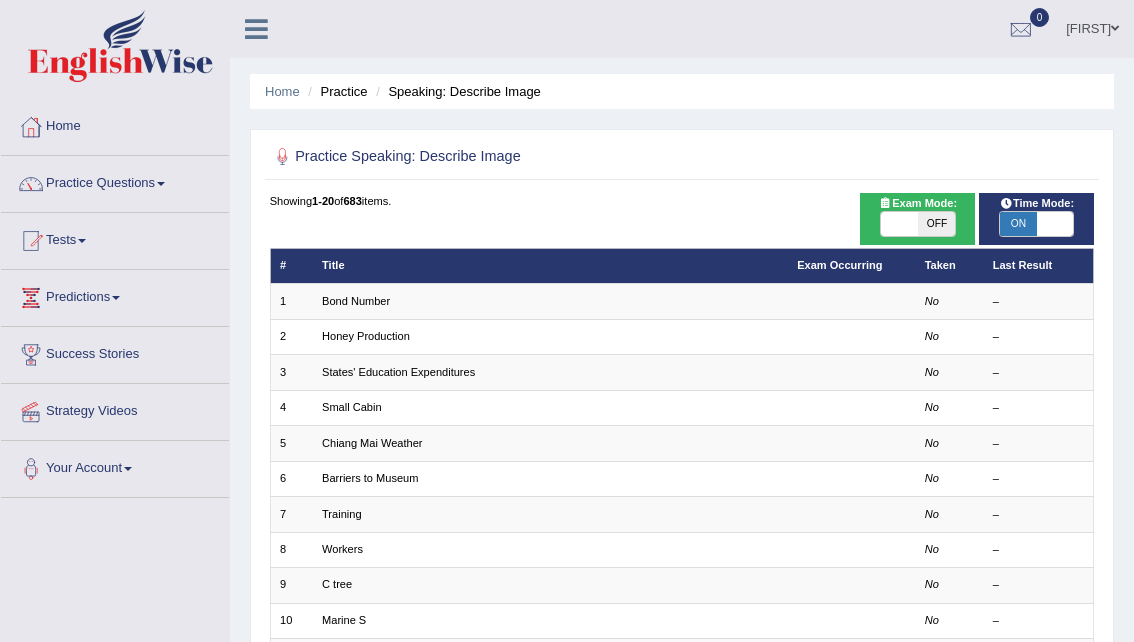 scroll, scrollTop: 0, scrollLeft: 0, axis: both 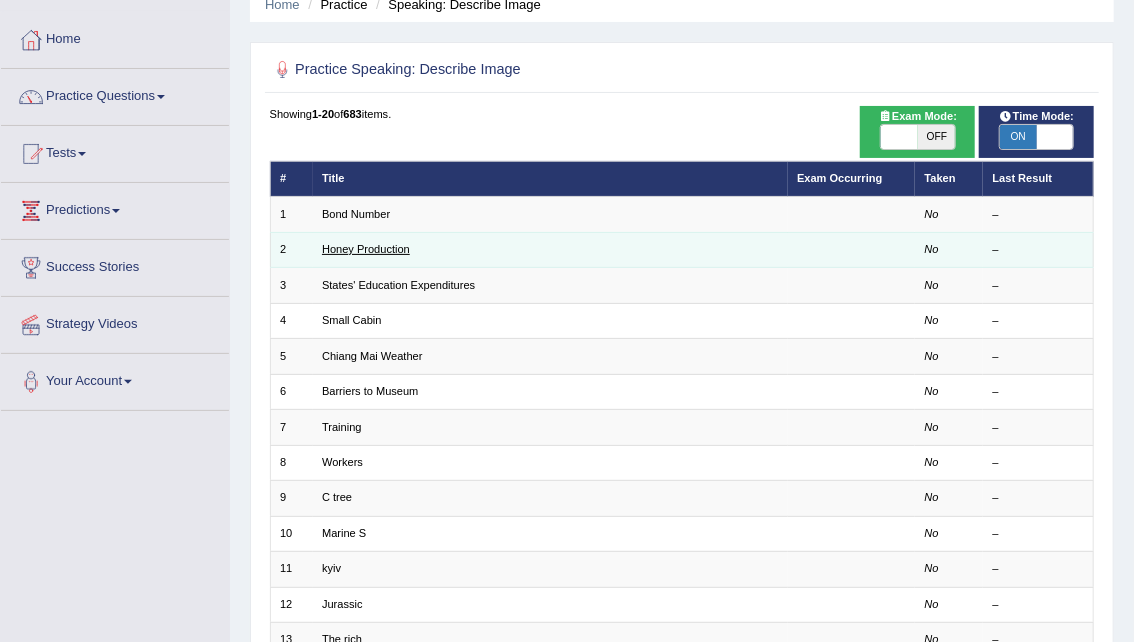 click on "Honey Production" at bounding box center (366, 249) 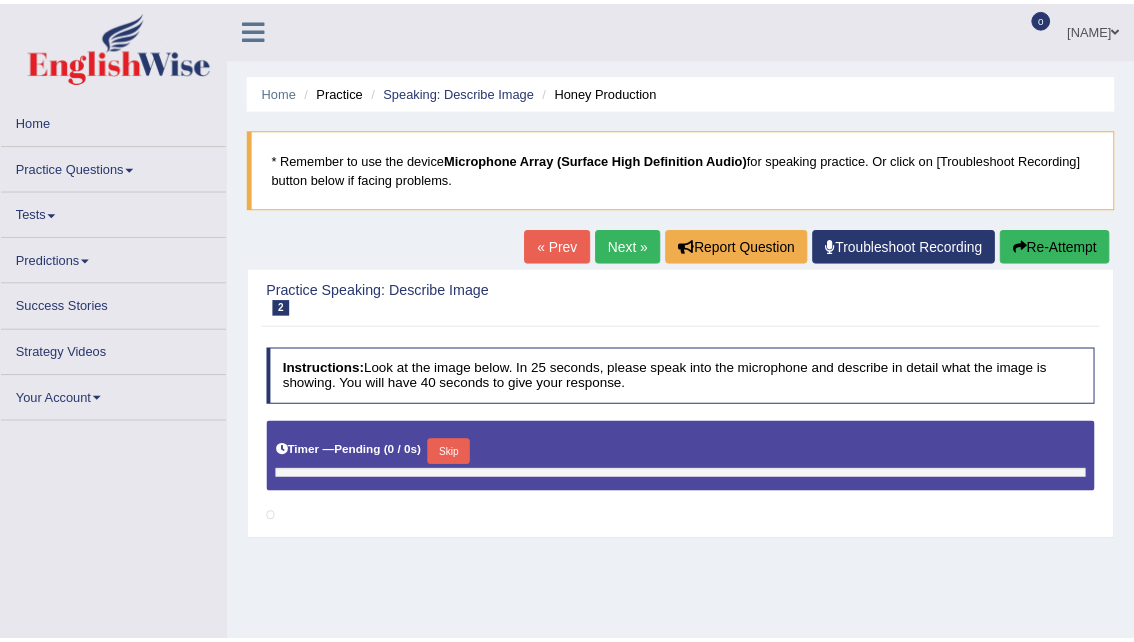 scroll, scrollTop: 0, scrollLeft: 0, axis: both 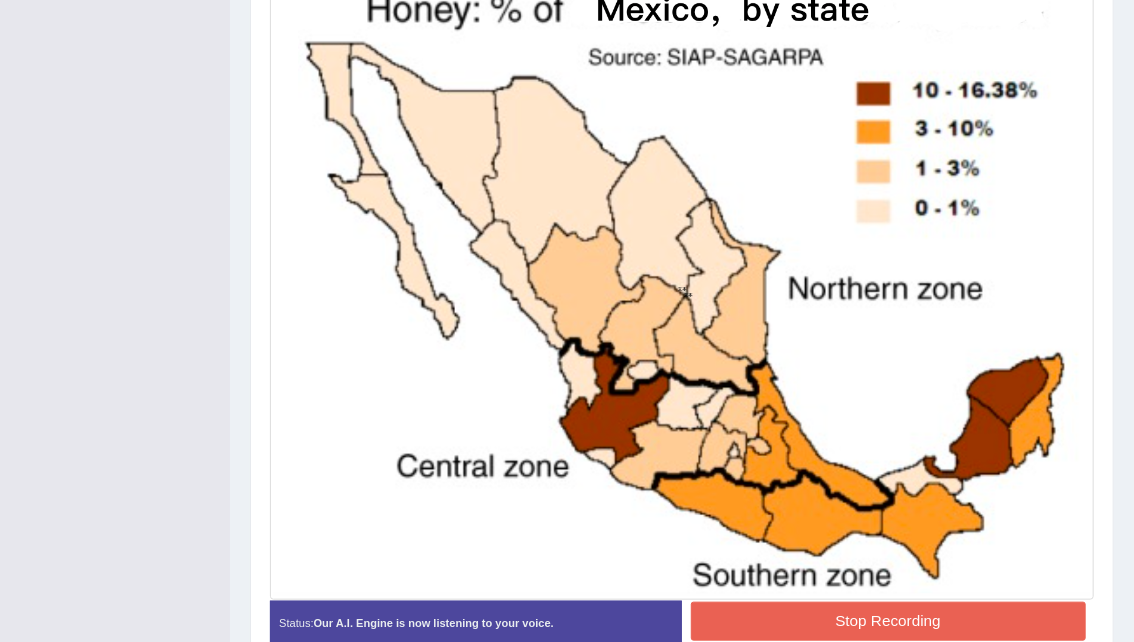 click on "Stop Recording" at bounding box center (888, 621) 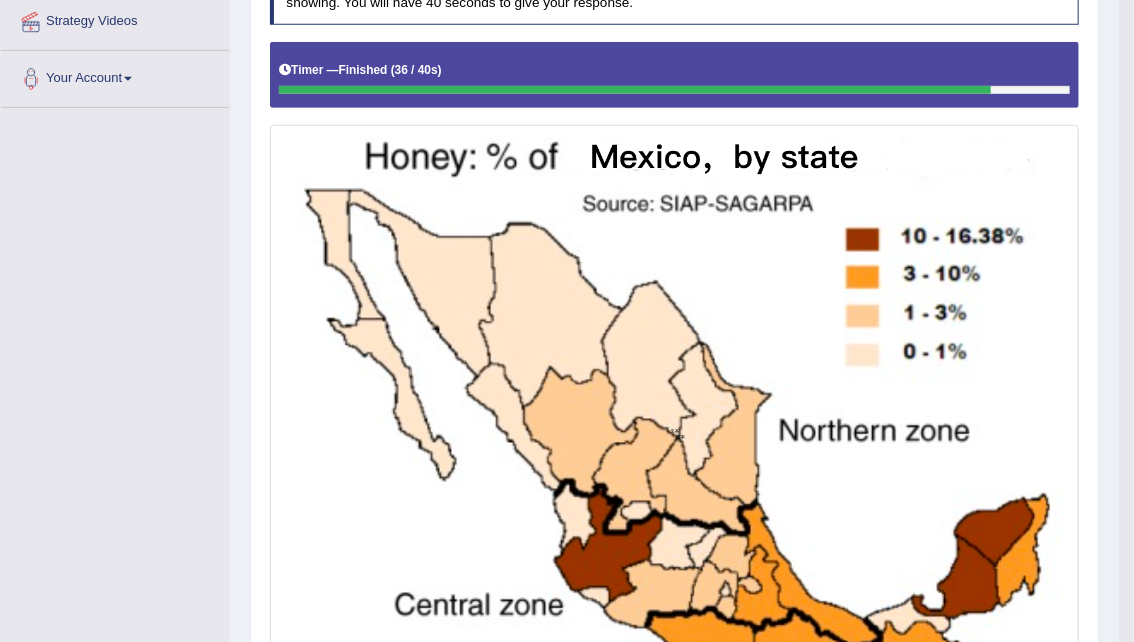 scroll, scrollTop: 0, scrollLeft: 0, axis: both 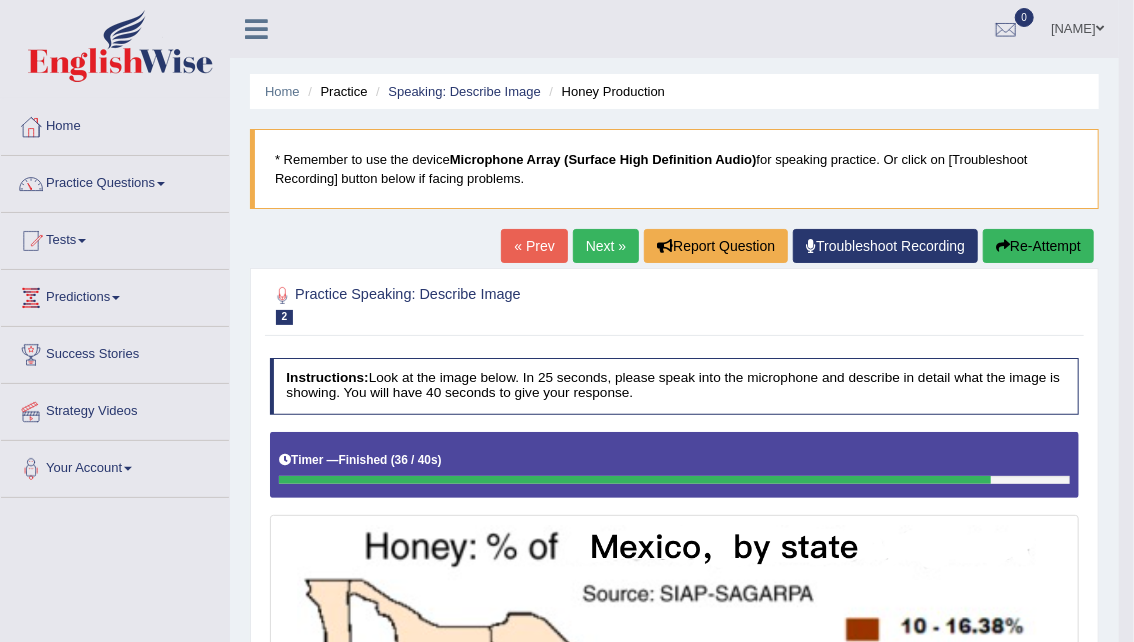 click on "Next »" at bounding box center [606, 246] 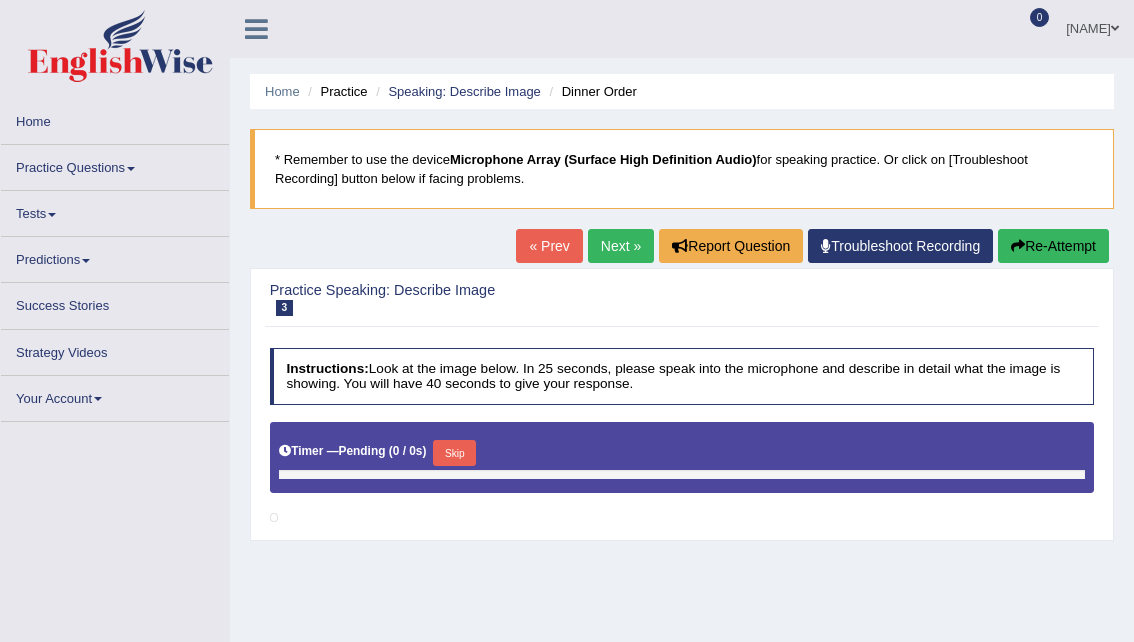 scroll, scrollTop: 0, scrollLeft: 0, axis: both 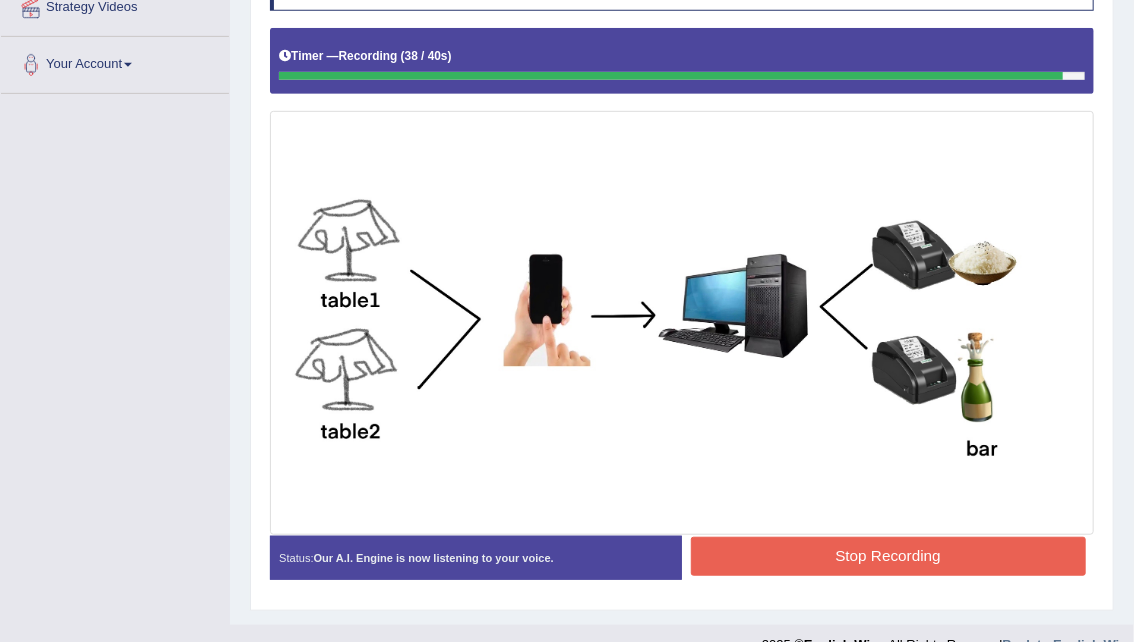 click on "Stop Recording" at bounding box center (888, 556) 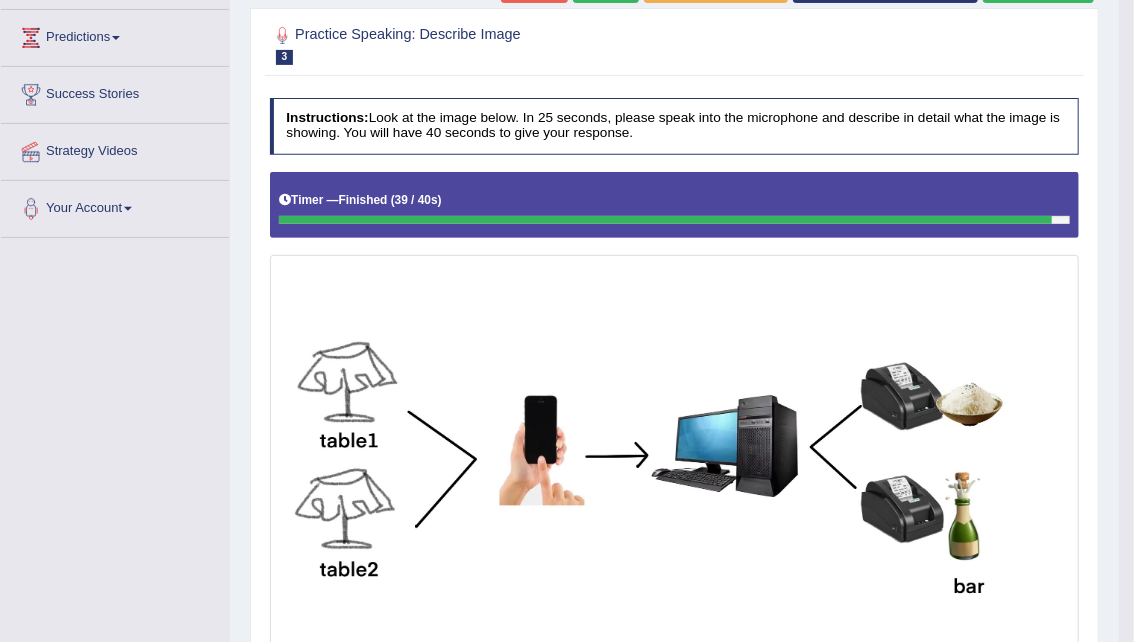 scroll, scrollTop: 268, scrollLeft: 0, axis: vertical 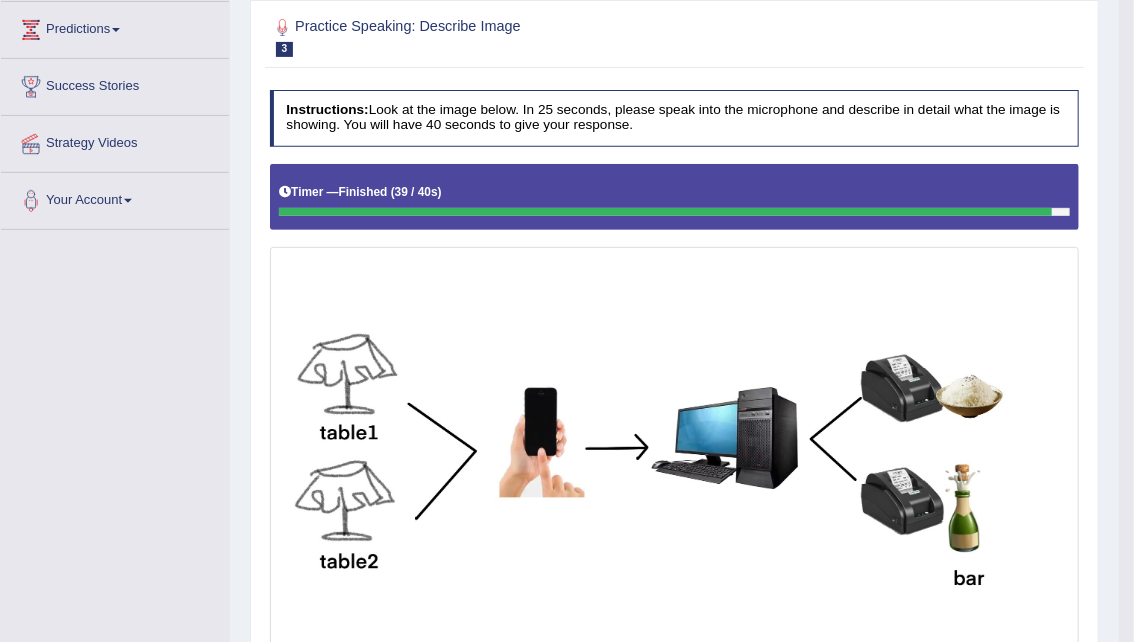 click at bounding box center (674, 456) 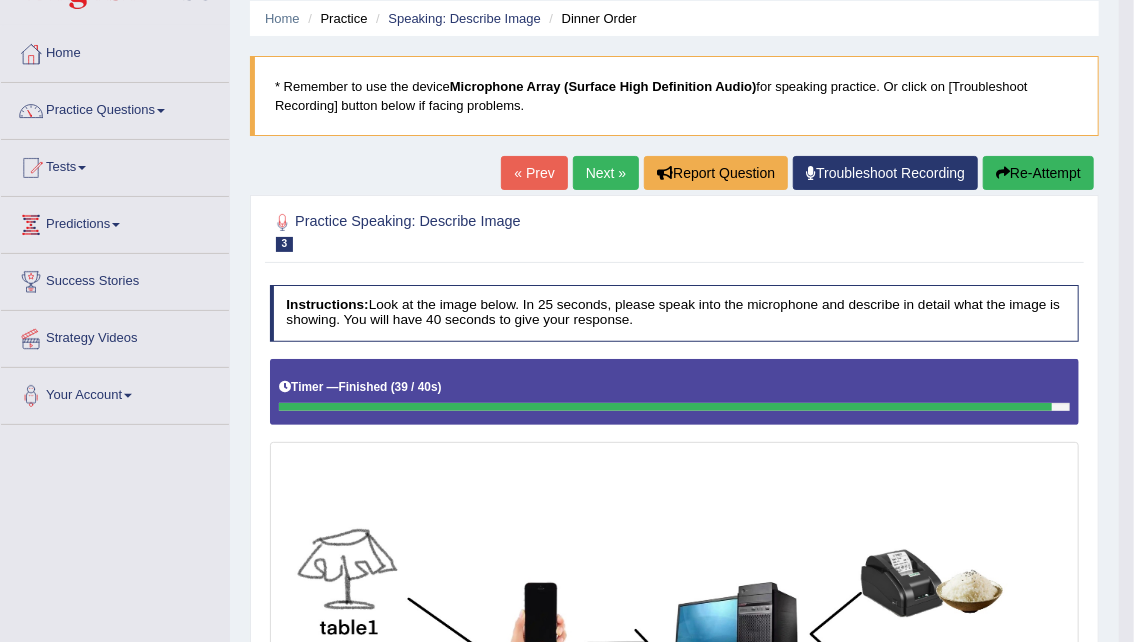 scroll, scrollTop: 0, scrollLeft: 0, axis: both 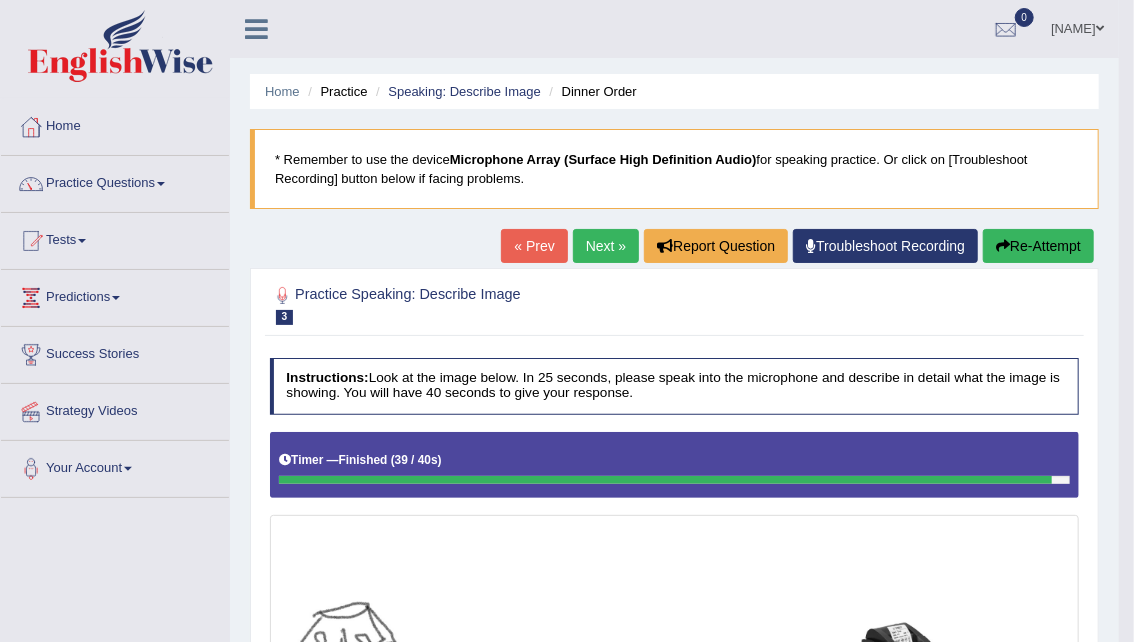 click on "Next »" at bounding box center (606, 246) 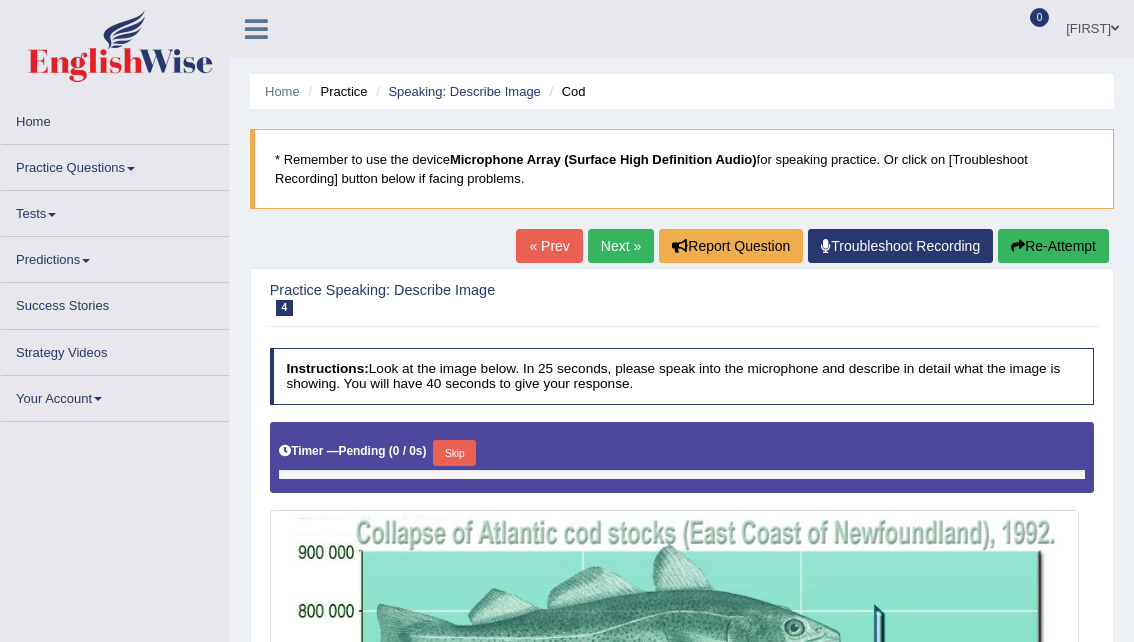scroll, scrollTop: 0, scrollLeft: 0, axis: both 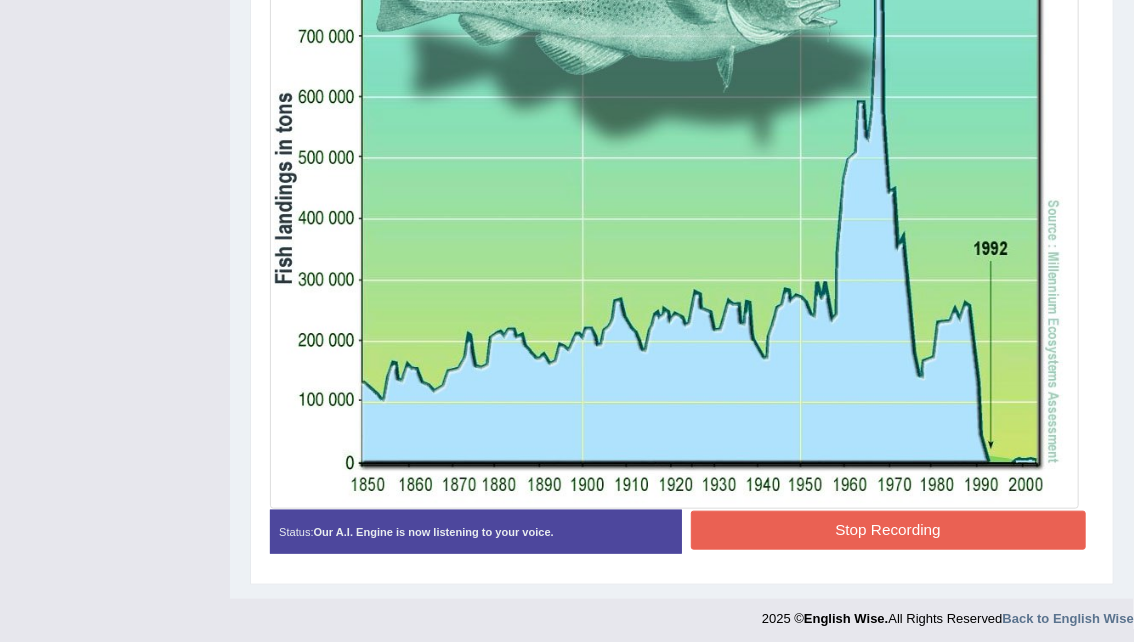 click on "Stop Recording" at bounding box center (888, 530) 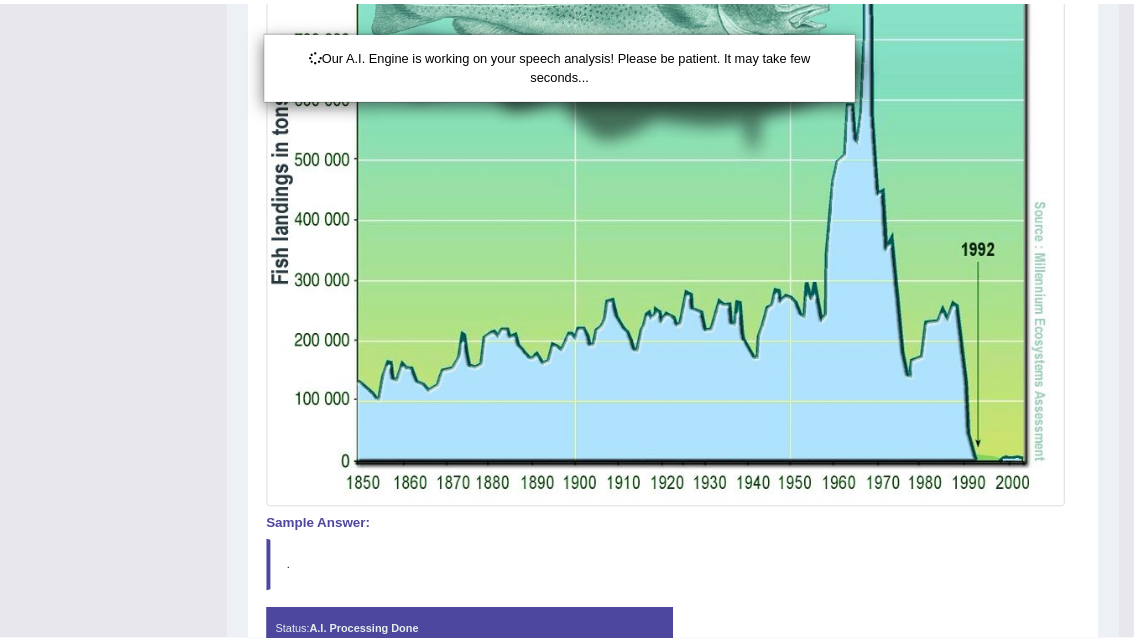 scroll, scrollTop: 743, scrollLeft: 0, axis: vertical 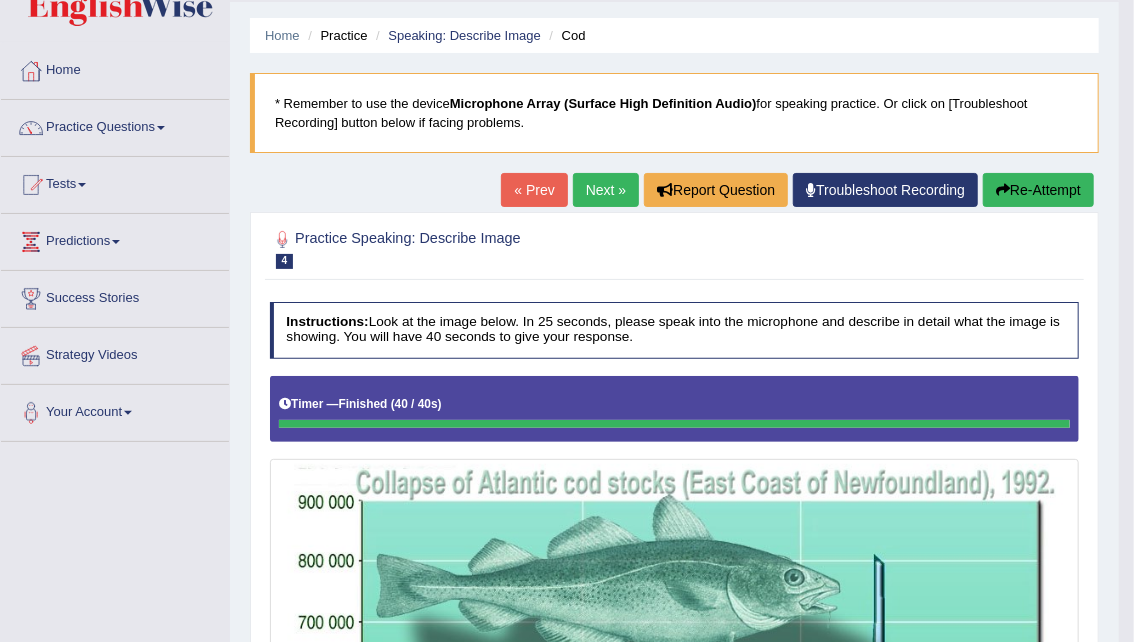 click on "Next »" at bounding box center [606, 190] 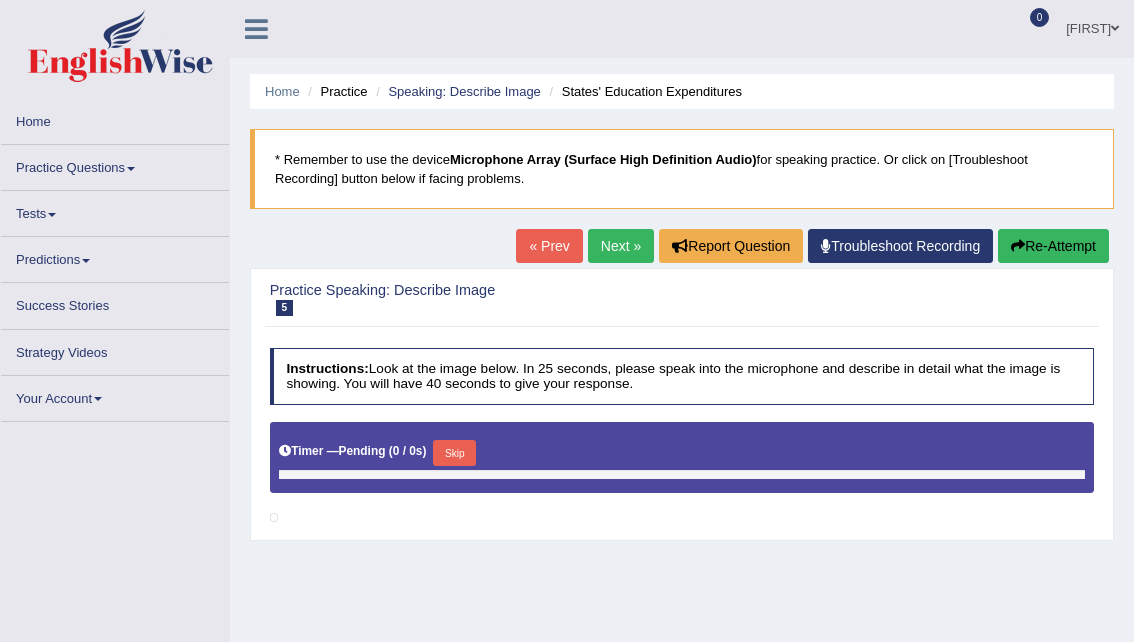 scroll, scrollTop: 0, scrollLeft: 0, axis: both 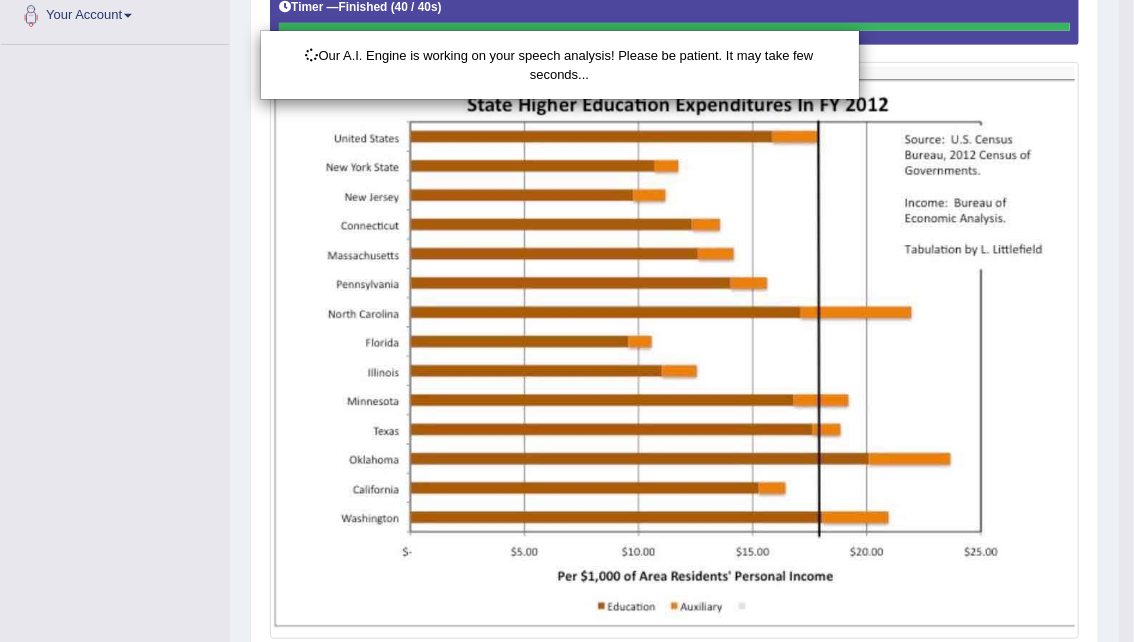click on "Our A.I. Engine is working on your speech analysis! Please be patient. It may take few seconds..." at bounding box center (567, 321) 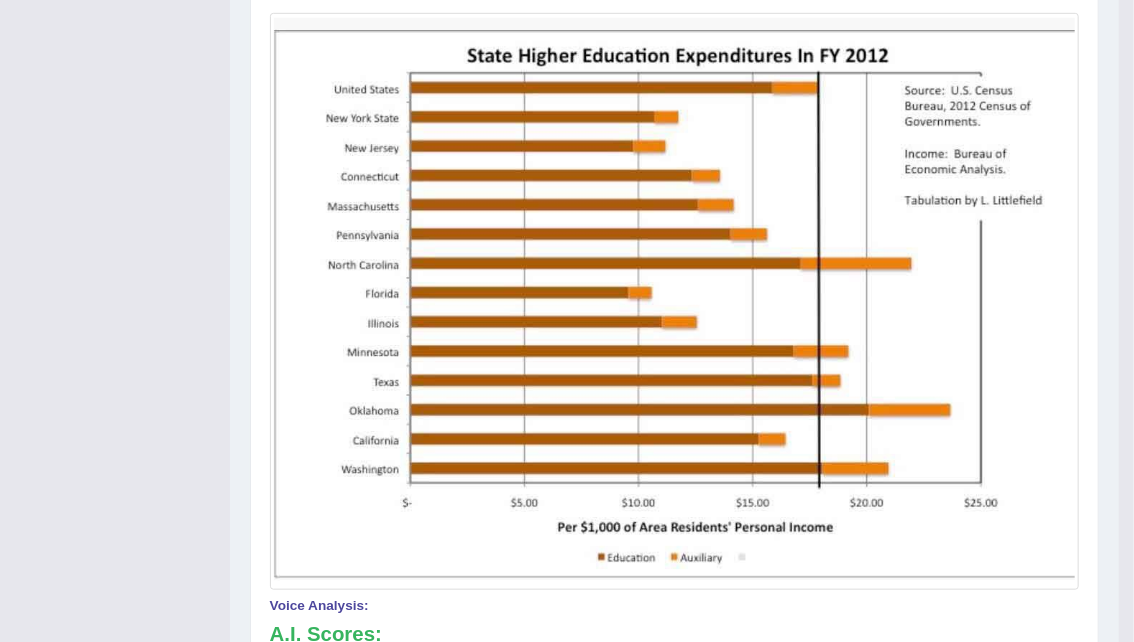 scroll, scrollTop: 500, scrollLeft: 0, axis: vertical 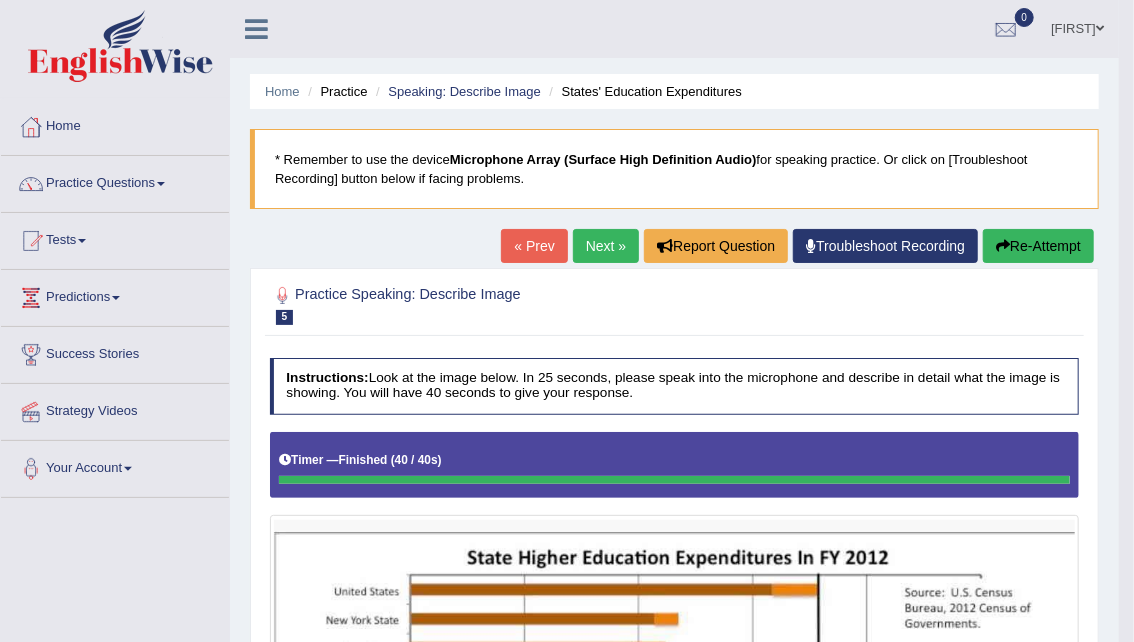 click on "Next »" at bounding box center (606, 246) 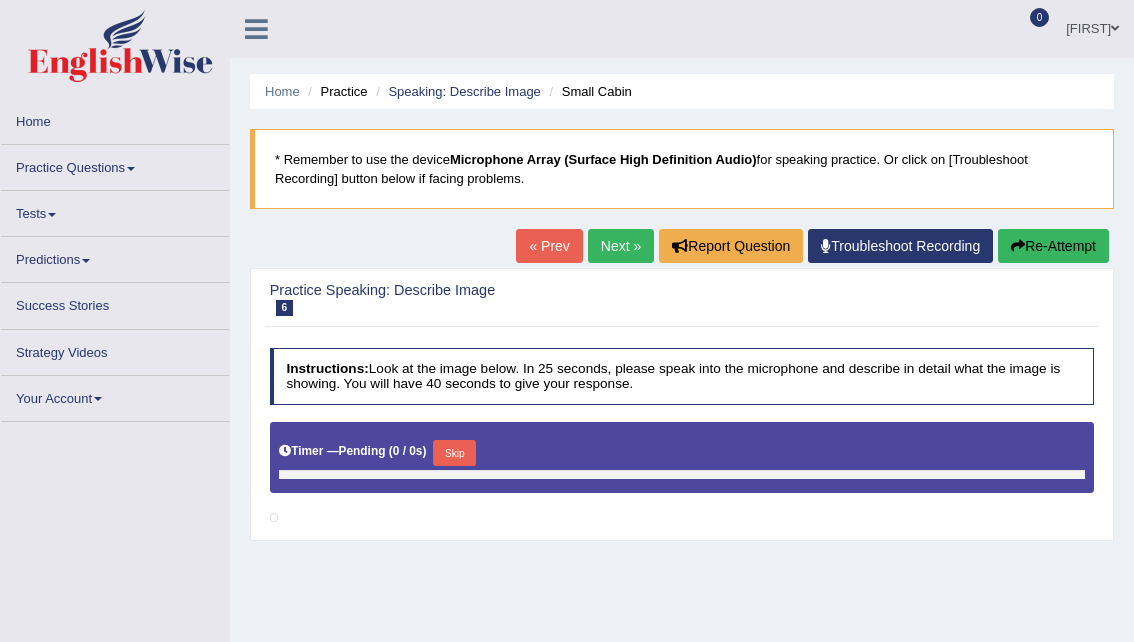 scroll, scrollTop: 0, scrollLeft: 0, axis: both 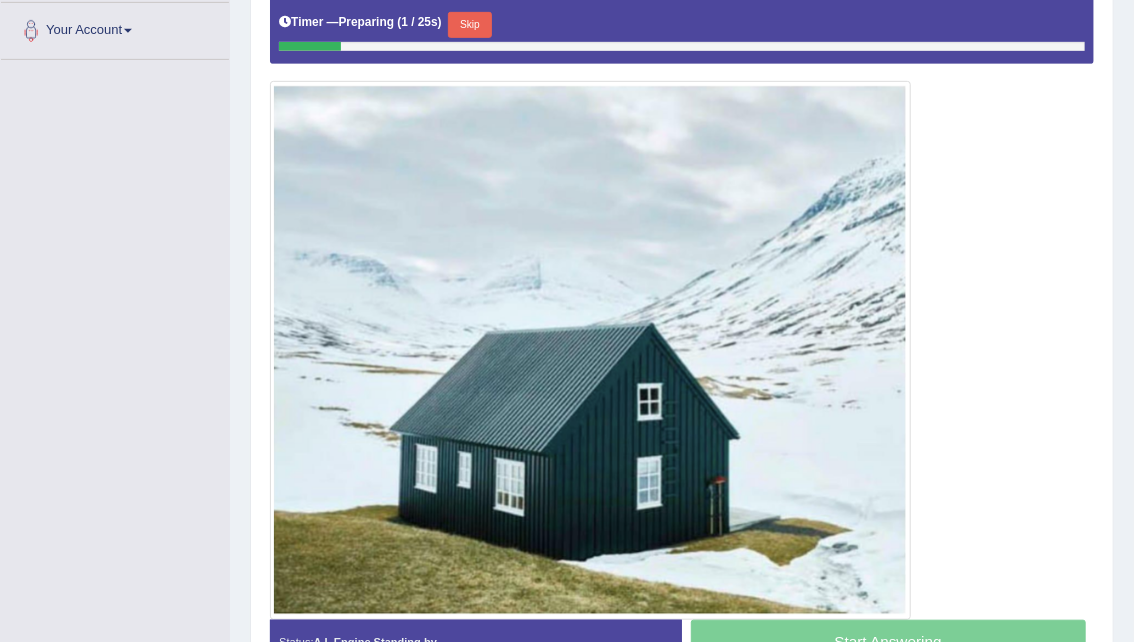 drag, startPoint x: 1147, startPoint y: 160, endPoint x: 1147, endPoint y: 412, distance: 252 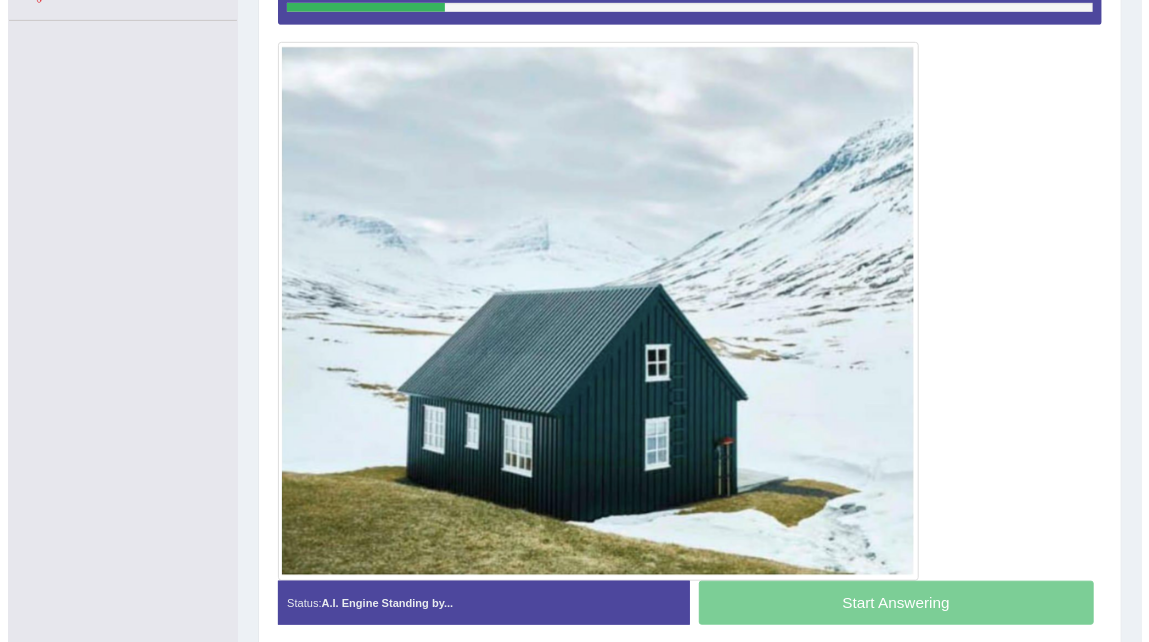 scroll, scrollTop: 476, scrollLeft: 0, axis: vertical 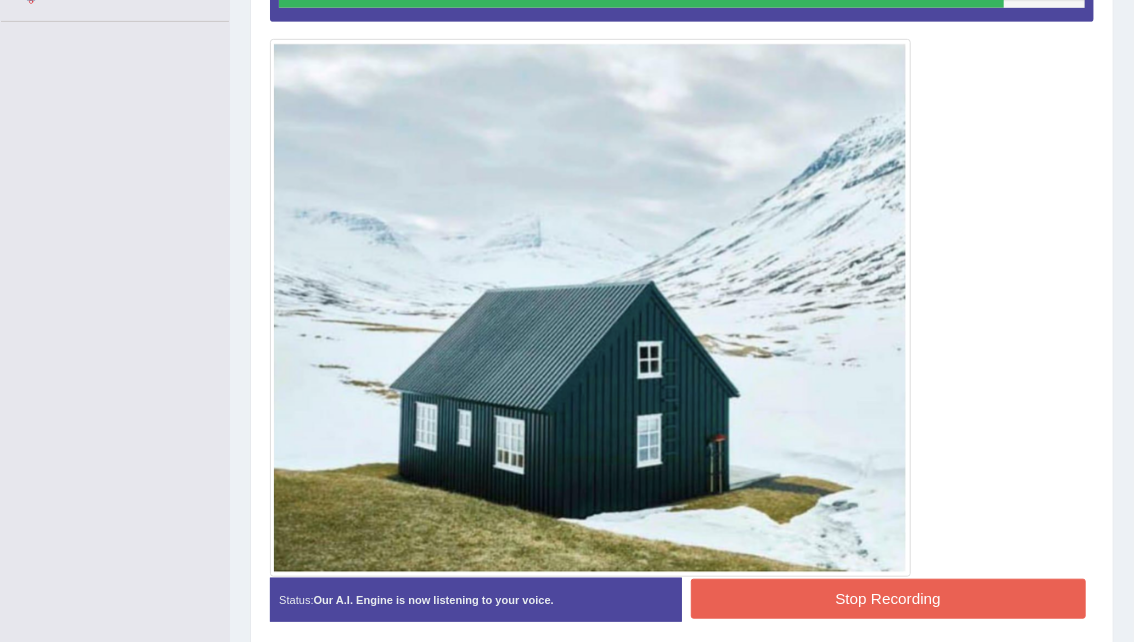 click on "Stop Recording" at bounding box center (888, 598) 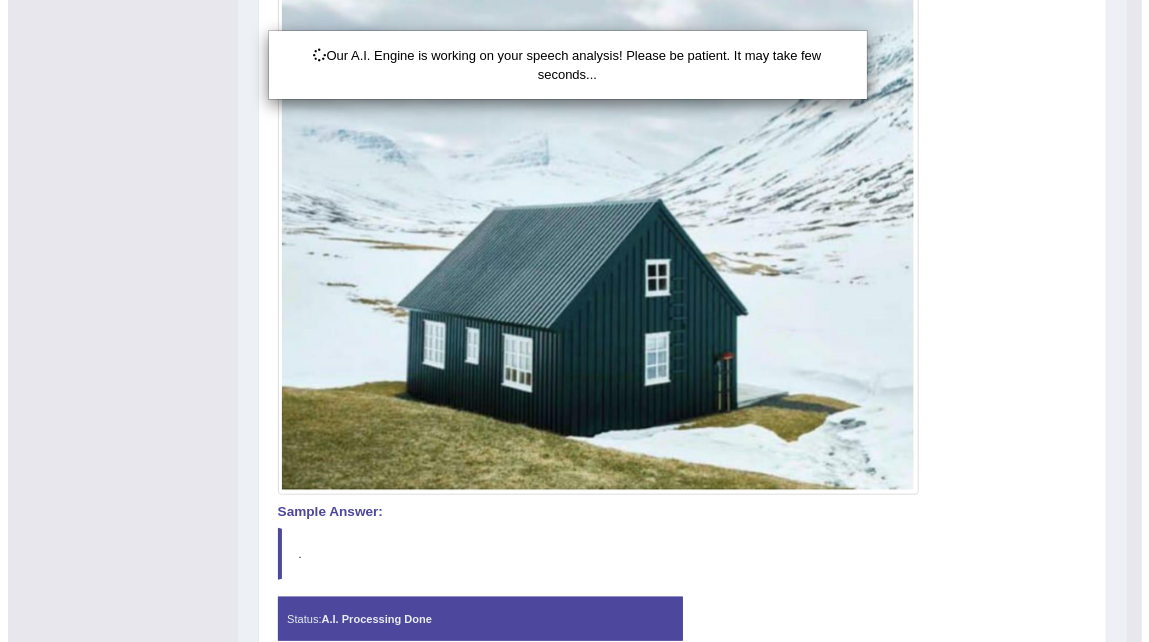 scroll, scrollTop: 645, scrollLeft: 0, axis: vertical 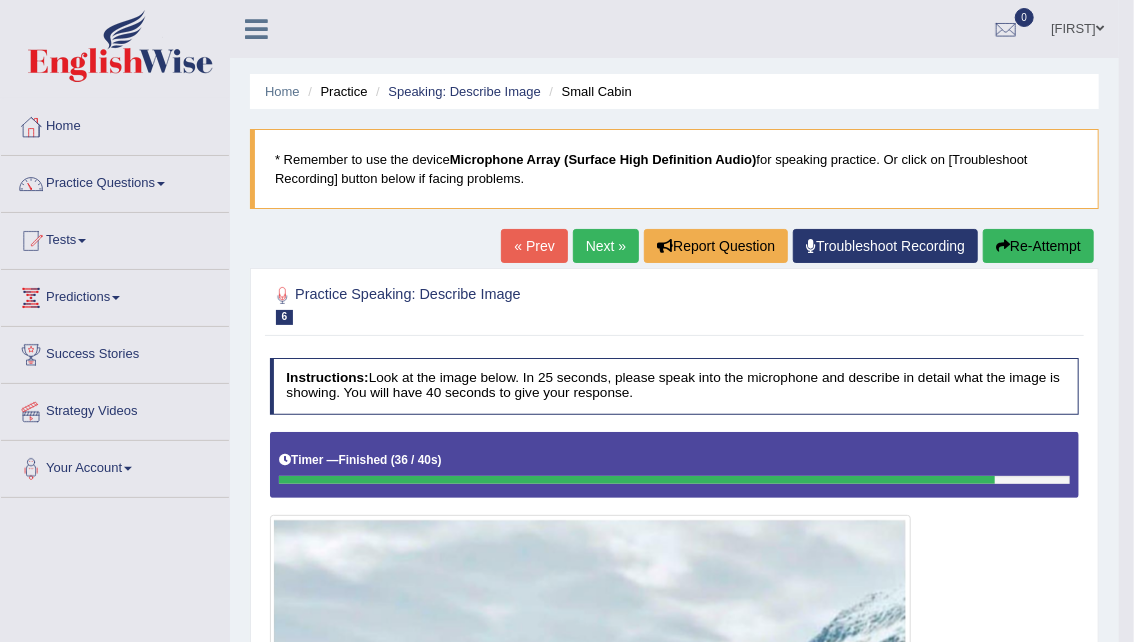click on "Practice Questions" at bounding box center (115, 181) 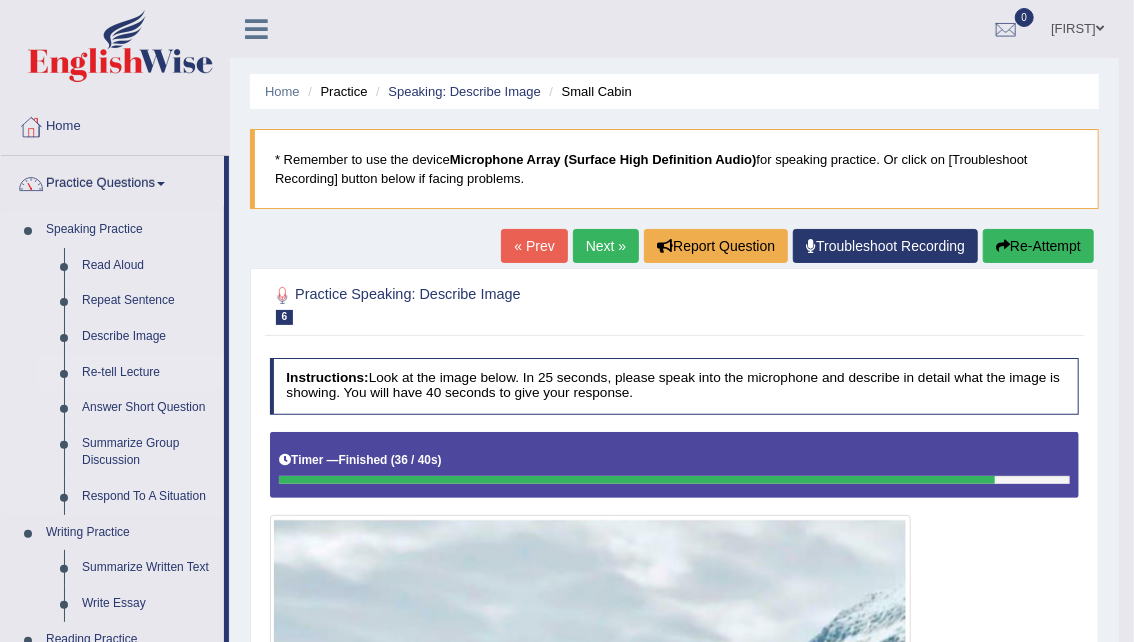 click on "Re-tell Lecture" at bounding box center (148, 373) 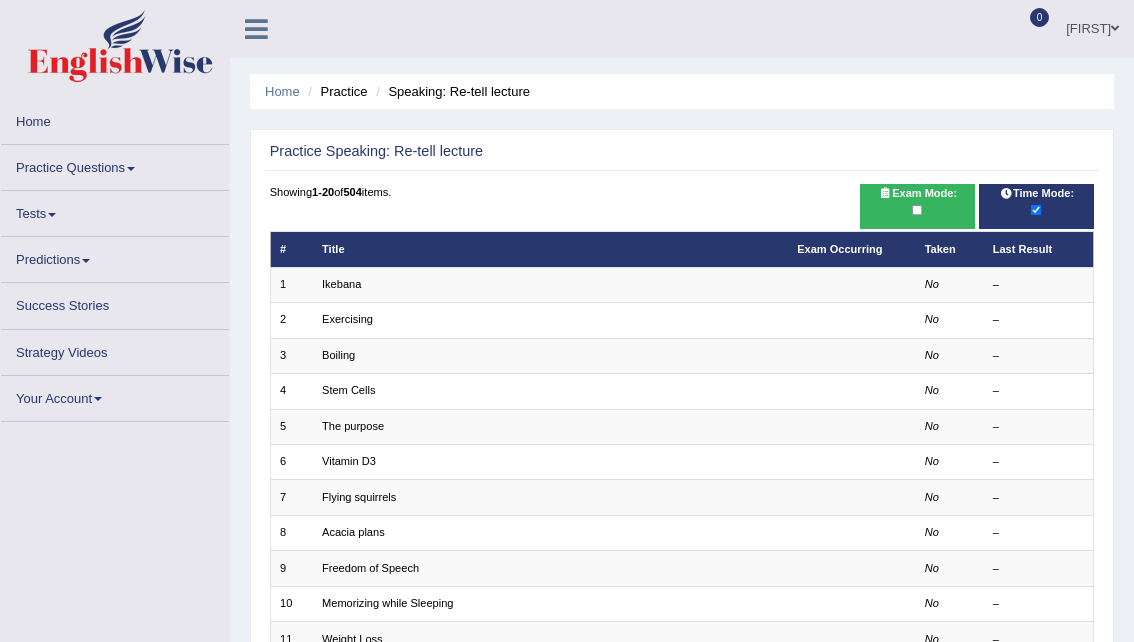 scroll, scrollTop: 0, scrollLeft: 0, axis: both 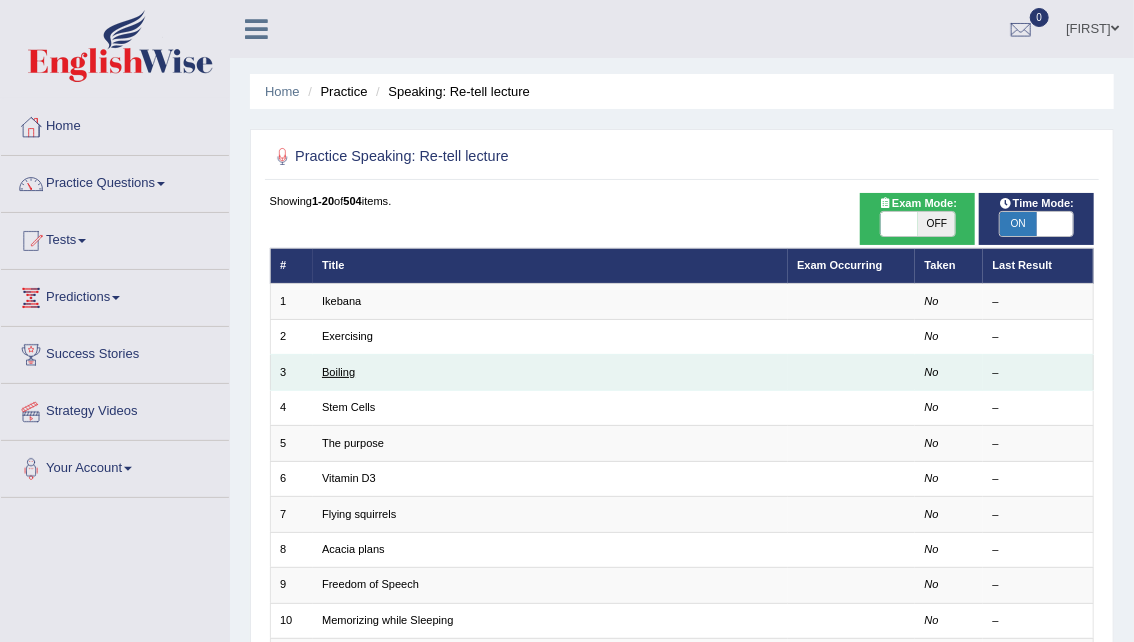 click on "Boiling" at bounding box center (338, 372) 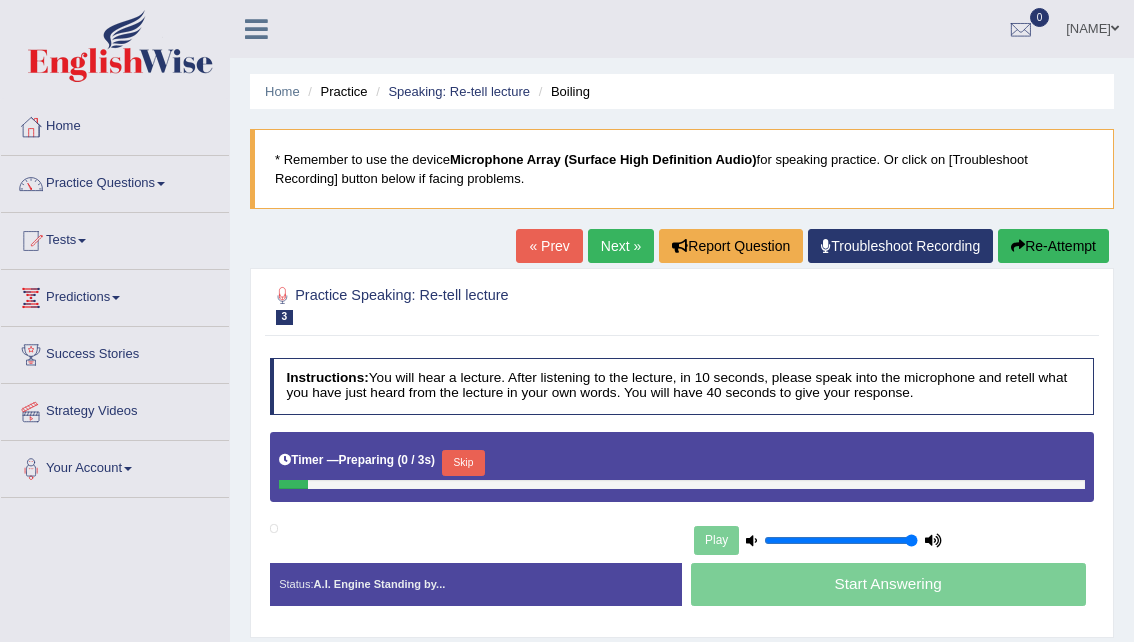 scroll, scrollTop: 0, scrollLeft: 0, axis: both 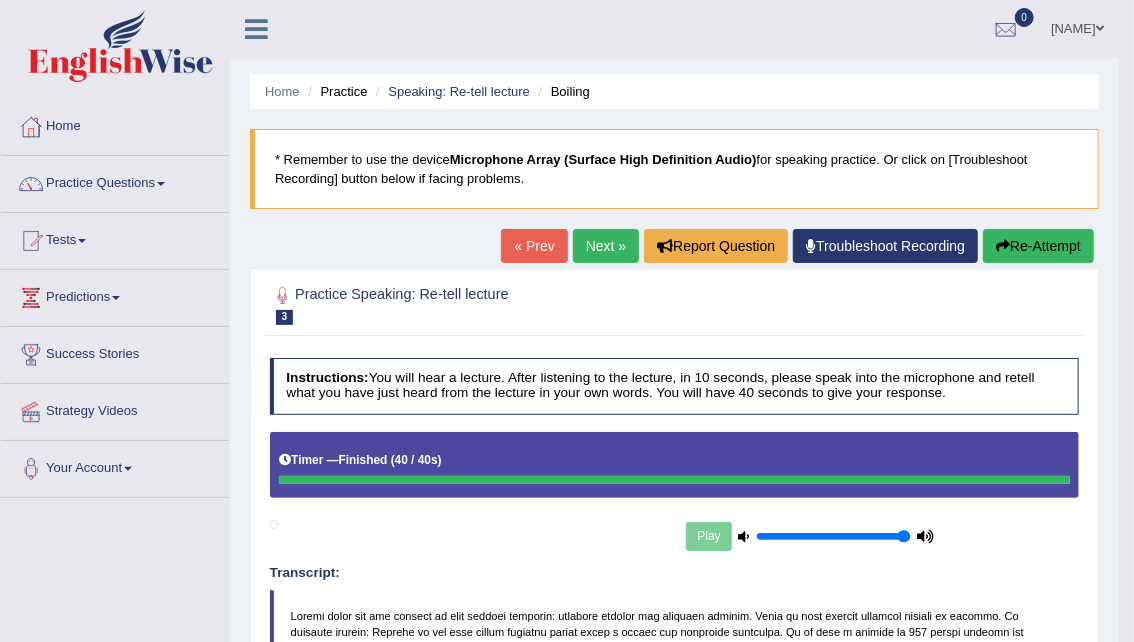 click on "Next »" at bounding box center [606, 246] 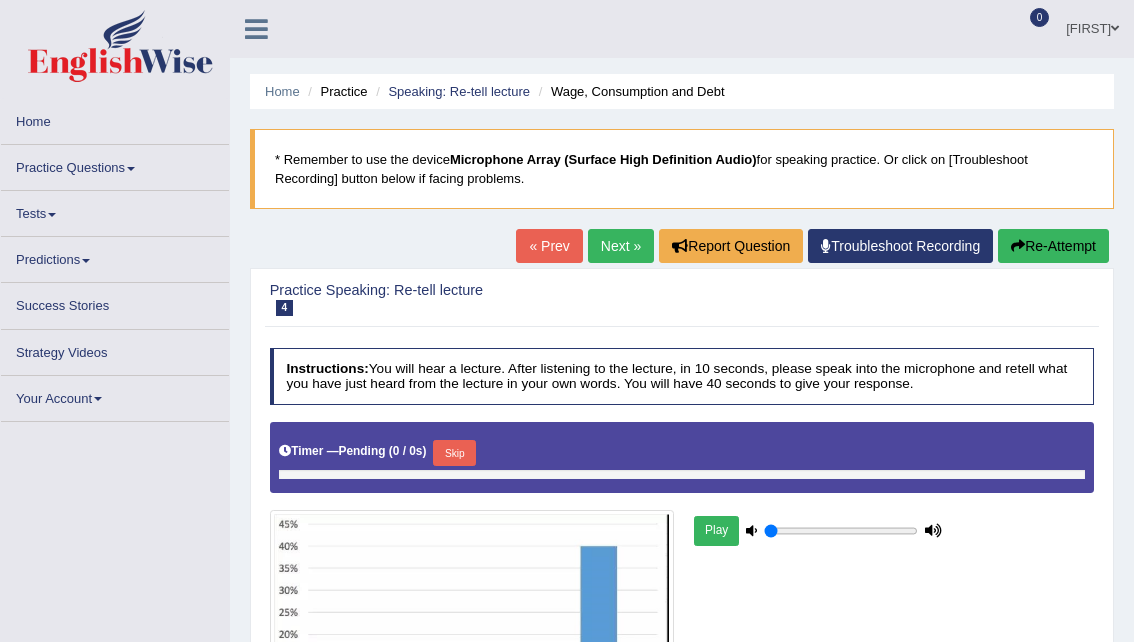 type on "1" 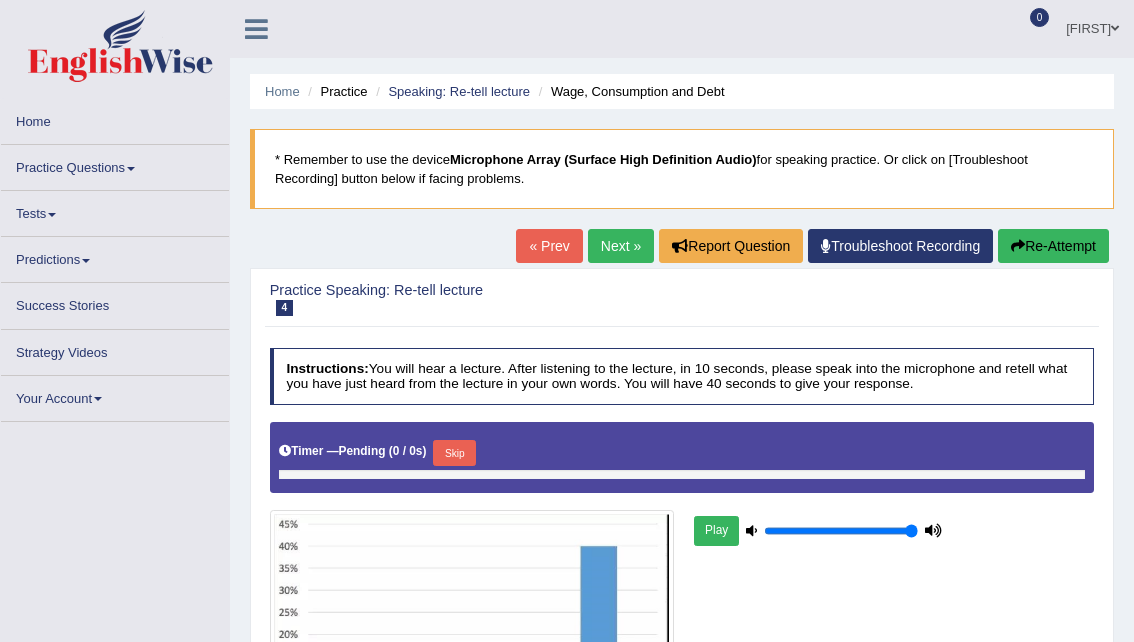 scroll, scrollTop: 0, scrollLeft: 0, axis: both 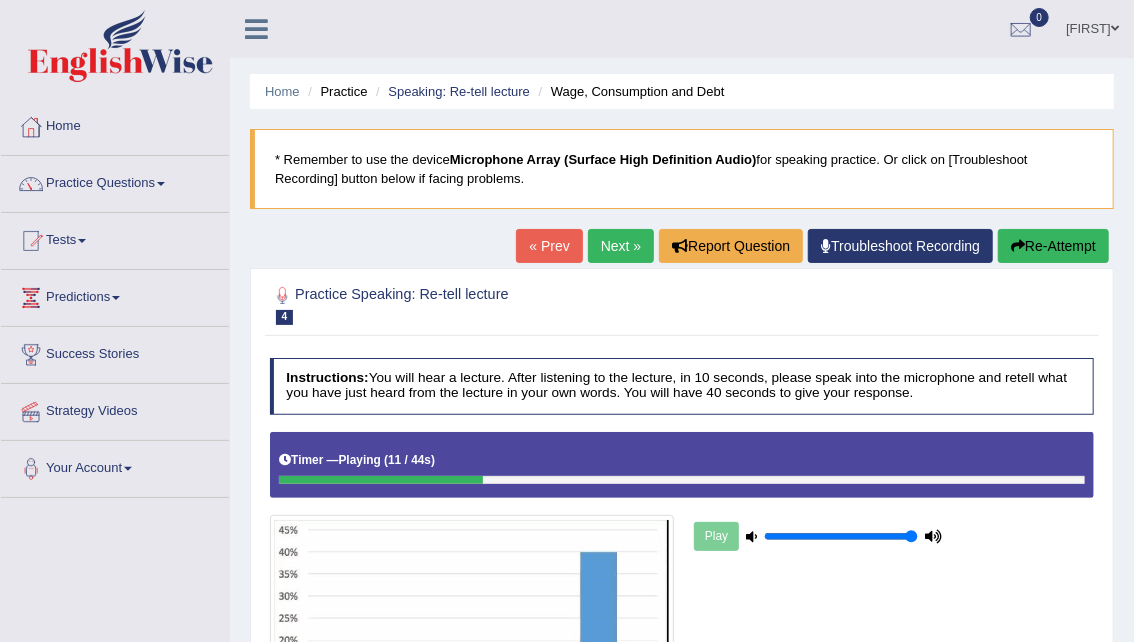 click on "« Prev" at bounding box center (549, 246) 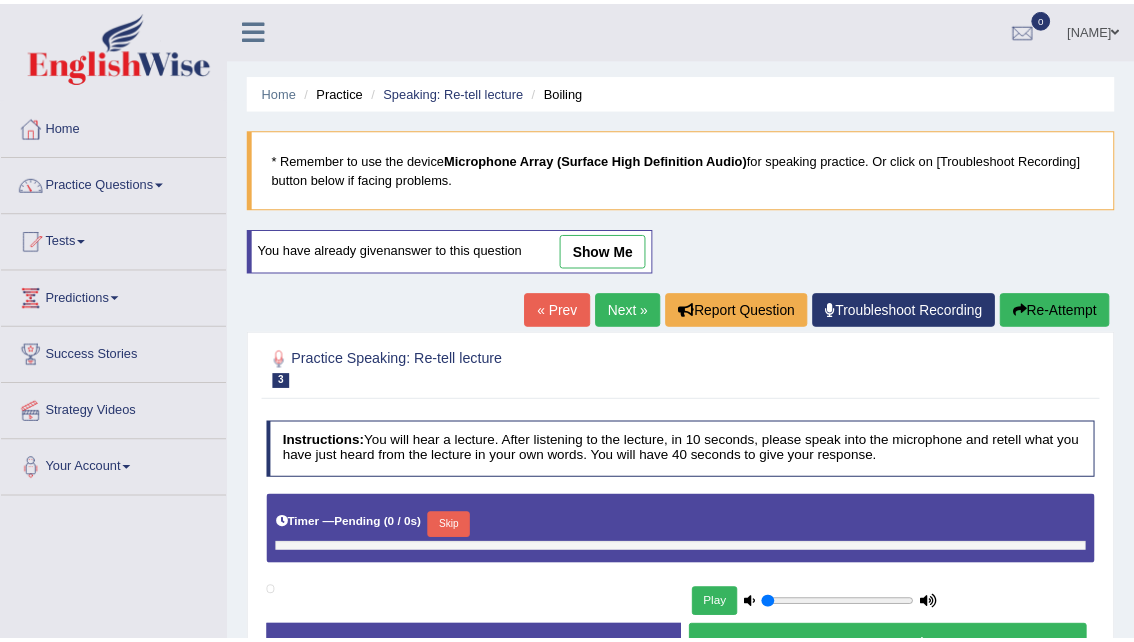 scroll, scrollTop: 0, scrollLeft: 0, axis: both 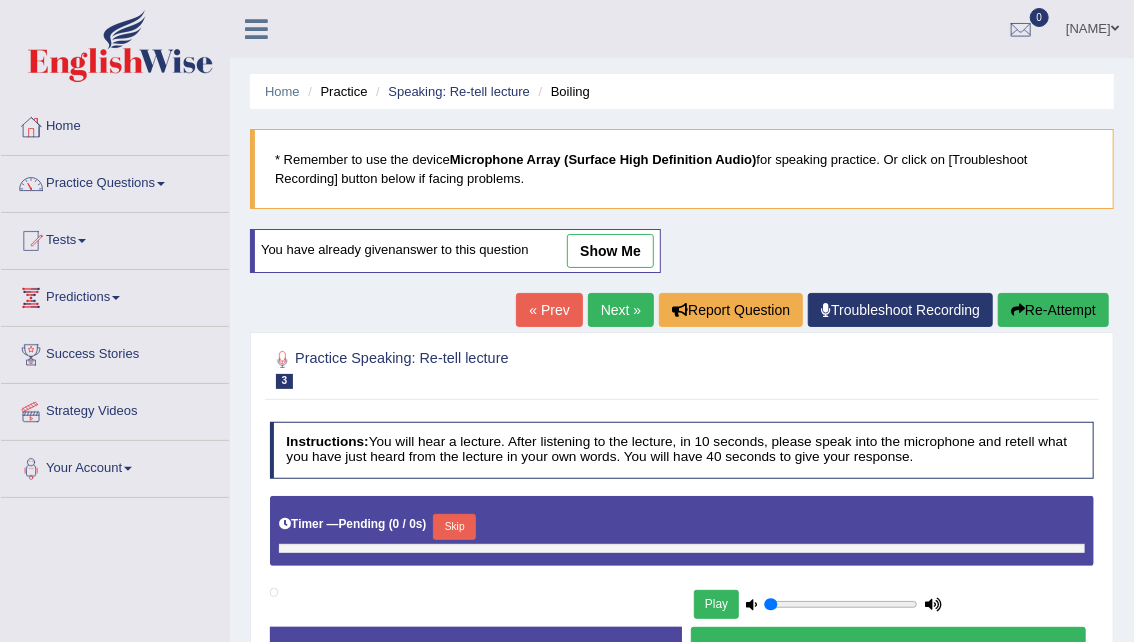 type on "1" 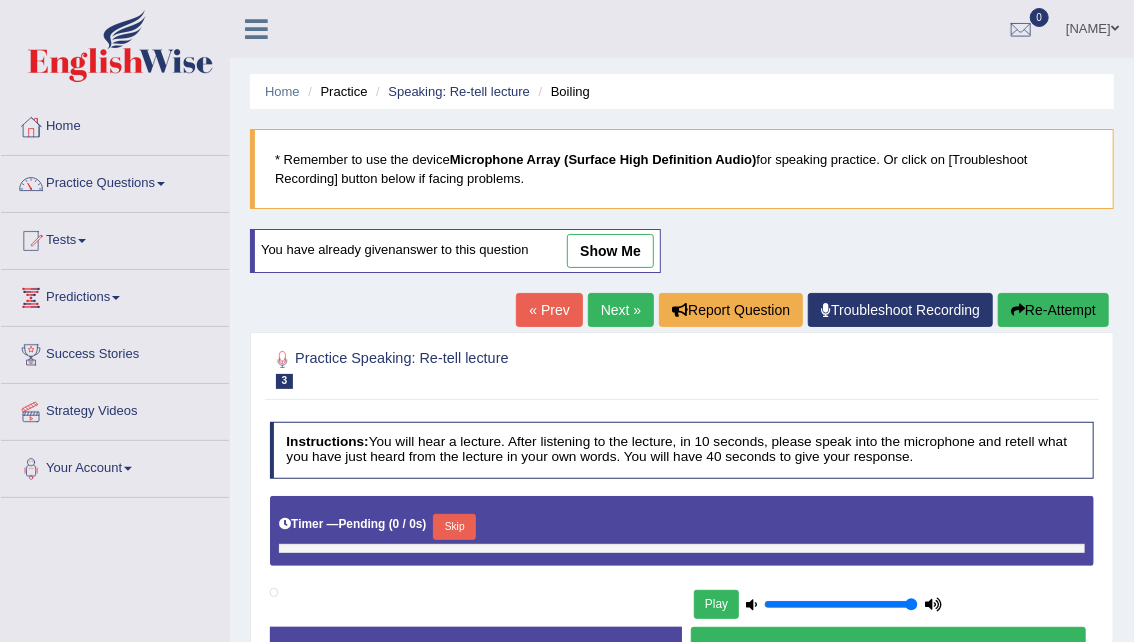 scroll, scrollTop: 0, scrollLeft: 0, axis: both 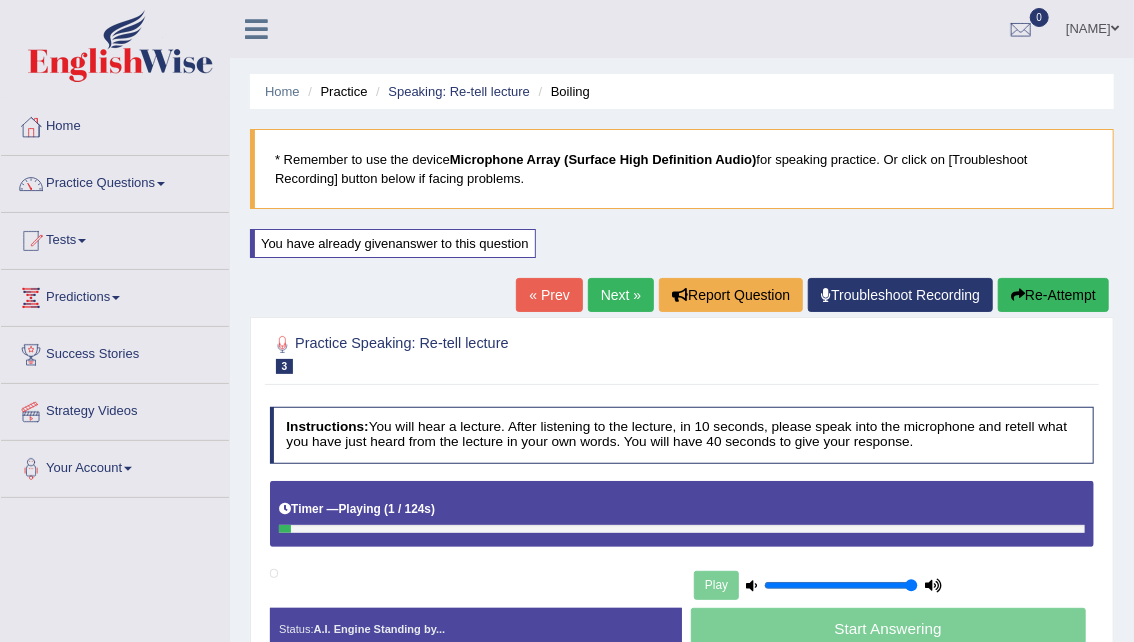 click on "Next »" at bounding box center (621, 295) 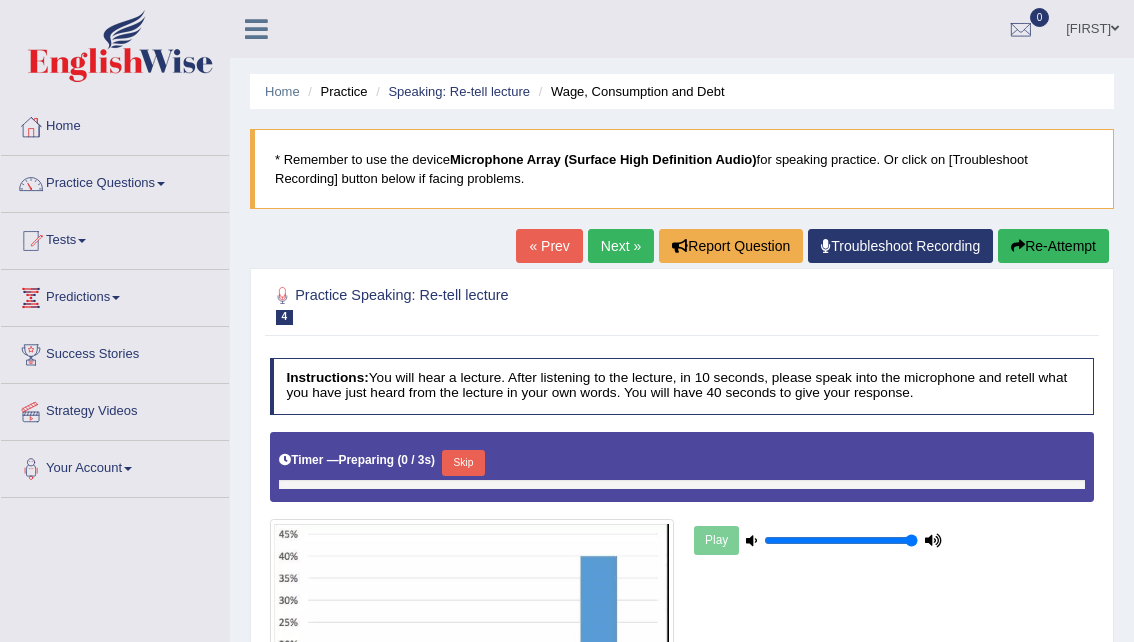scroll, scrollTop: 0, scrollLeft: 0, axis: both 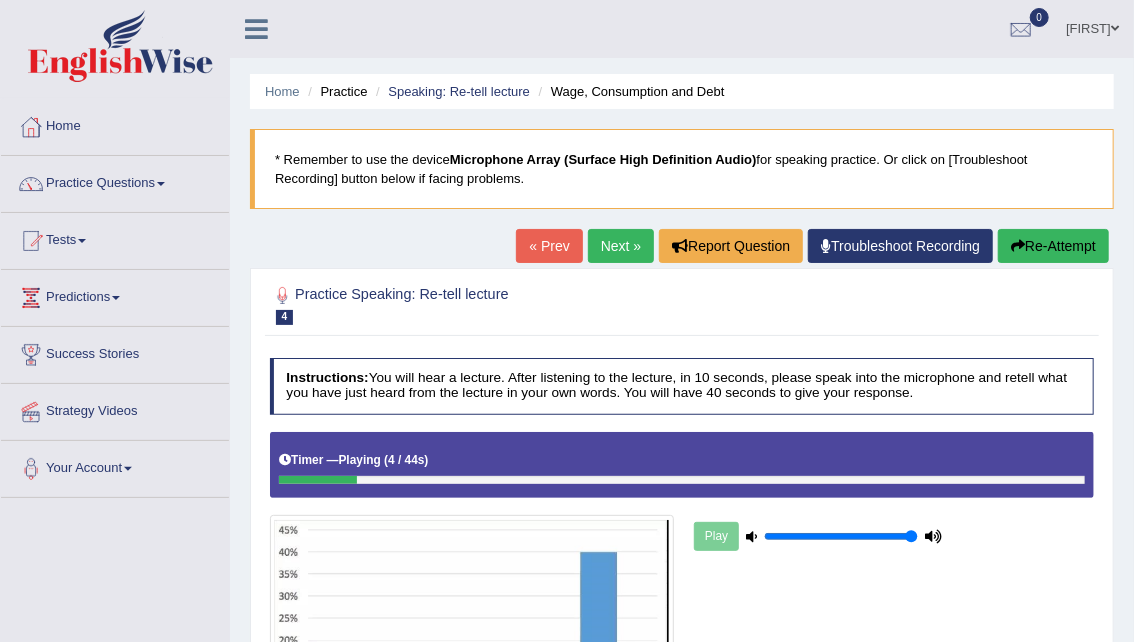 drag, startPoint x: 341, startPoint y: 473, endPoint x: 213, endPoint y: 488, distance: 128.87592 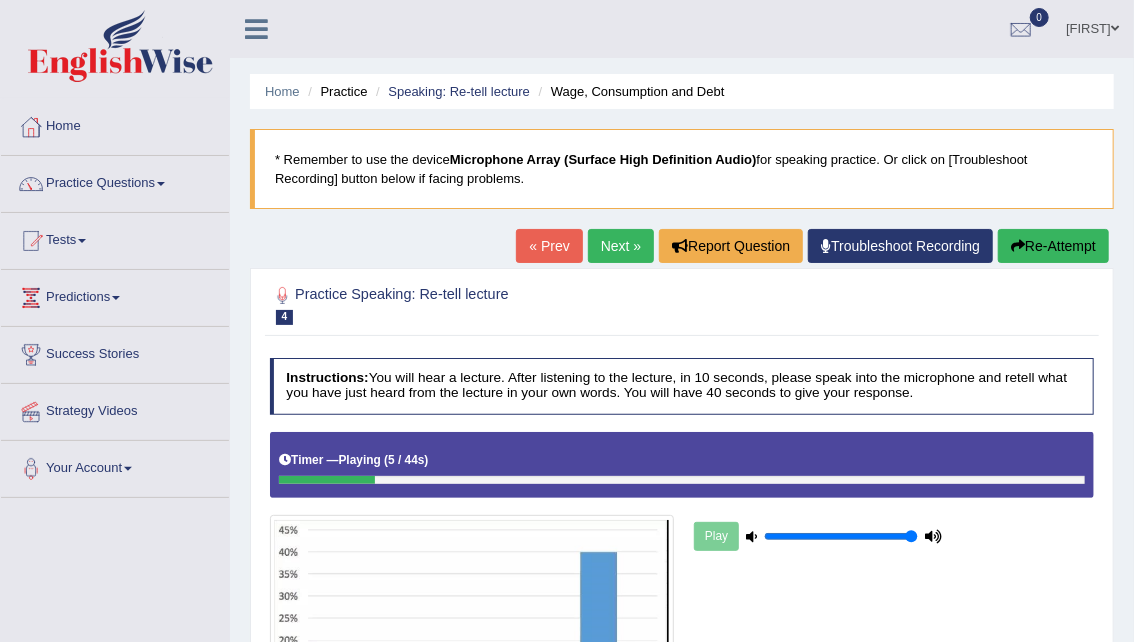 click on "« Prev" at bounding box center [549, 246] 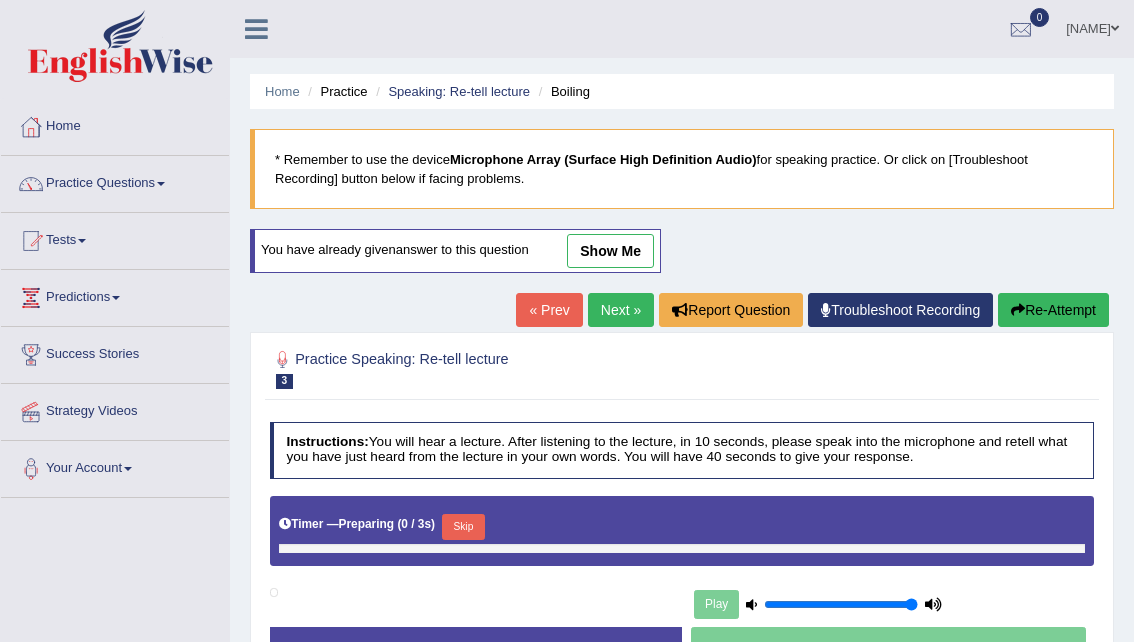 scroll, scrollTop: 0, scrollLeft: 0, axis: both 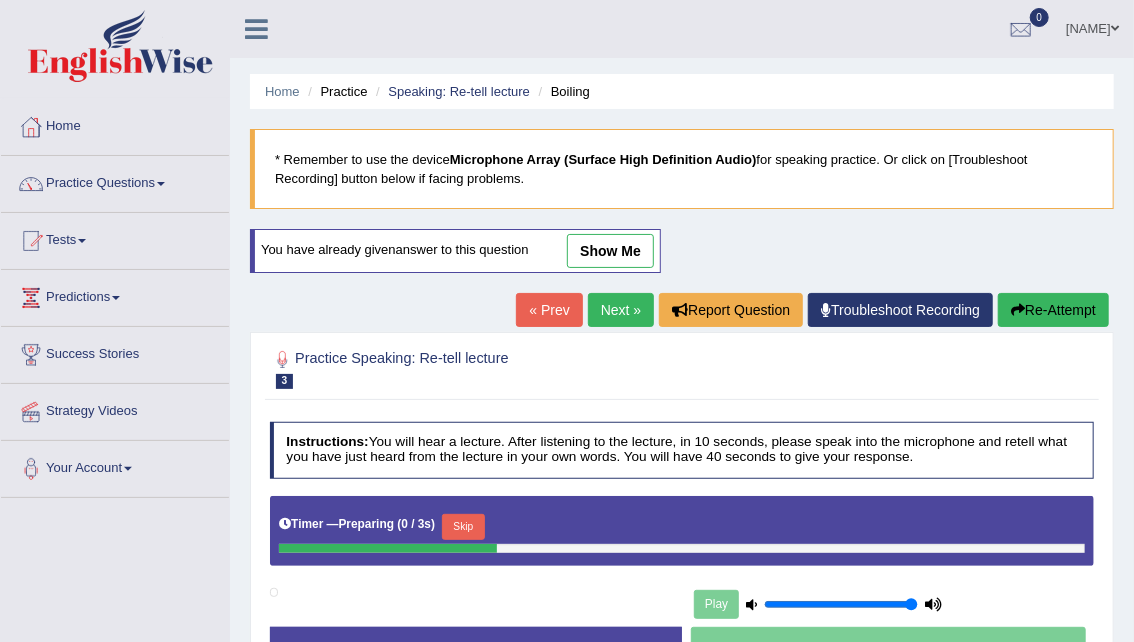 click on "Next »" at bounding box center [621, 310] 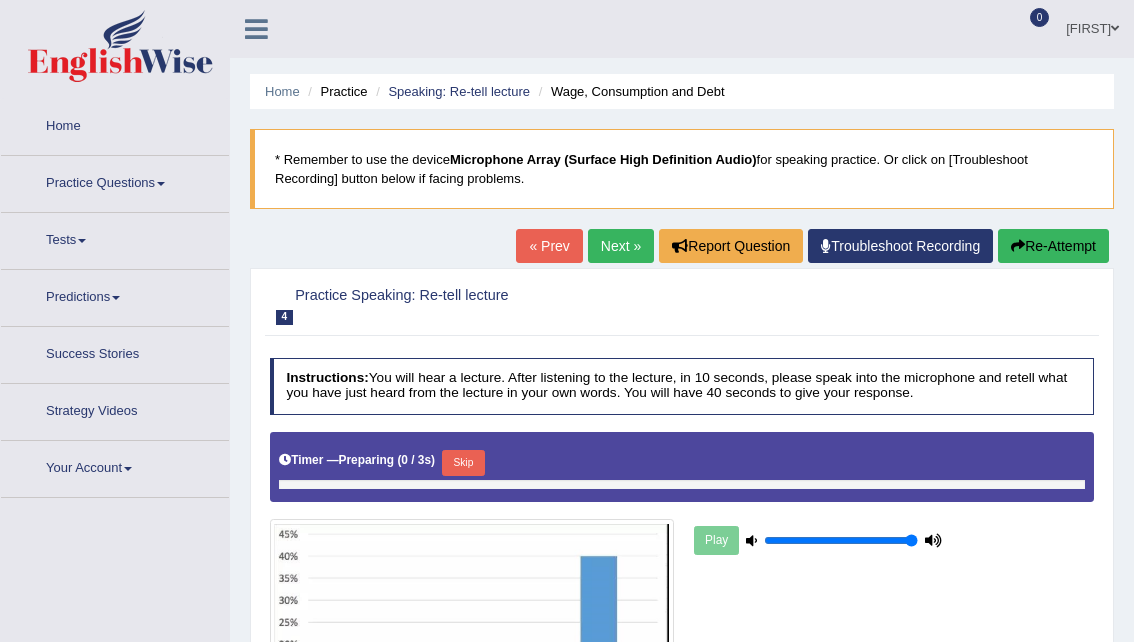 scroll, scrollTop: 0, scrollLeft: 0, axis: both 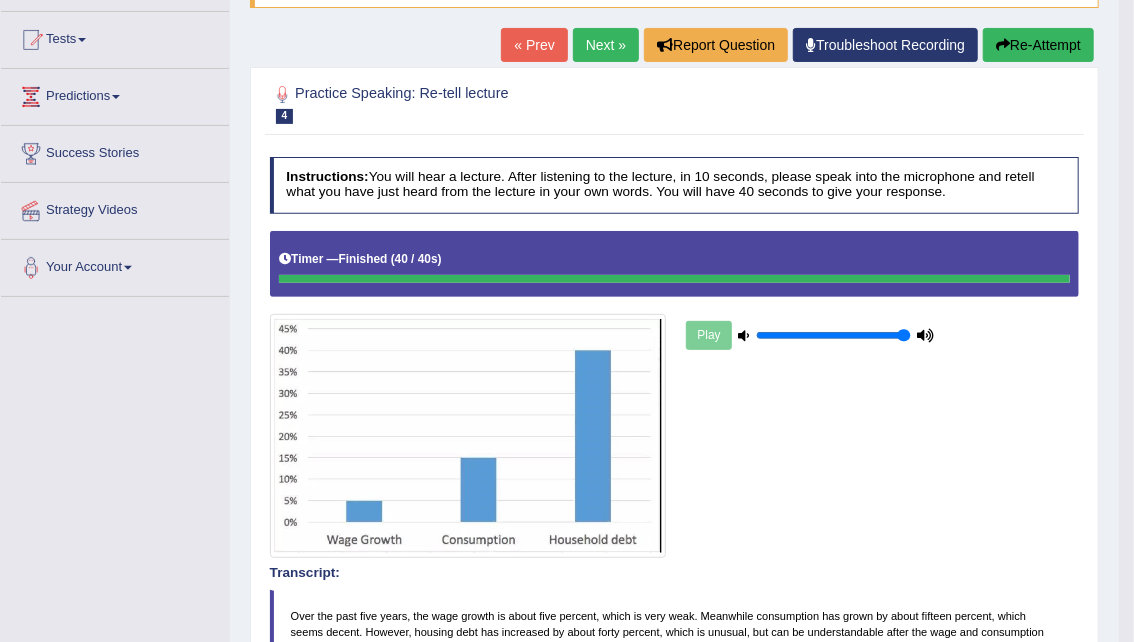 click on "Next »" at bounding box center [606, 45] 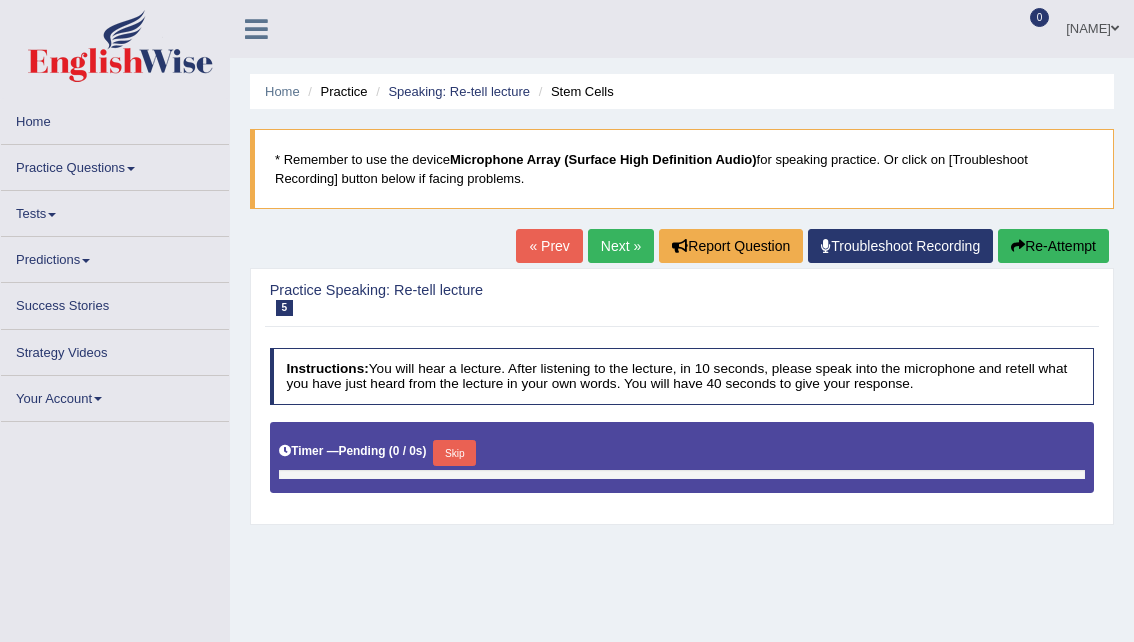 scroll, scrollTop: 0, scrollLeft: 0, axis: both 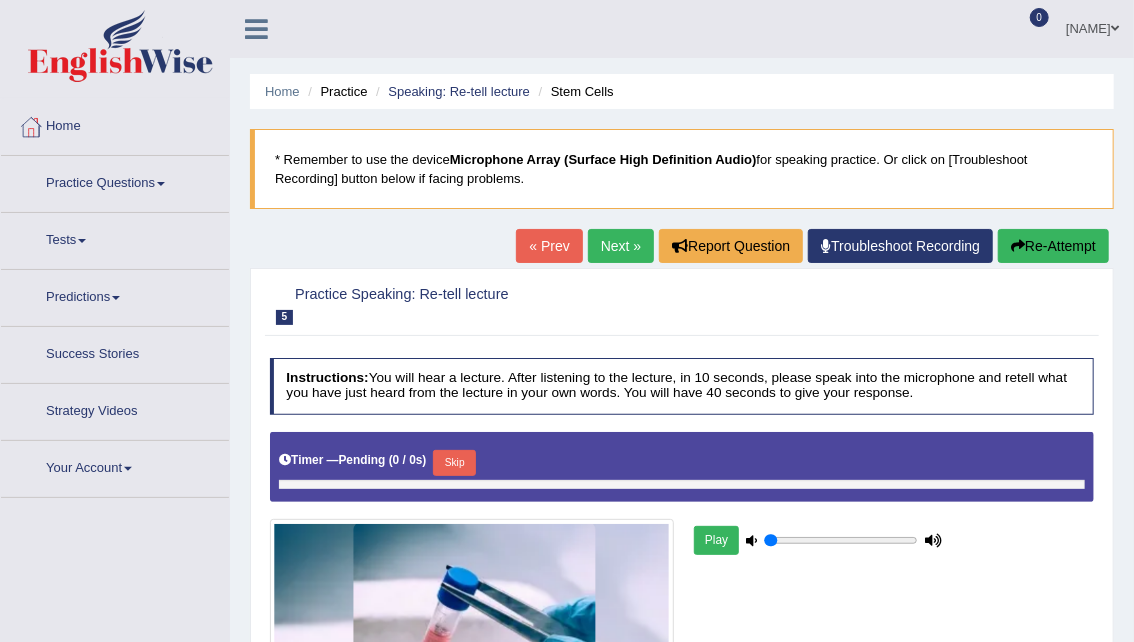 type on "1" 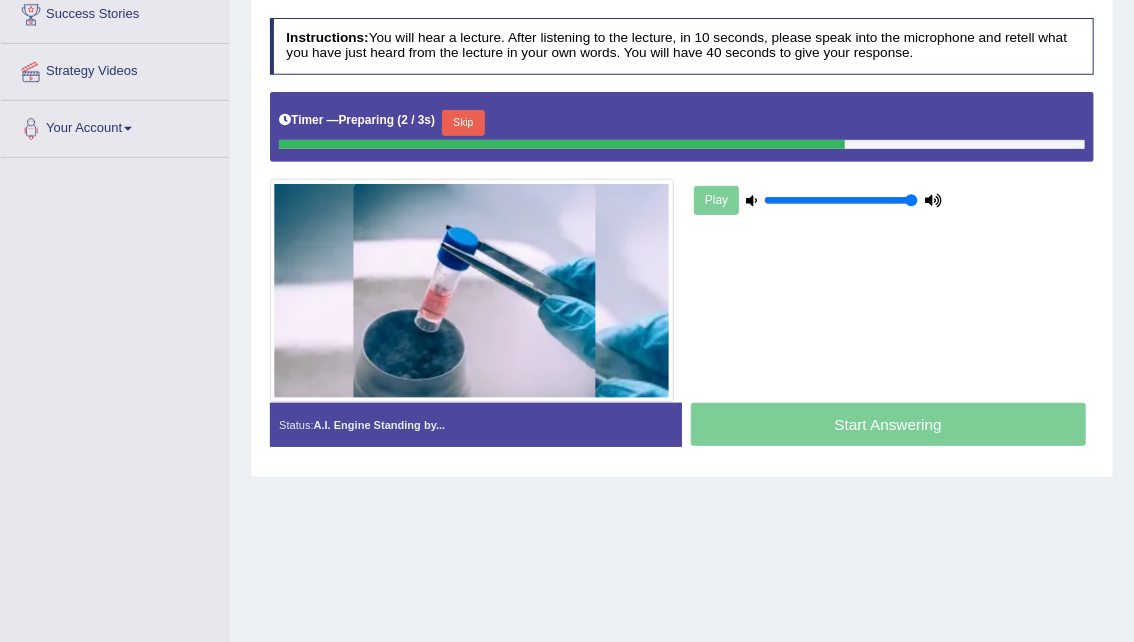 scroll, scrollTop: 342, scrollLeft: 0, axis: vertical 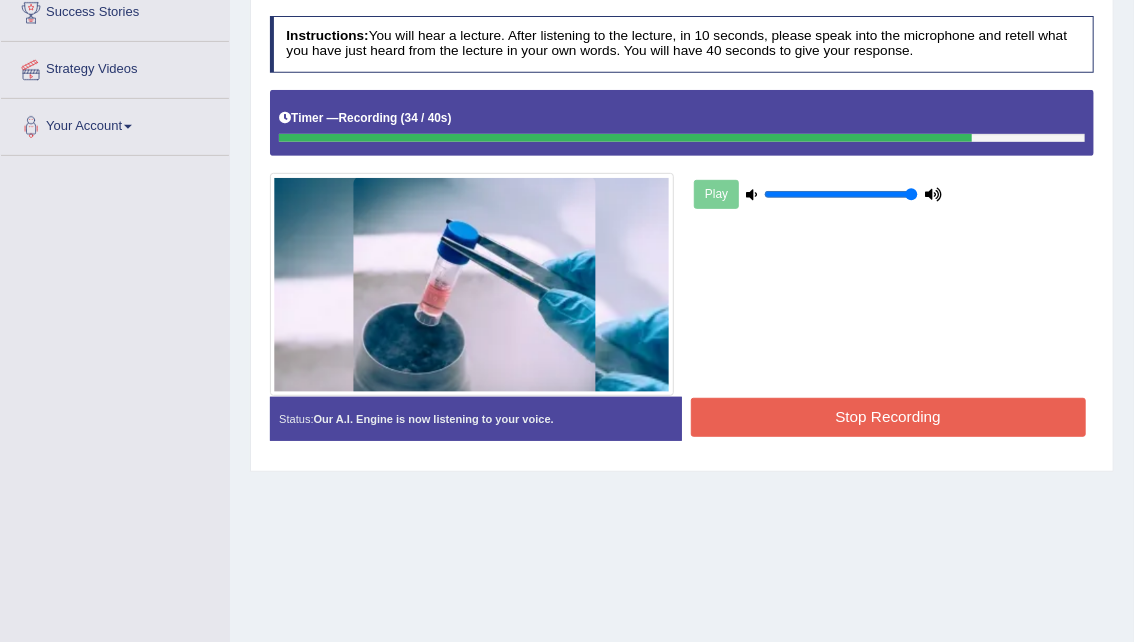 click on "Stop Recording" at bounding box center [888, 417] 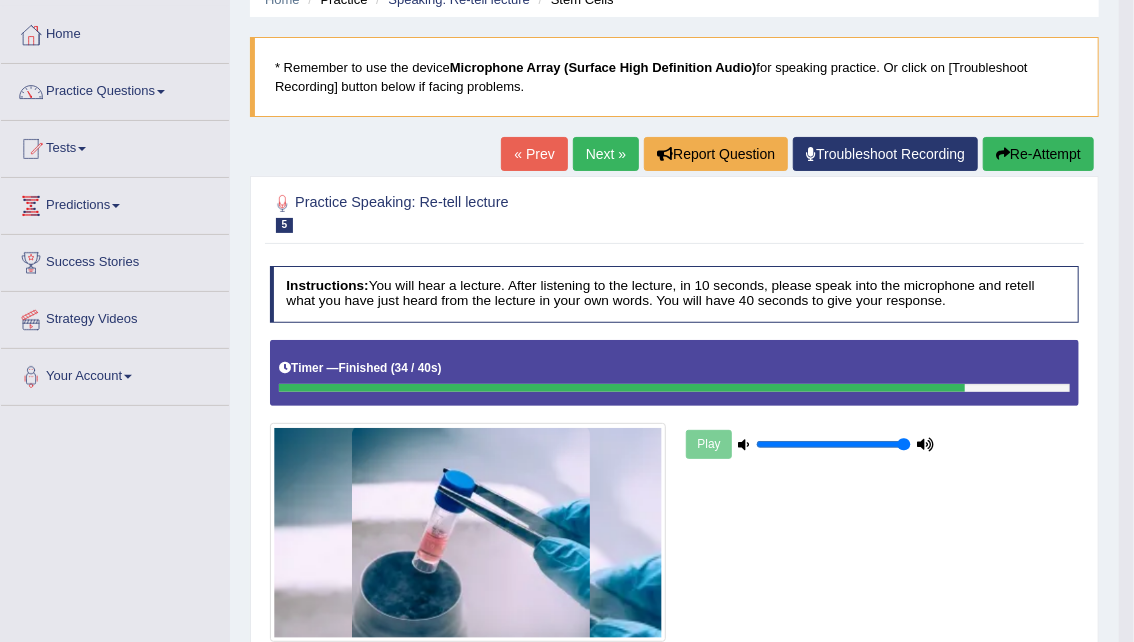 scroll, scrollTop: 89, scrollLeft: 0, axis: vertical 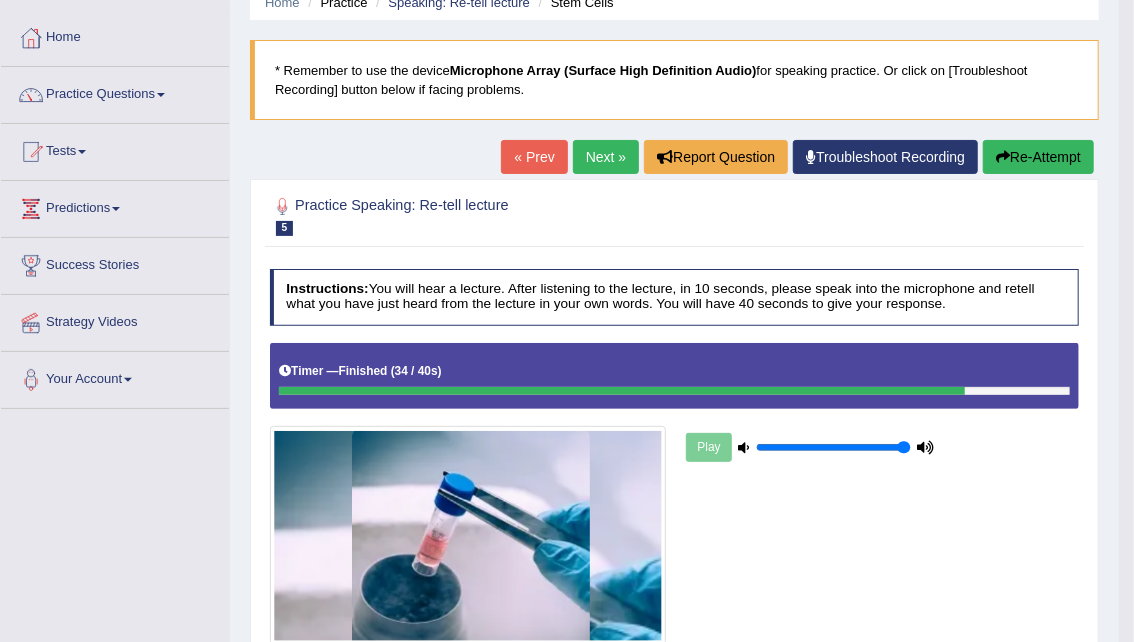 click on "Next »" at bounding box center (606, 157) 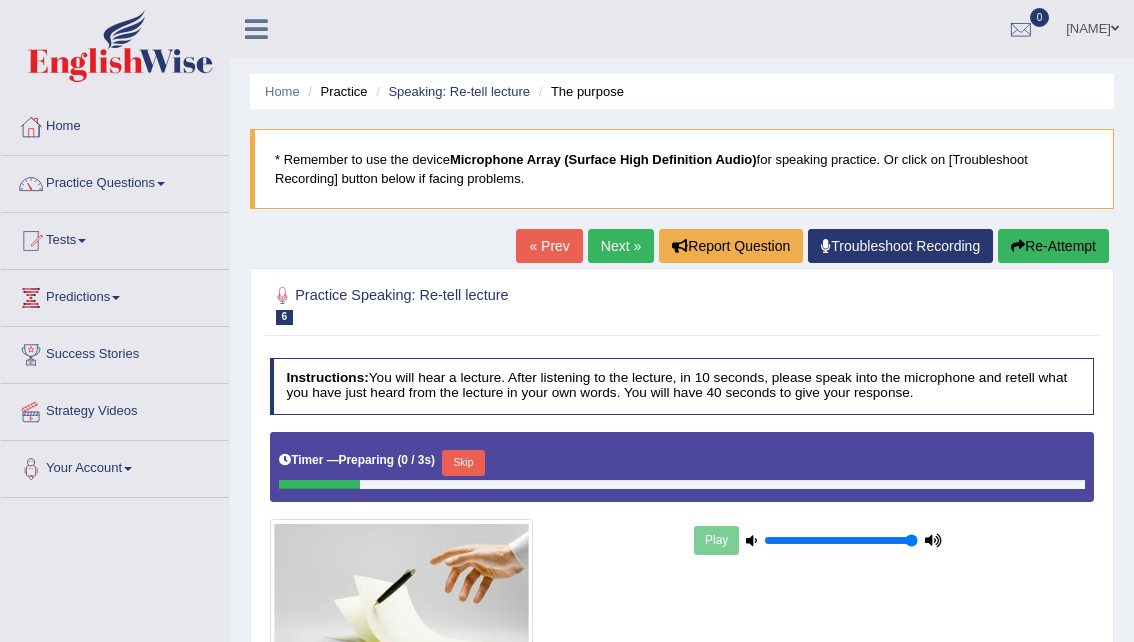 scroll, scrollTop: 0, scrollLeft: 0, axis: both 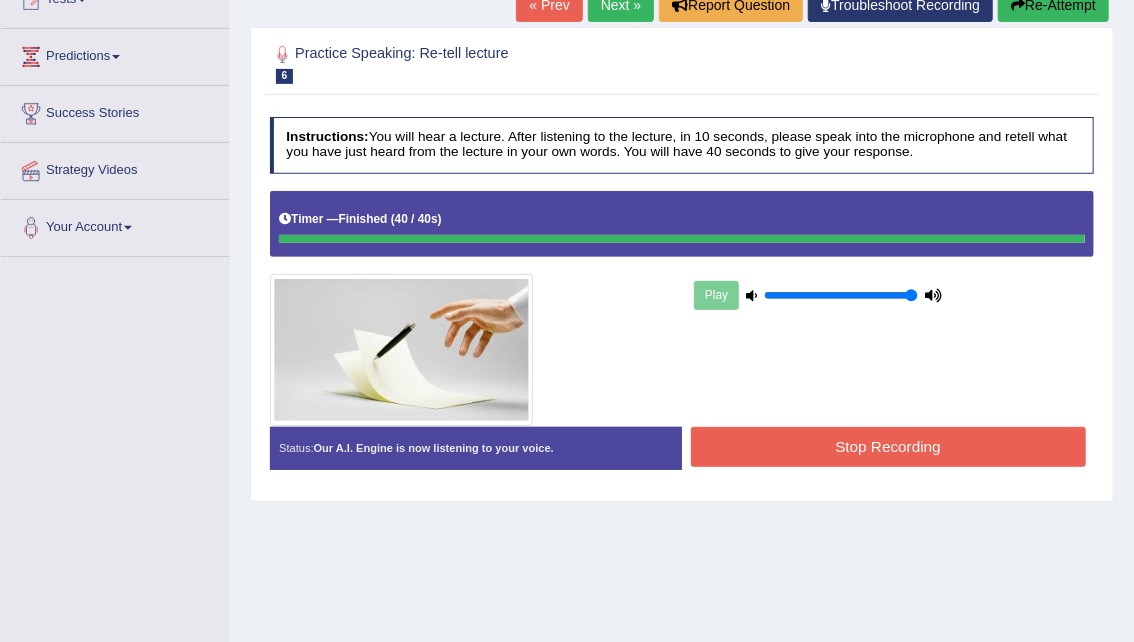 click on "Stop Recording" at bounding box center [888, 446] 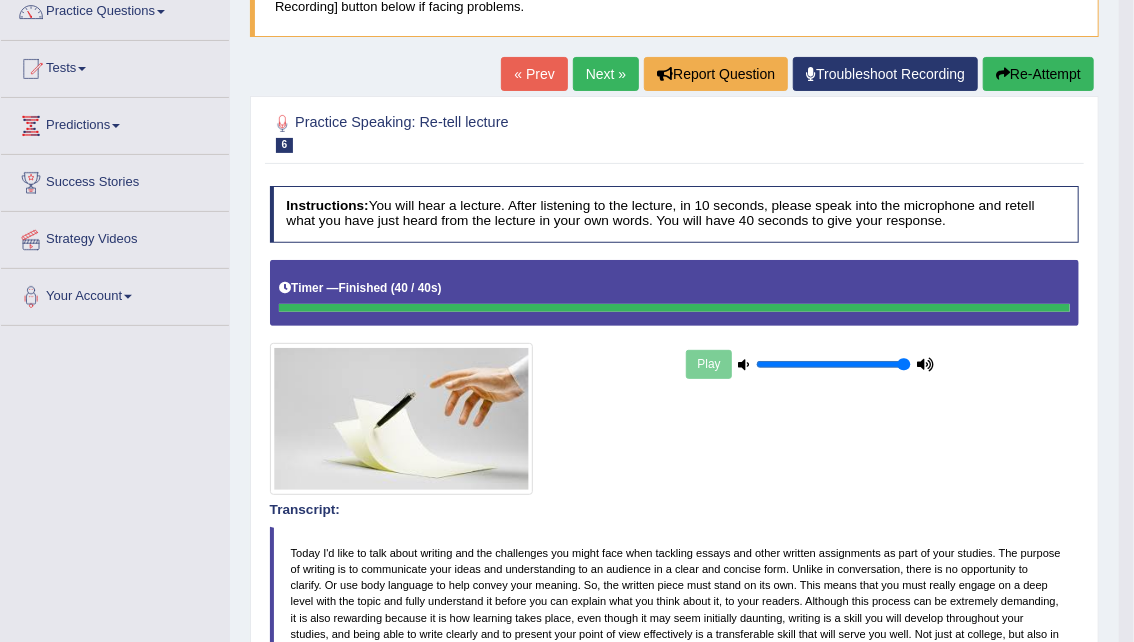 scroll, scrollTop: 0, scrollLeft: 0, axis: both 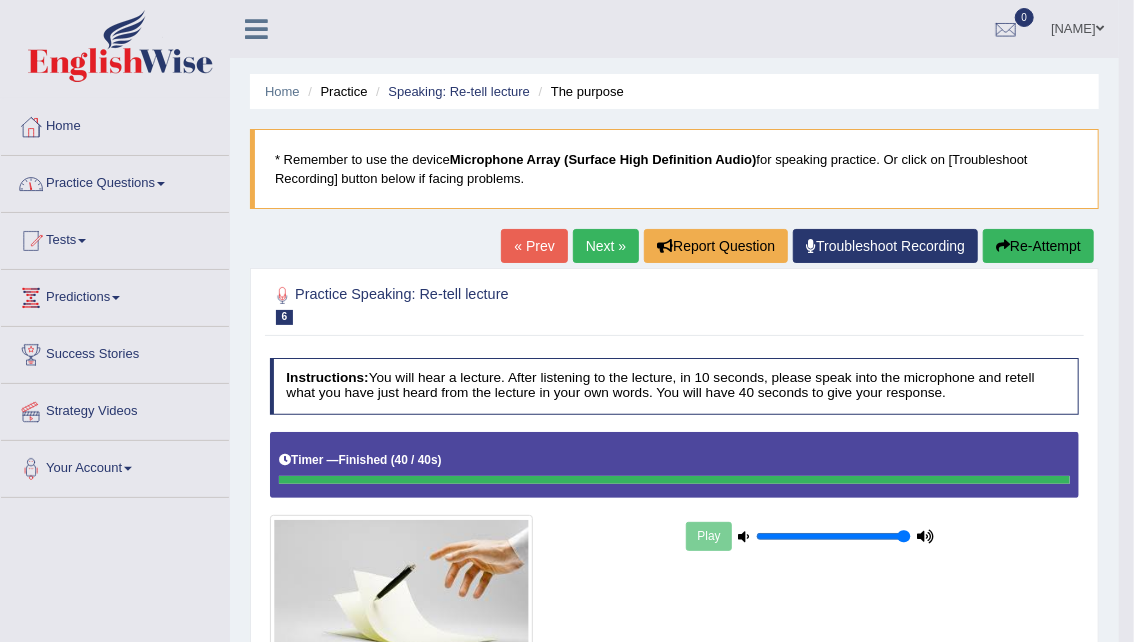 click on "Practice Questions" at bounding box center (115, 181) 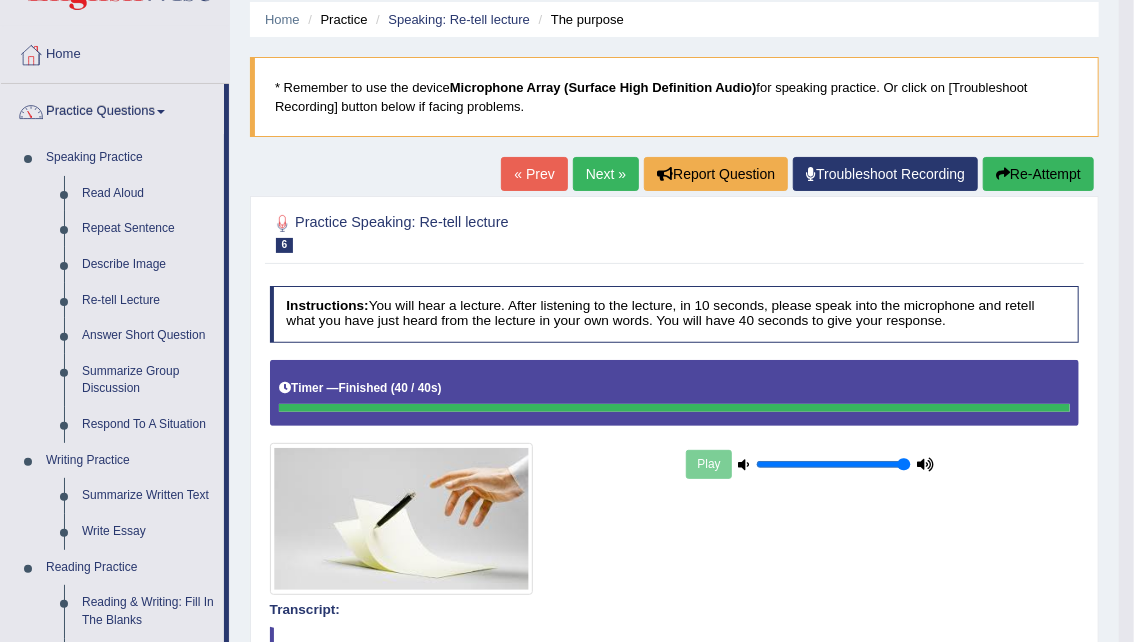 scroll, scrollTop: 0, scrollLeft: 0, axis: both 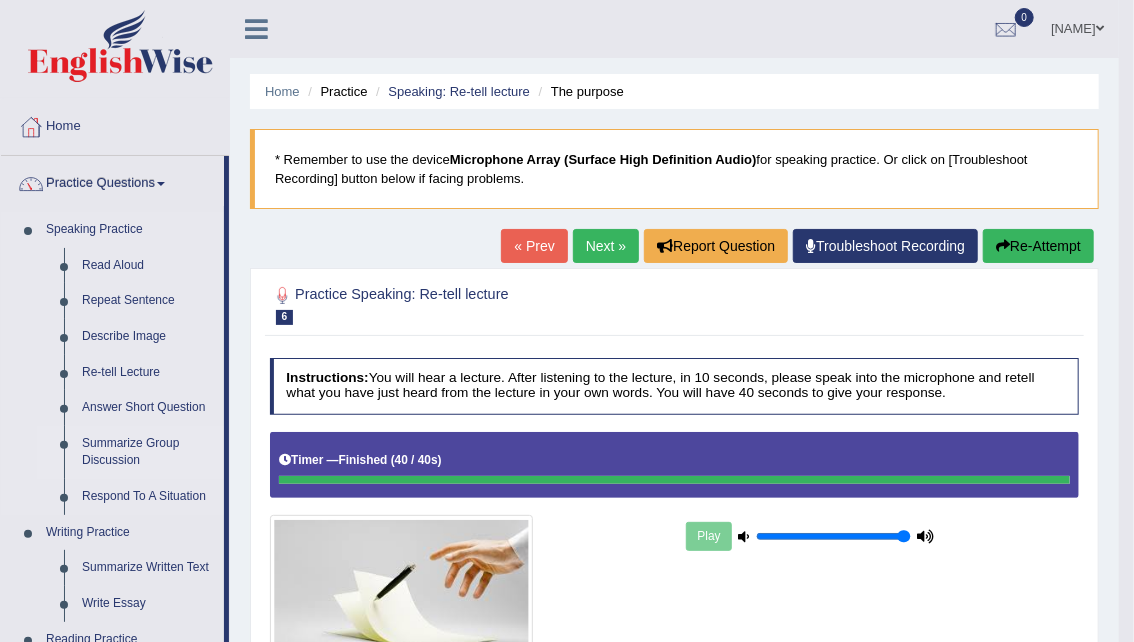 click on "Summarize Group Discussion" at bounding box center [148, 452] 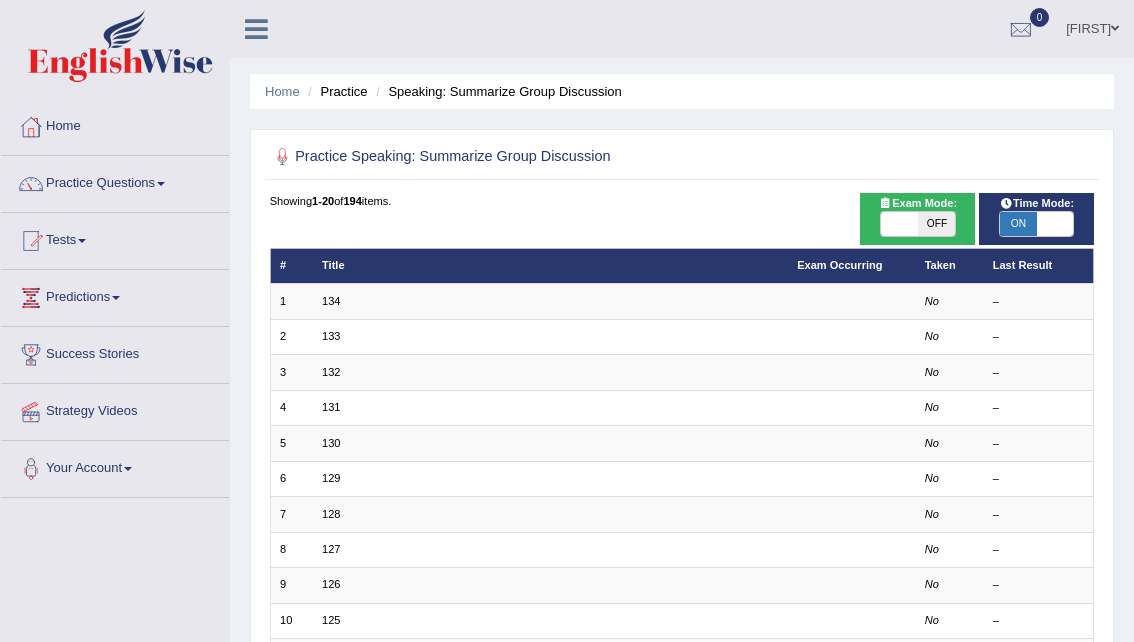 scroll, scrollTop: 0, scrollLeft: 0, axis: both 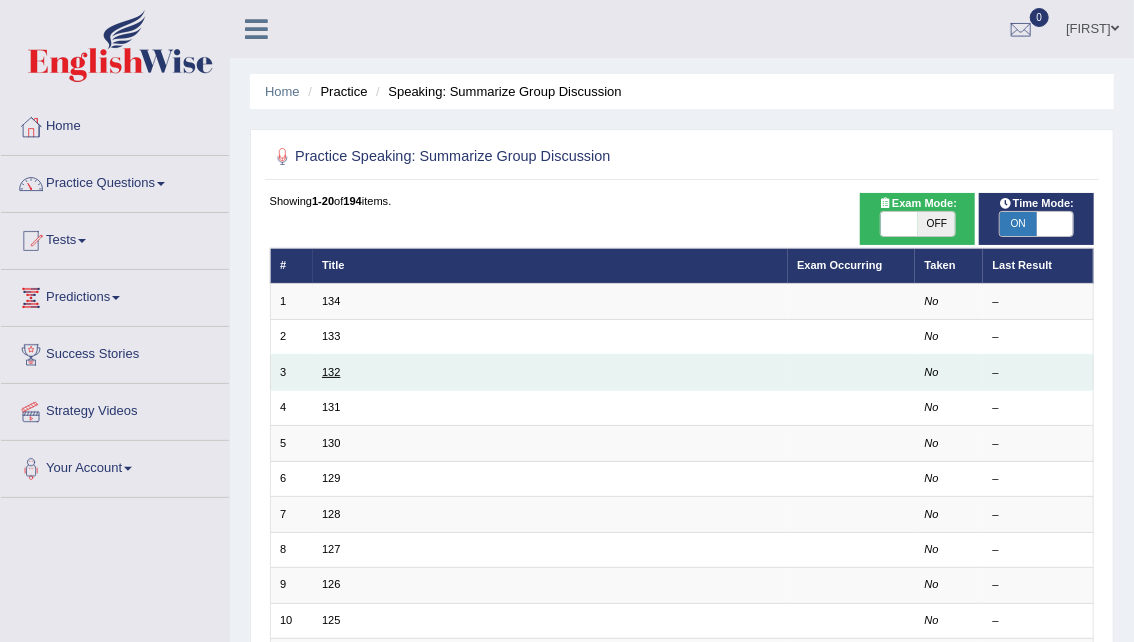 click on "132" at bounding box center (331, 372) 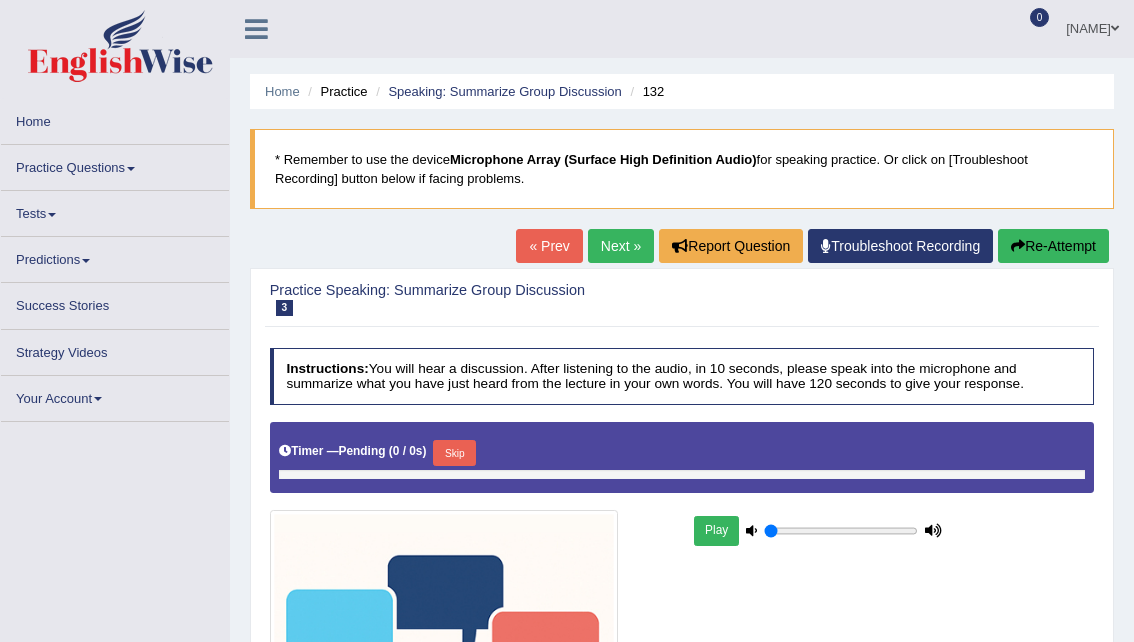 scroll, scrollTop: 0, scrollLeft: 0, axis: both 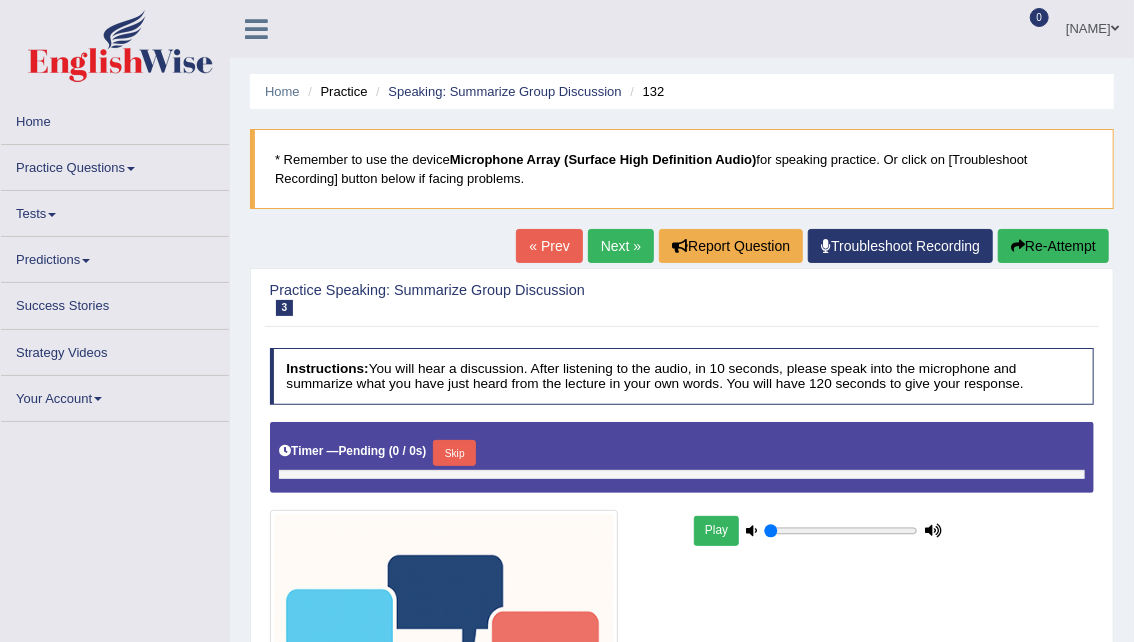 type on "1" 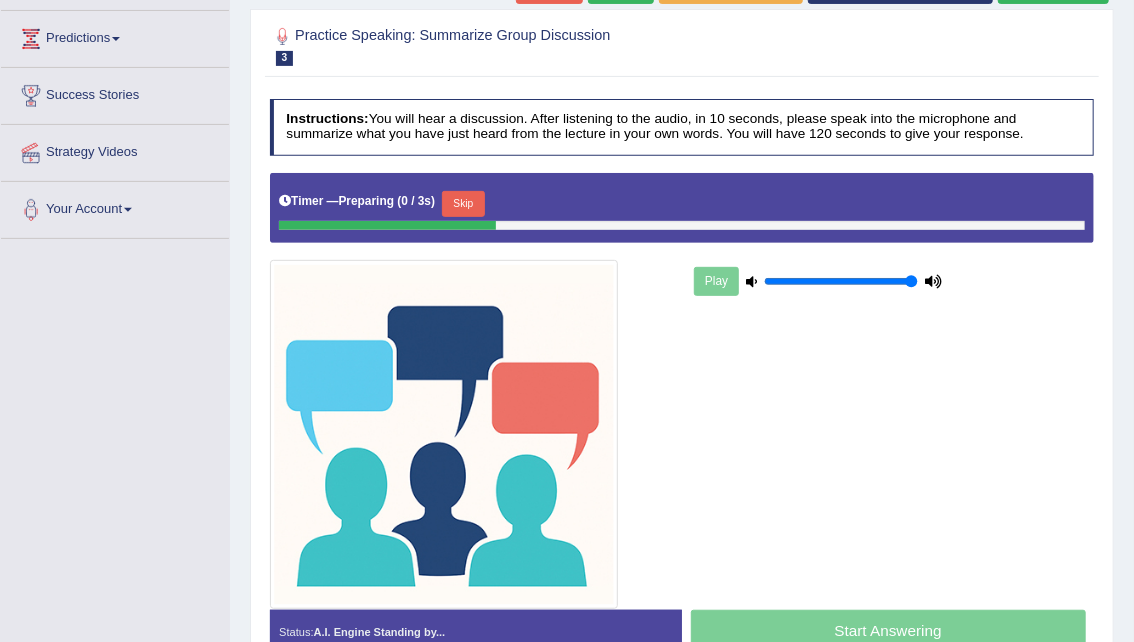 scroll, scrollTop: 260, scrollLeft: 0, axis: vertical 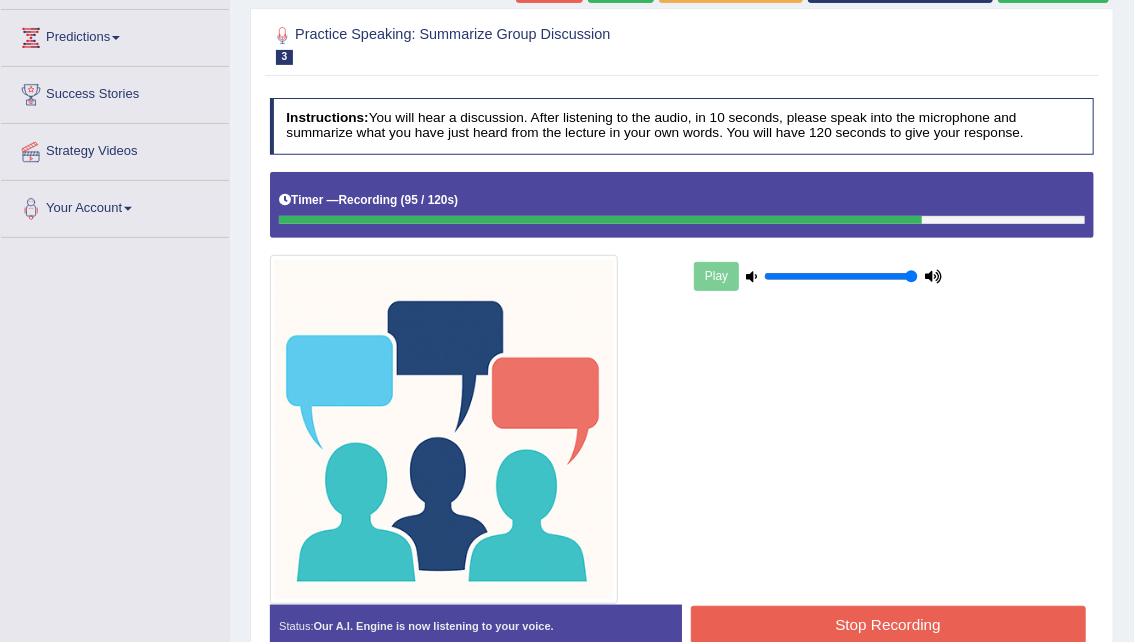 click on "Stop Recording" at bounding box center (888, 625) 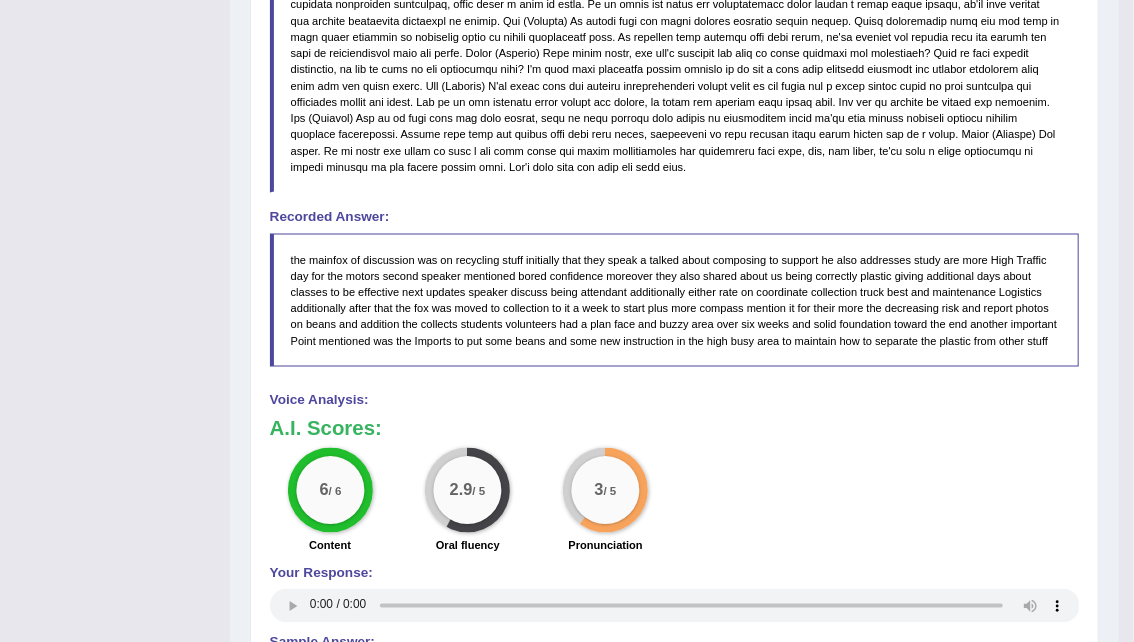 scroll, scrollTop: 1035, scrollLeft: 0, axis: vertical 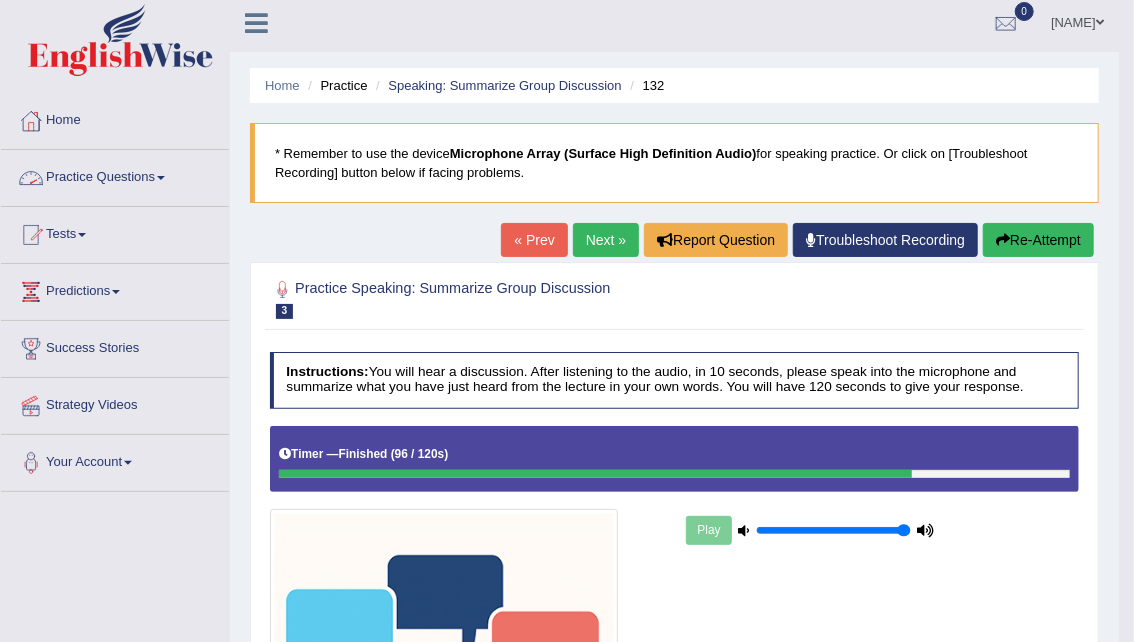 click on "Next »" at bounding box center [606, 240] 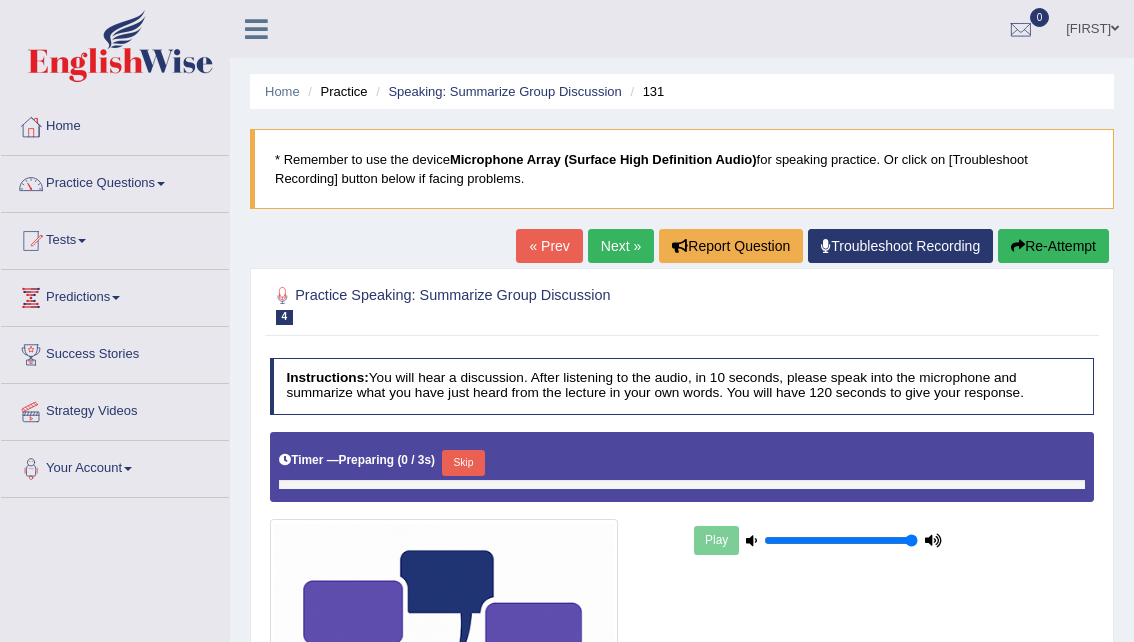 scroll, scrollTop: 0, scrollLeft: 0, axis: both 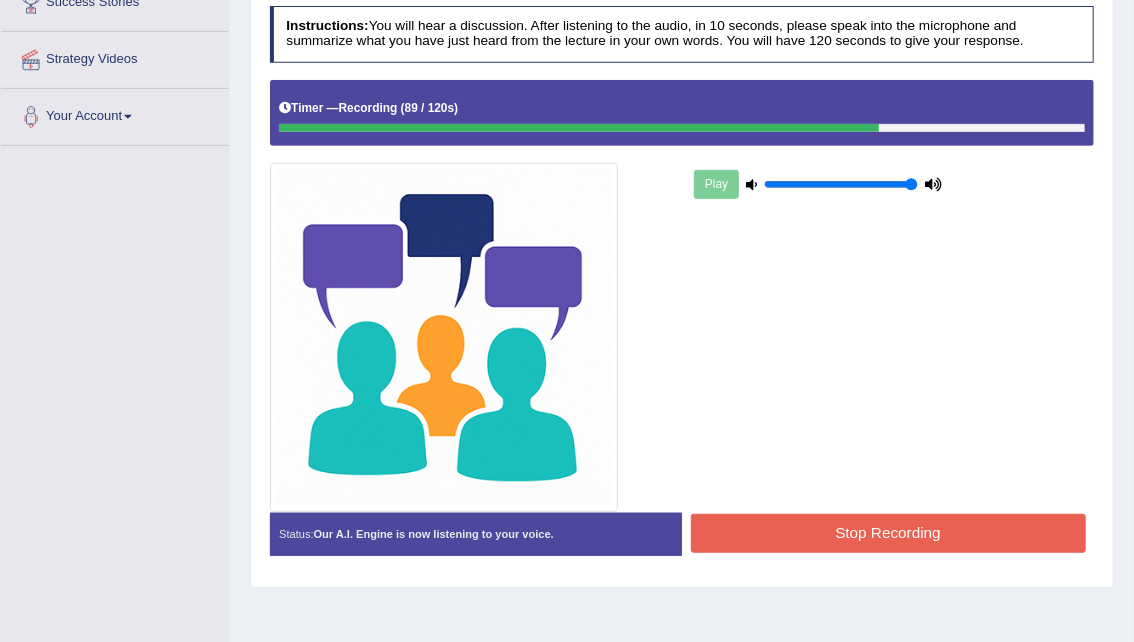 click on "Stop Recording" at bounding box center [888, 533] 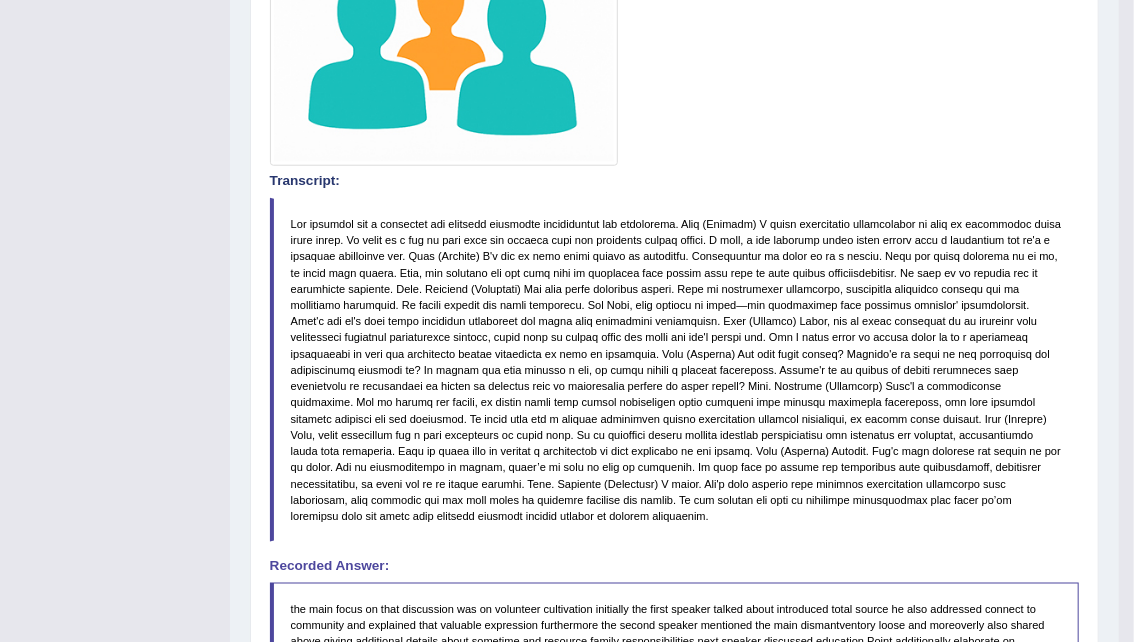 scroll, scrollTop: 686, scrollLeft: 0, axis: vertical 